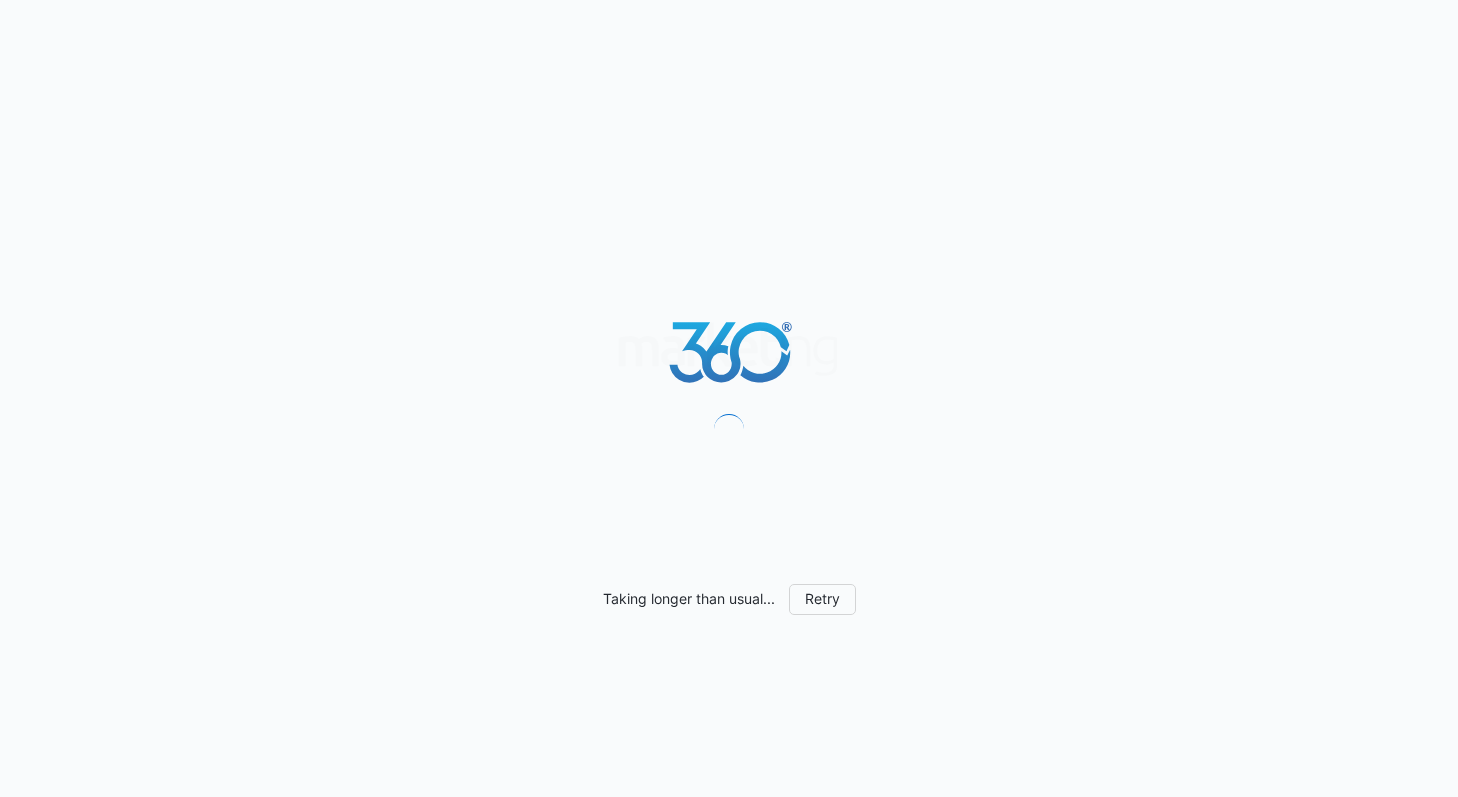 scroll, scrollTop: 0, scrollLeft: 0, axis: both 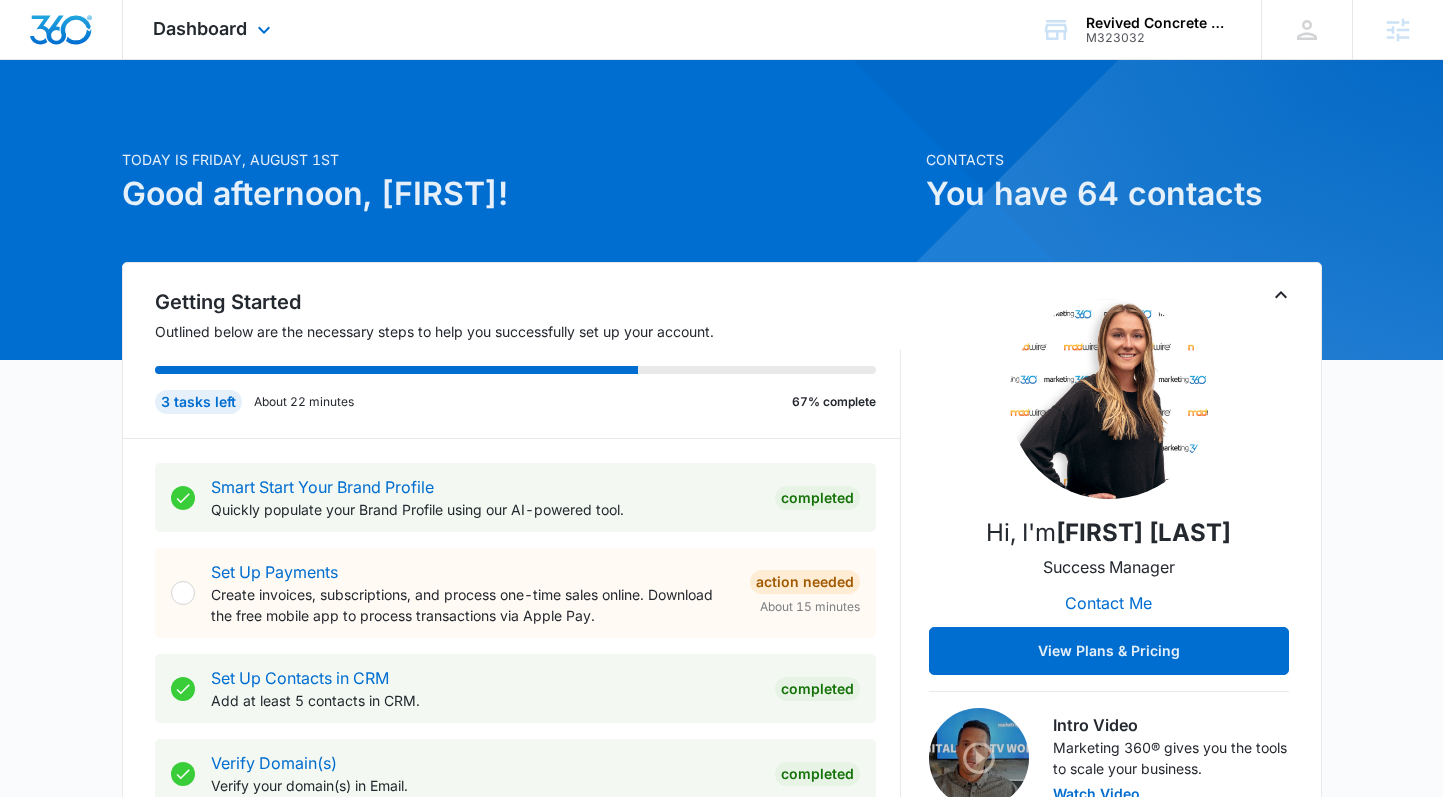 click on "Dashboard Apps Reputation Websites Forms CRM Email Social POS Content Ads Intelligence Files Brand Settings" at bounding box center (214, 29) 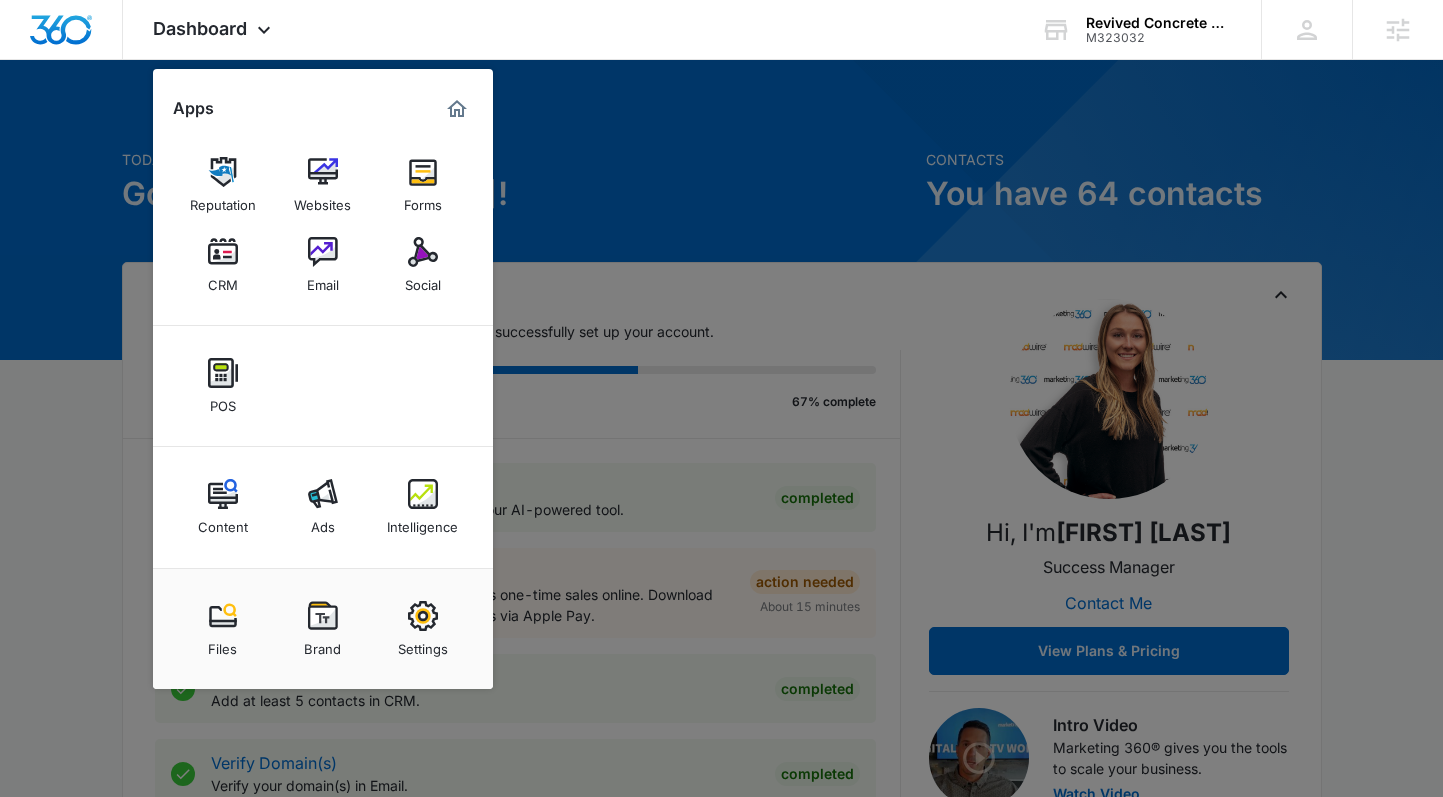 click on "Content" at bounding box center (223, 507) 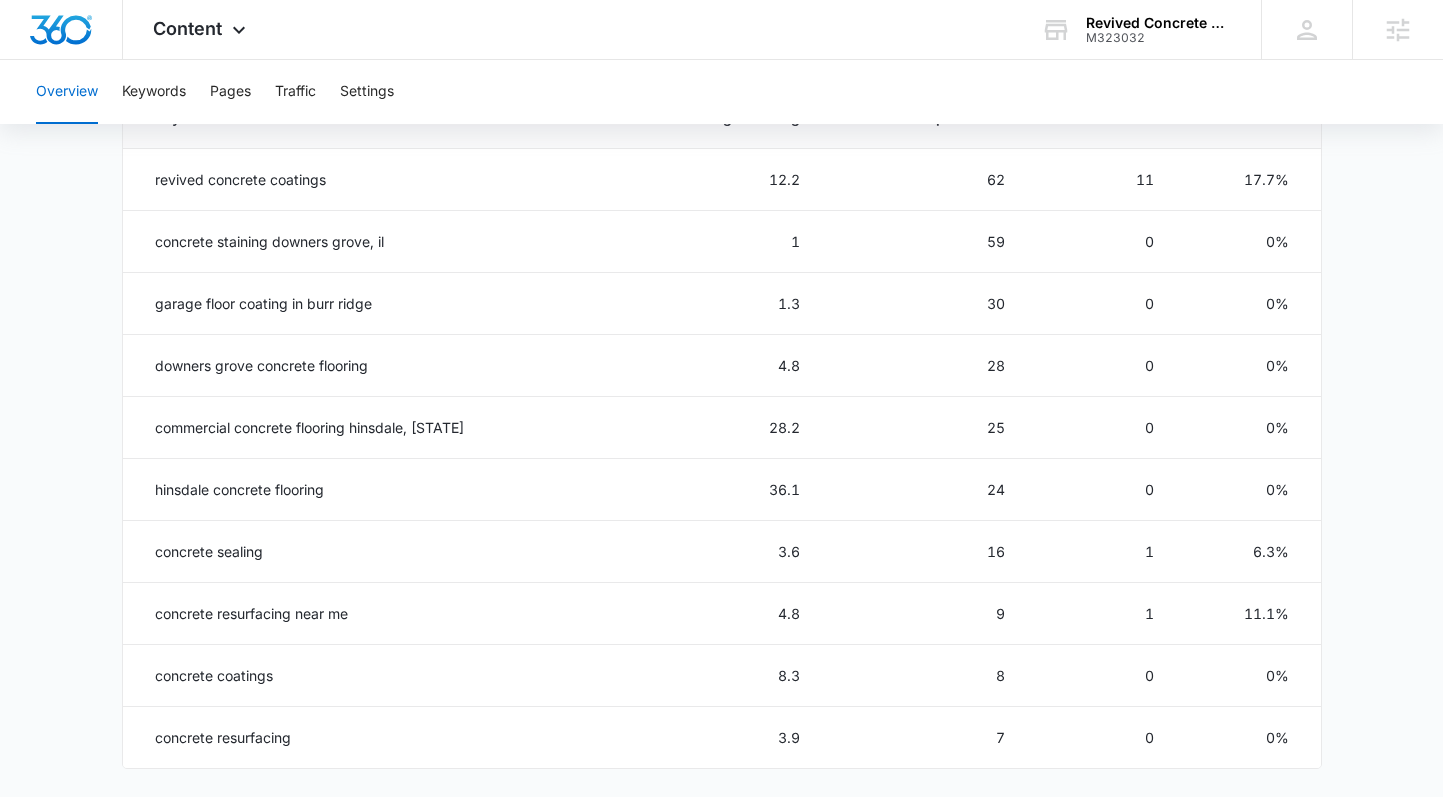 scroll, scrollTop: 992, scrollLeft: 0, axis: vertical 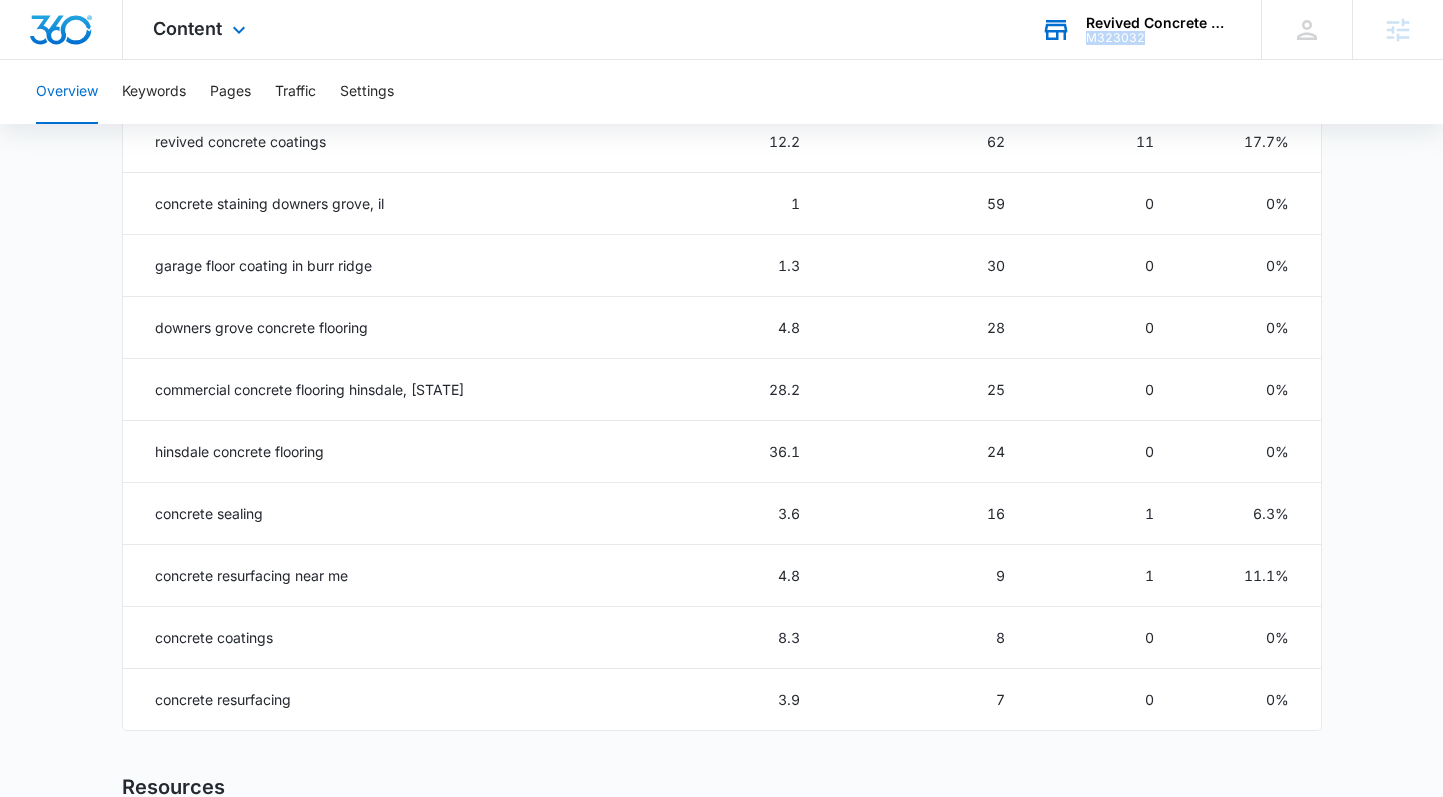 drag, startPoint x: 1143, startPoint y: 42, endPoint x: 1084, endPoint y: 42, distance: 59 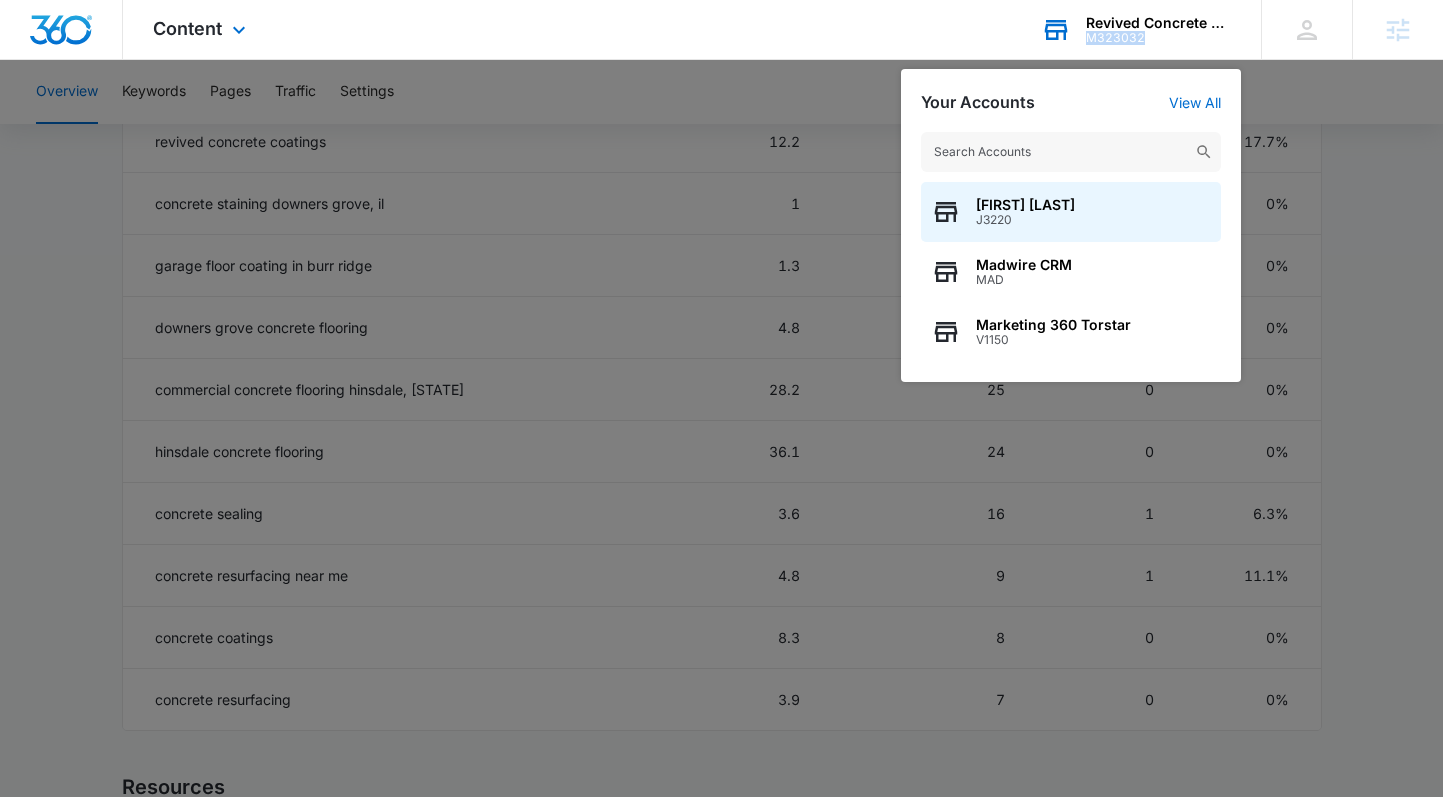 drag, startPoint x: 1089, startPoint y: 40, endPoint x: 1189, endPoint y: 40, distance: 100 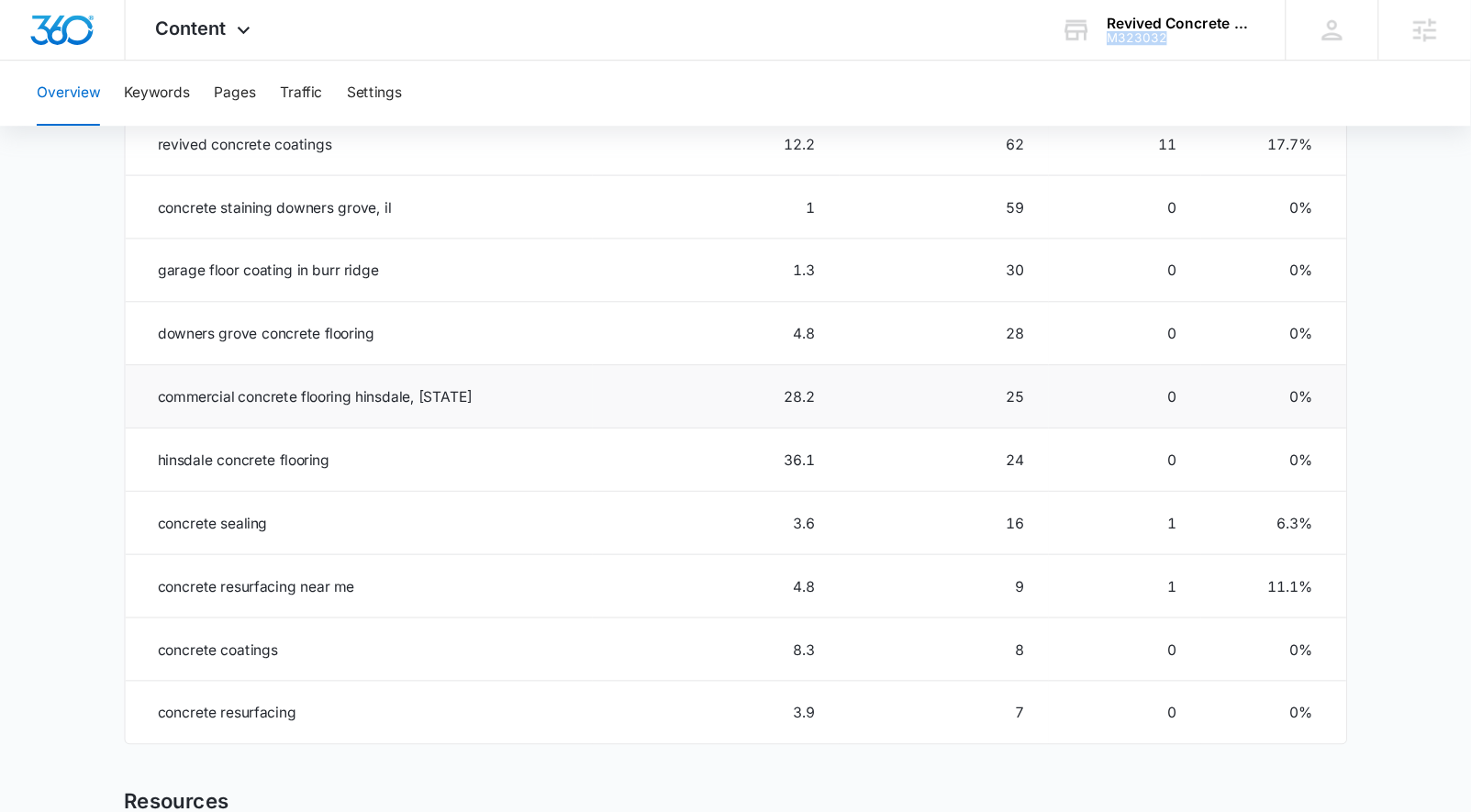 scroll, scrollTop: 910, scrollLeft: 0, axis: vertical 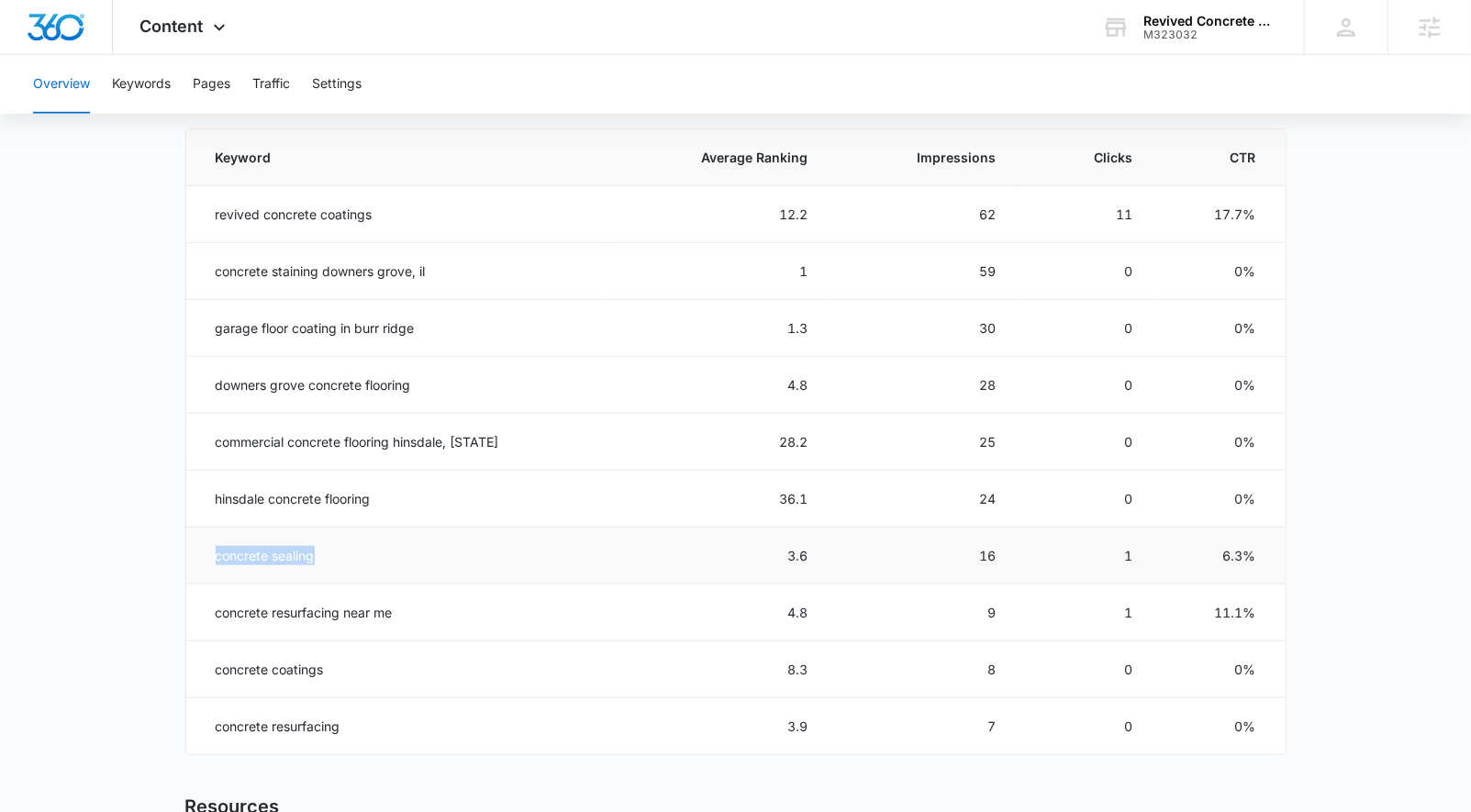 drag, startPoint x: 215, startPoint y: 553, endPoint x: 349, endPoint y: 561, distance: 134.23859 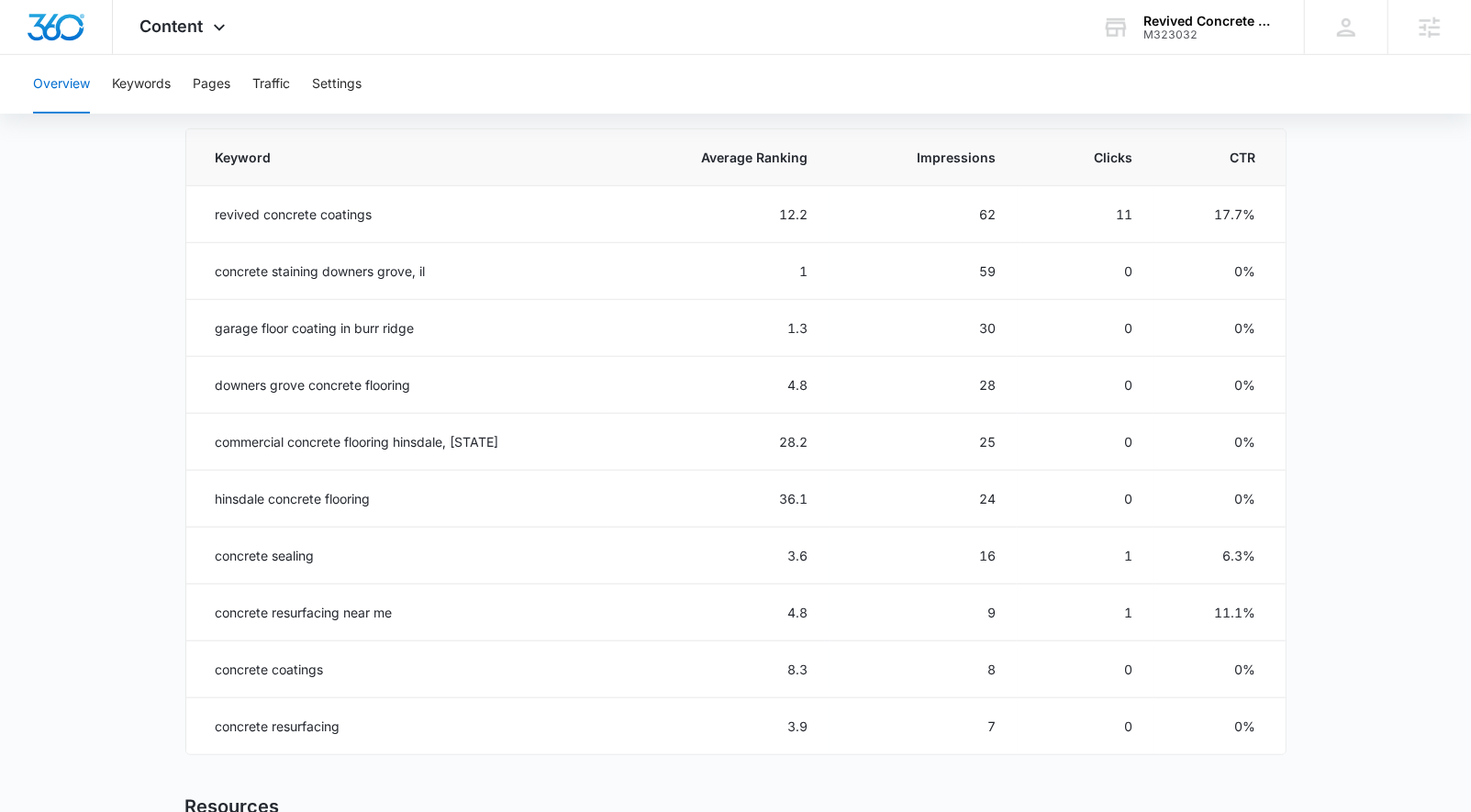 click on "Overview Overall Organic Performance (Last 30 Days) Compared to:   Jun 2, 2025  -   Jun 30, 2025 Content Marketing is all about your search relevance. Organic Growth is the easiest way to visualize your gains in search results. Learn more or request help from our experts to boost your search relevance. Average Rank 8 31.82%  Total Impressions 532 66.25%  Total Clicks 21 41.67%  Average CTR 3.95% 64.89%  Jul 2 Jul 5 Jul 8 Jul 11 Jul 14 Jul 17 Jul 20 Jul 23 Jul 26 Jul 29 5 10 15 20 Average Rank Top 10 Organic Keywords (Last 30 Days) View All Keyword Average Ranking Impressions Clicks CTR revived concrete coatings 12.2 62 11 17.7% concrete staining downers grove, il 1 59 0 0% garage floor coating in burr ridge 1.3 30 0 0% downers grove concrete flooring 4.8 28 0 0% commercial concrete flooring hinsdale il 28.2 25 0 0% hinsdale concrete flooring 36.1 24 0 0% concrete sealing 3.6 16 1 6.3% concrete resurfacing near me 4.8 9 1 11.1% concrete coatings 8.3 8 0 0% concrete resurfacing 3.9 7 0 0% Resources Help Center" at bounding box center (735, 236) 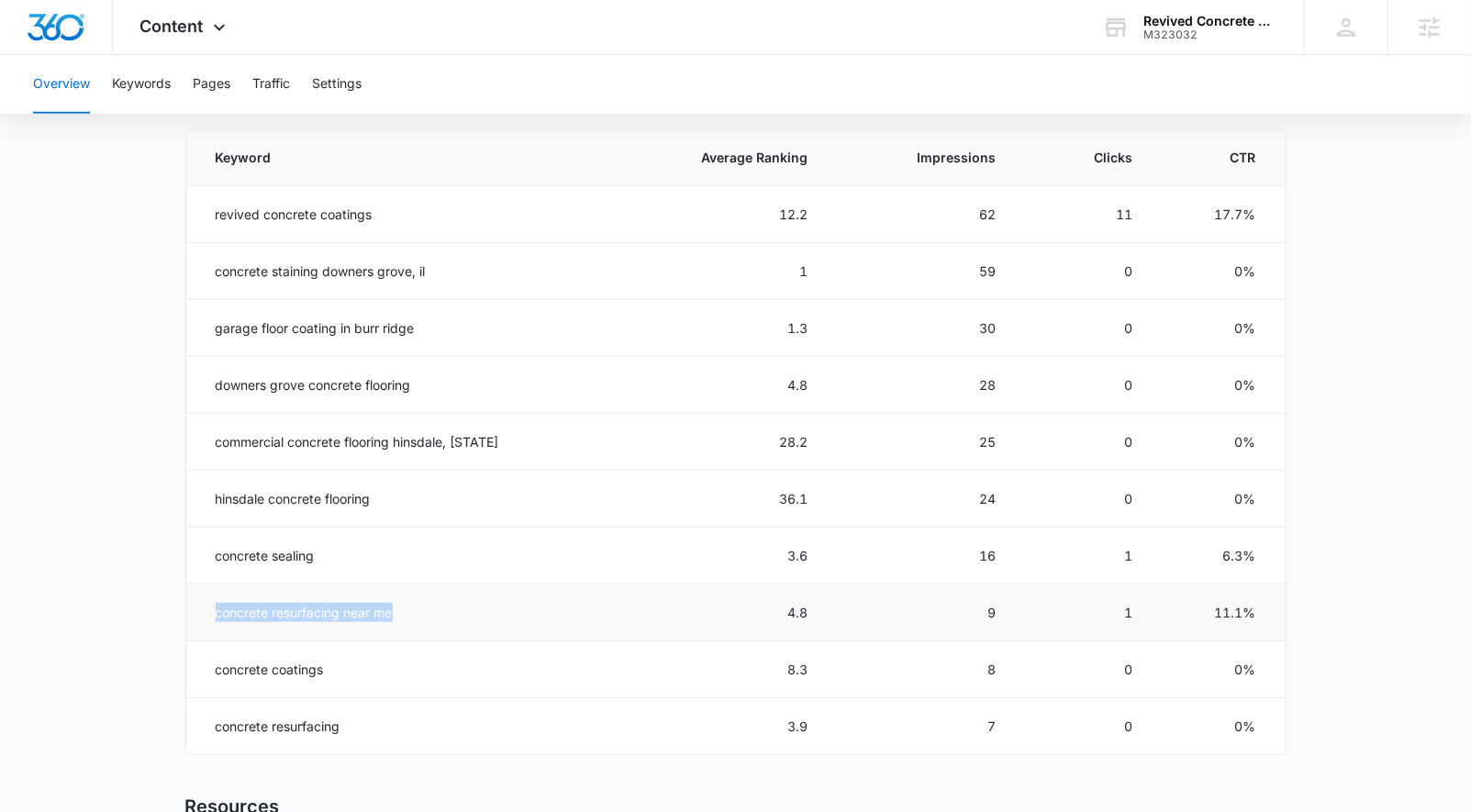drag, startPoint x: 215, startPoint y: 604, endPoint x: 435, endPoint y: 594, distance: 220.22716 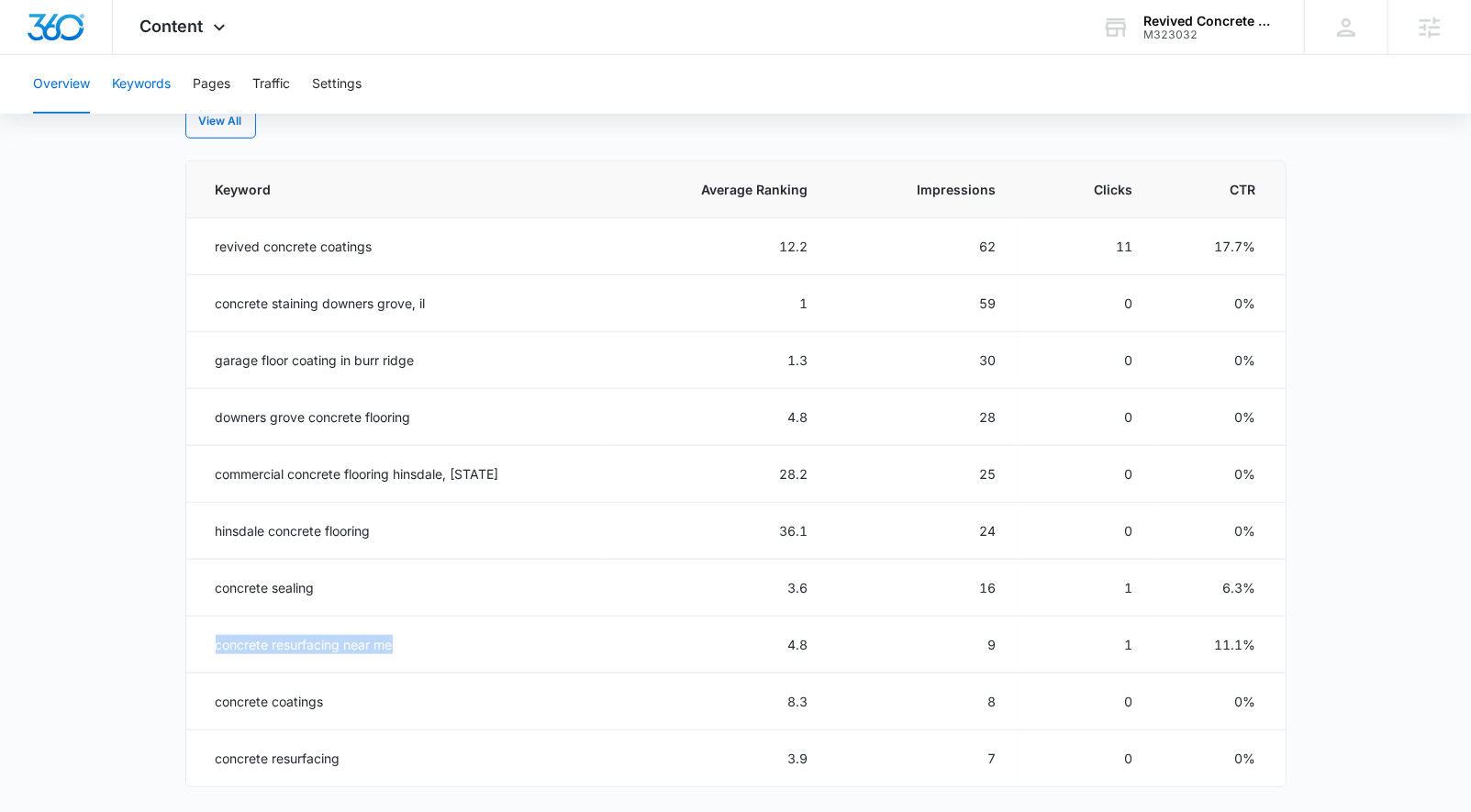 scroll, scrollTop: 635, scrollLeft: 0, axis: vertical 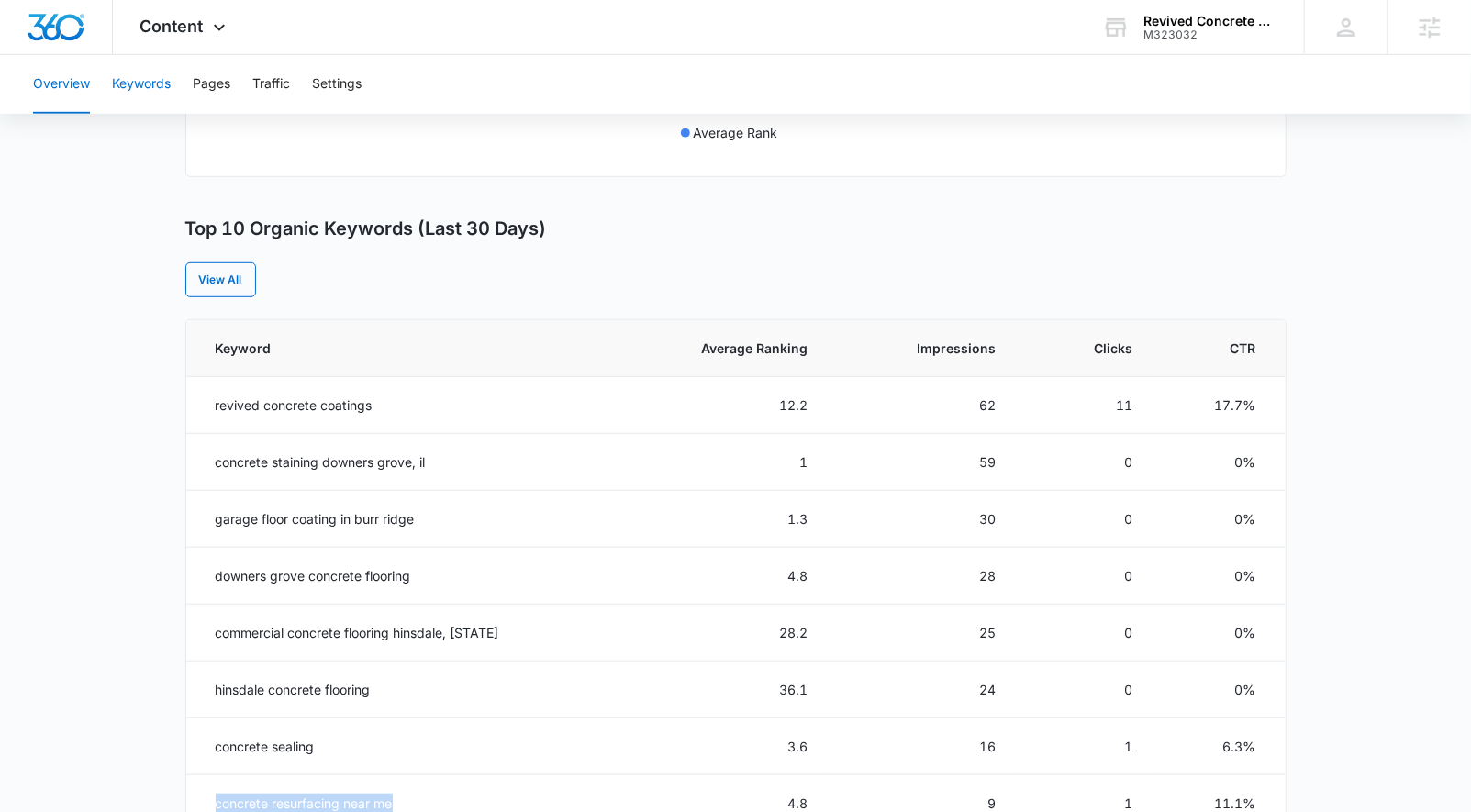 click on "Keywords" at bounding box center (141, 84) 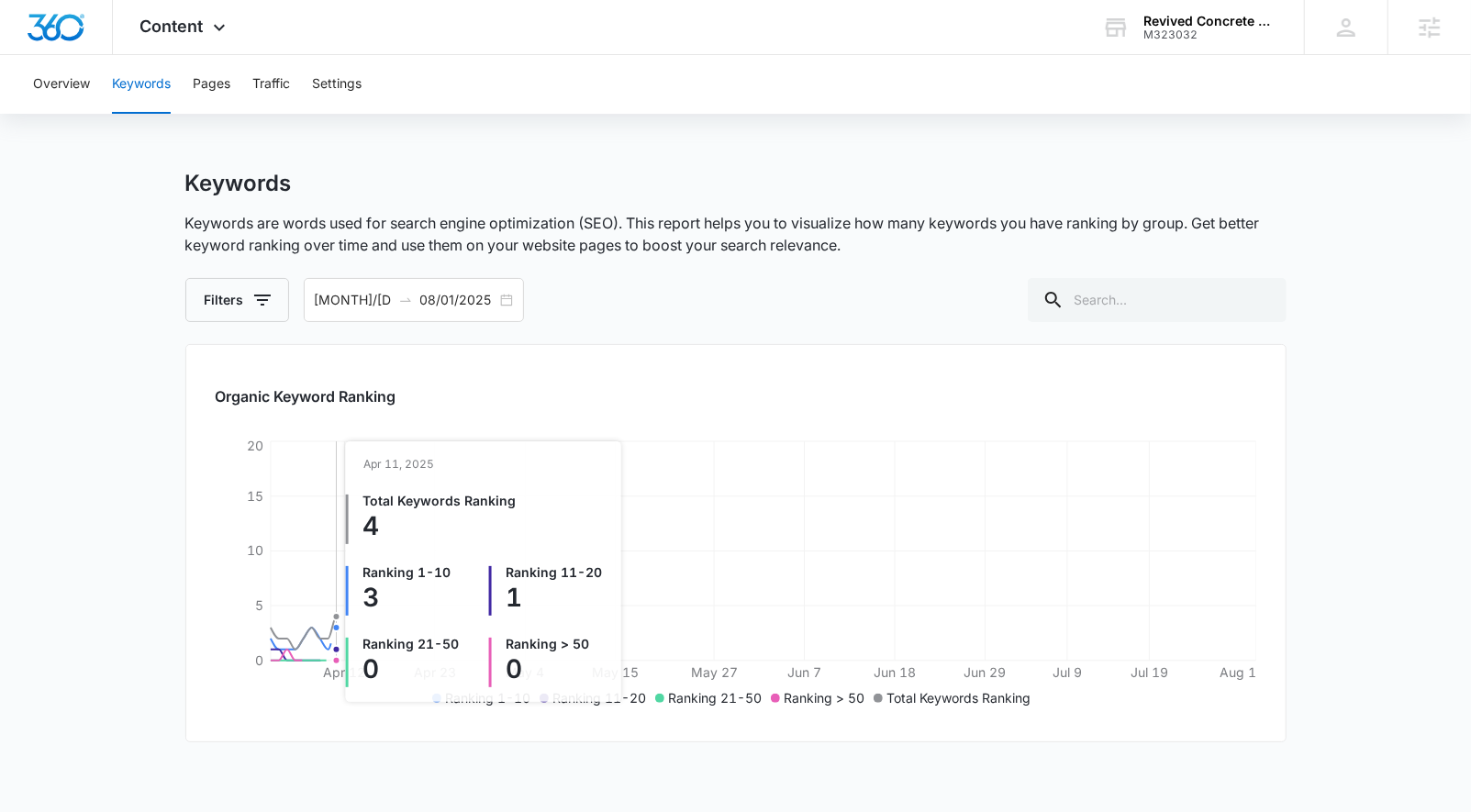 scroll, scrollTop: 32, scrollLeft: 0, axis: vertical 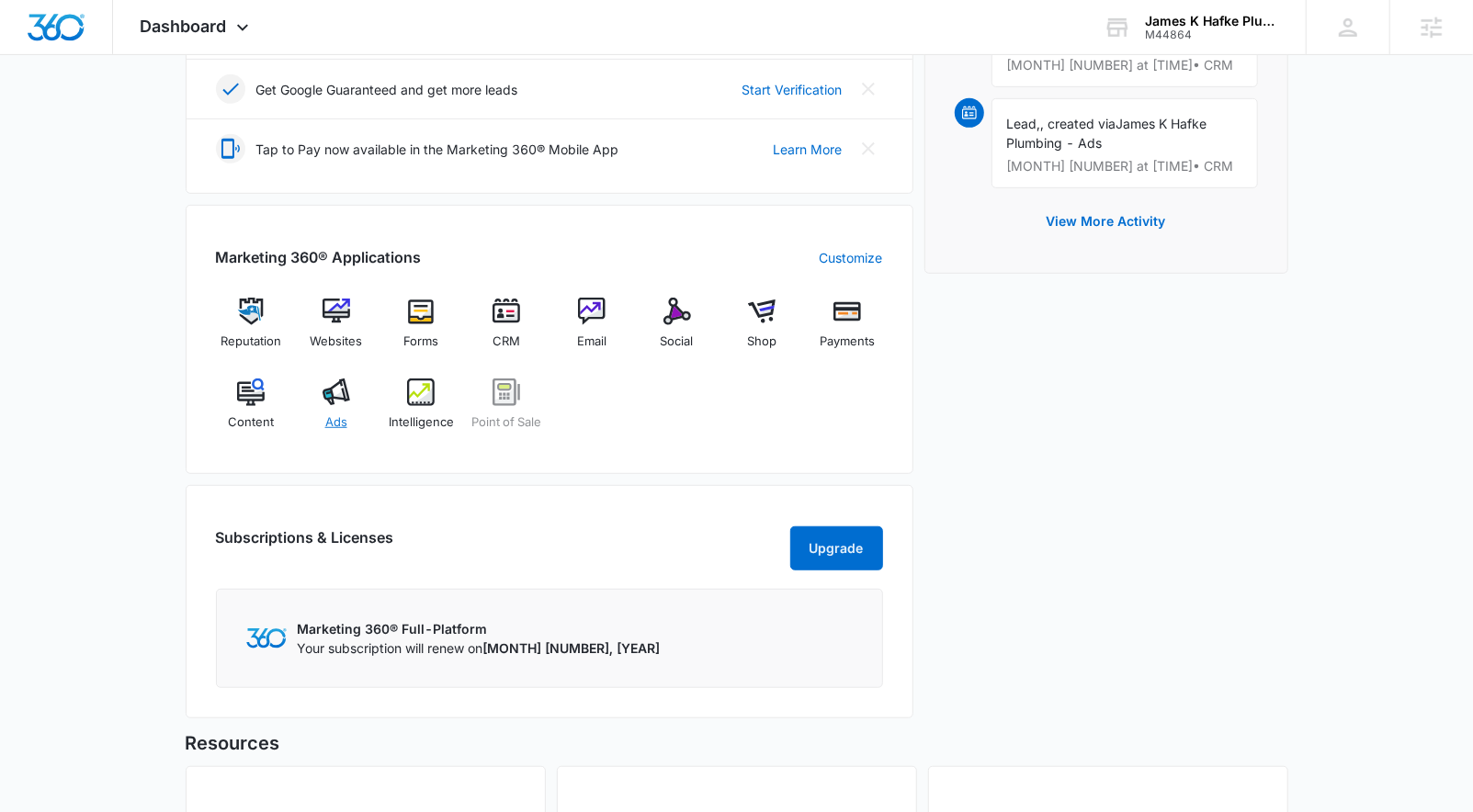 click at bounding box center [336, 392] 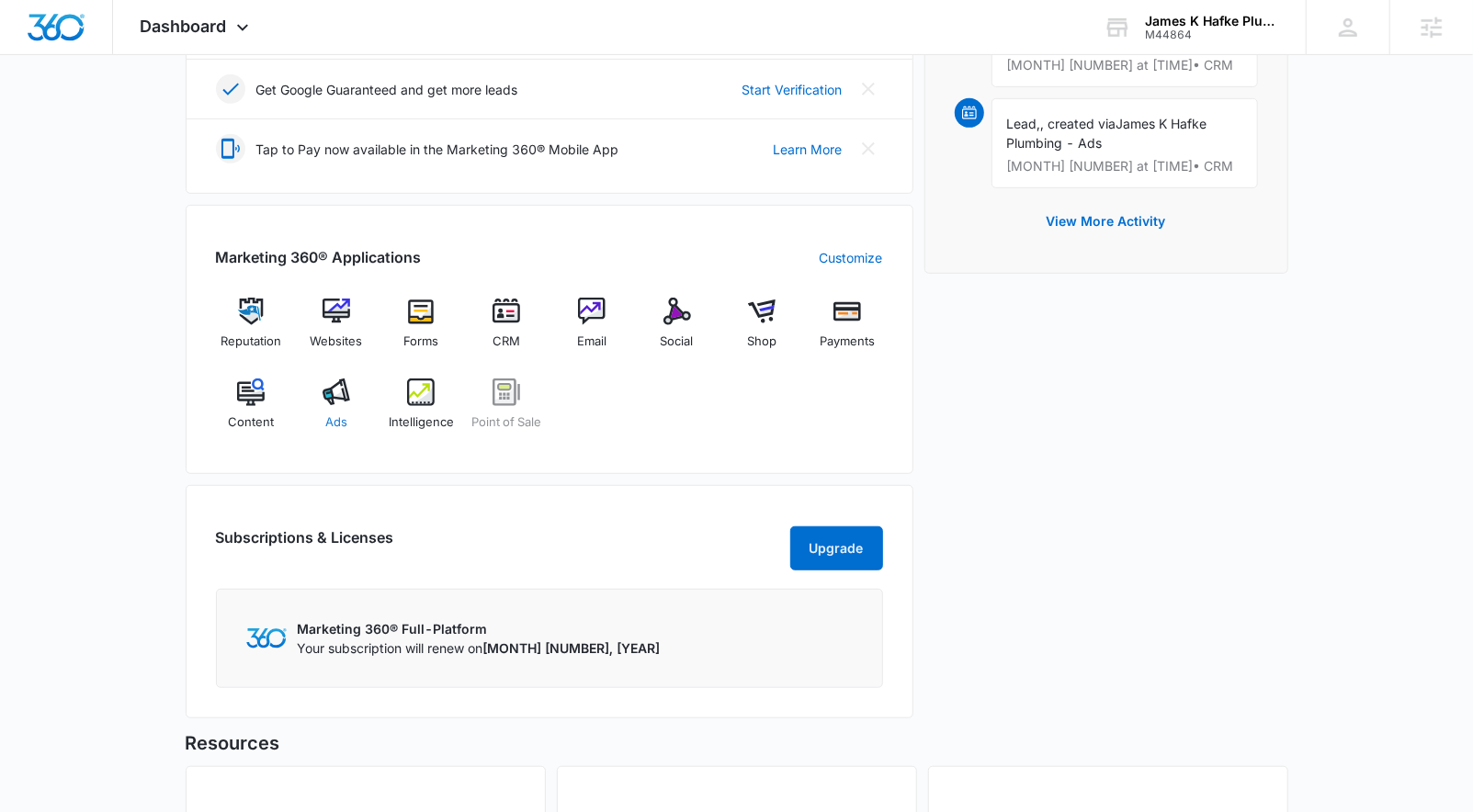 scroll, scrollTop: 0, scrollLeft: 0, axis: both 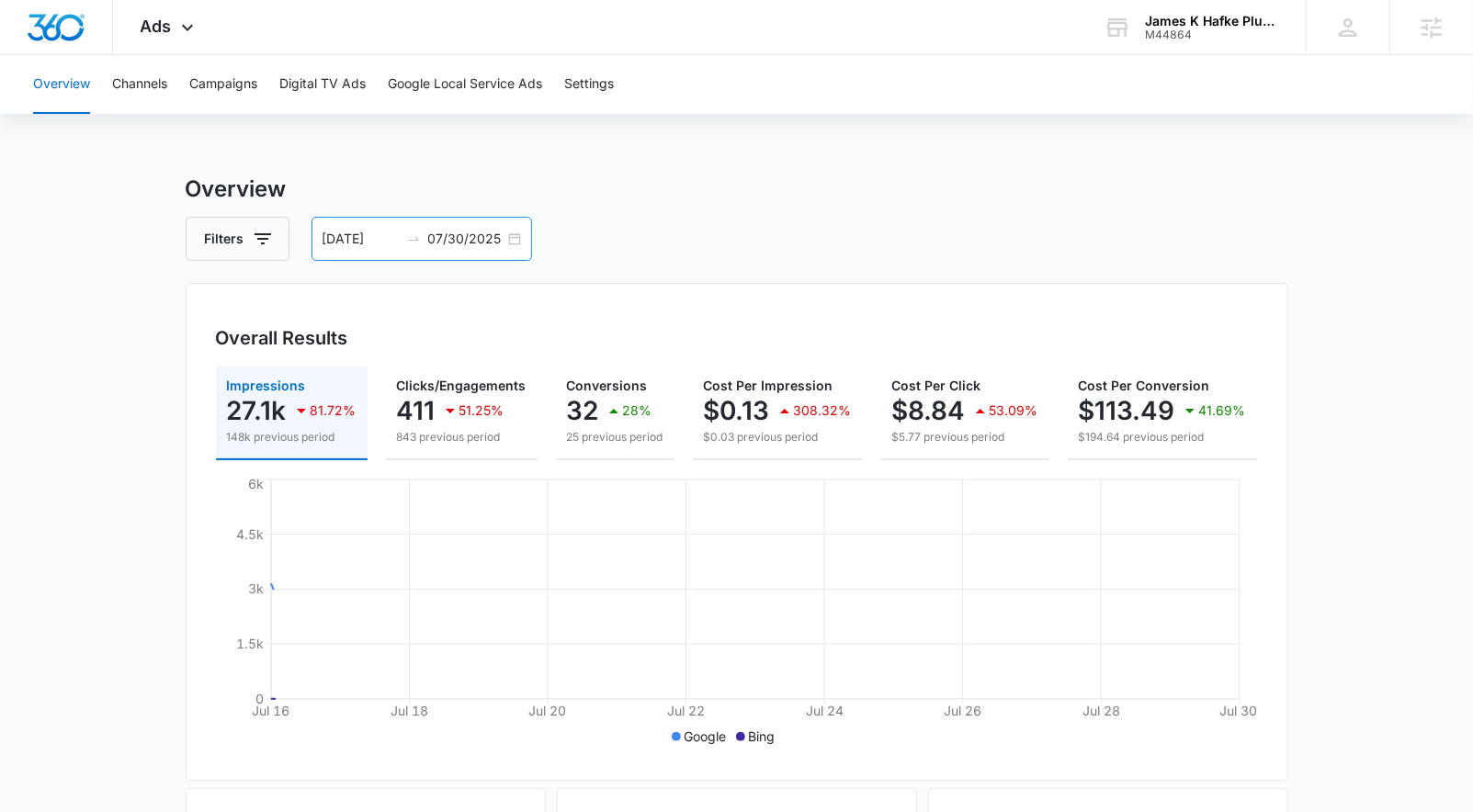 click on "07/16/2025 07/30/2025" at bounding box center [422, 239] 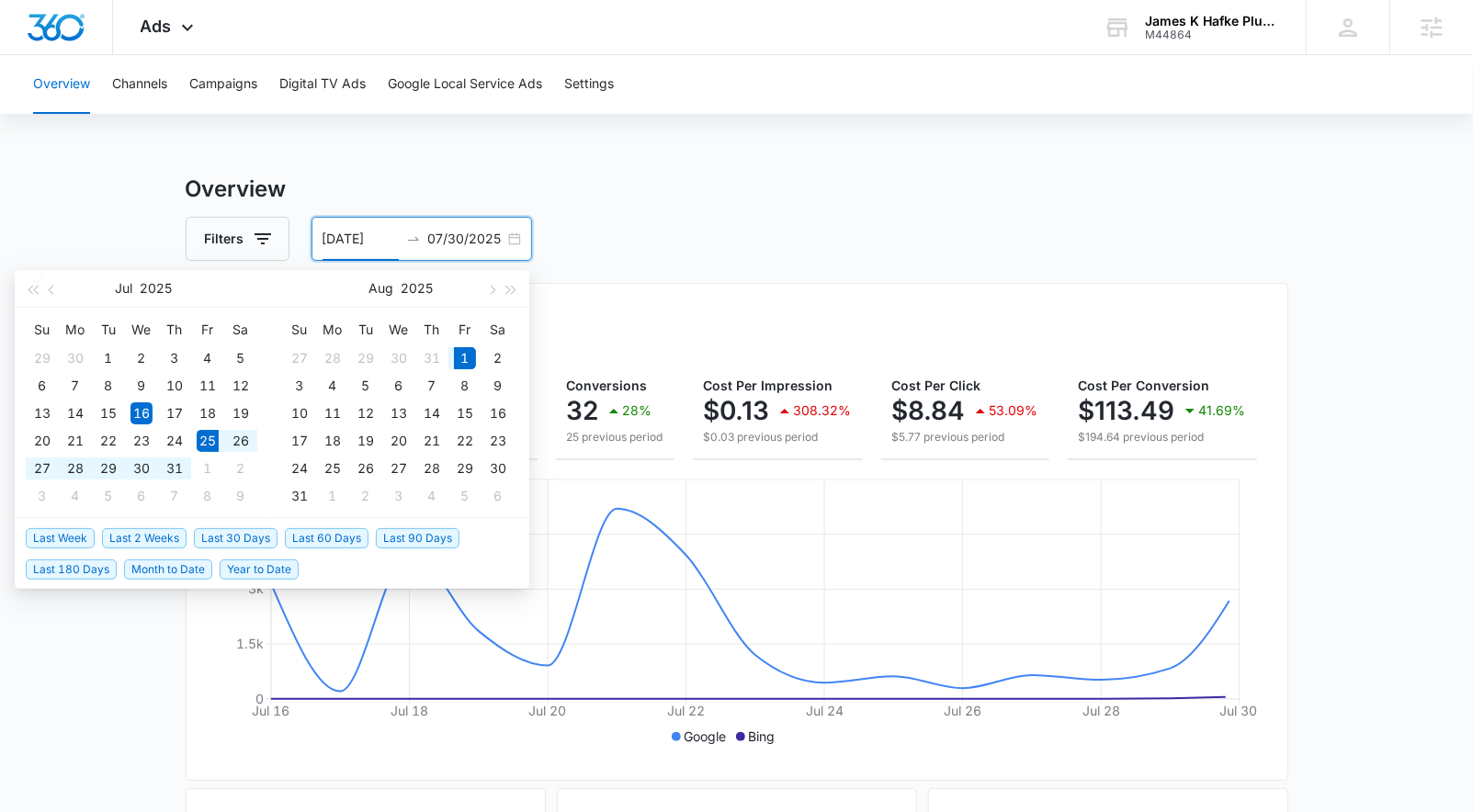 click on "Last  Week" at bounding box center (60, 538) 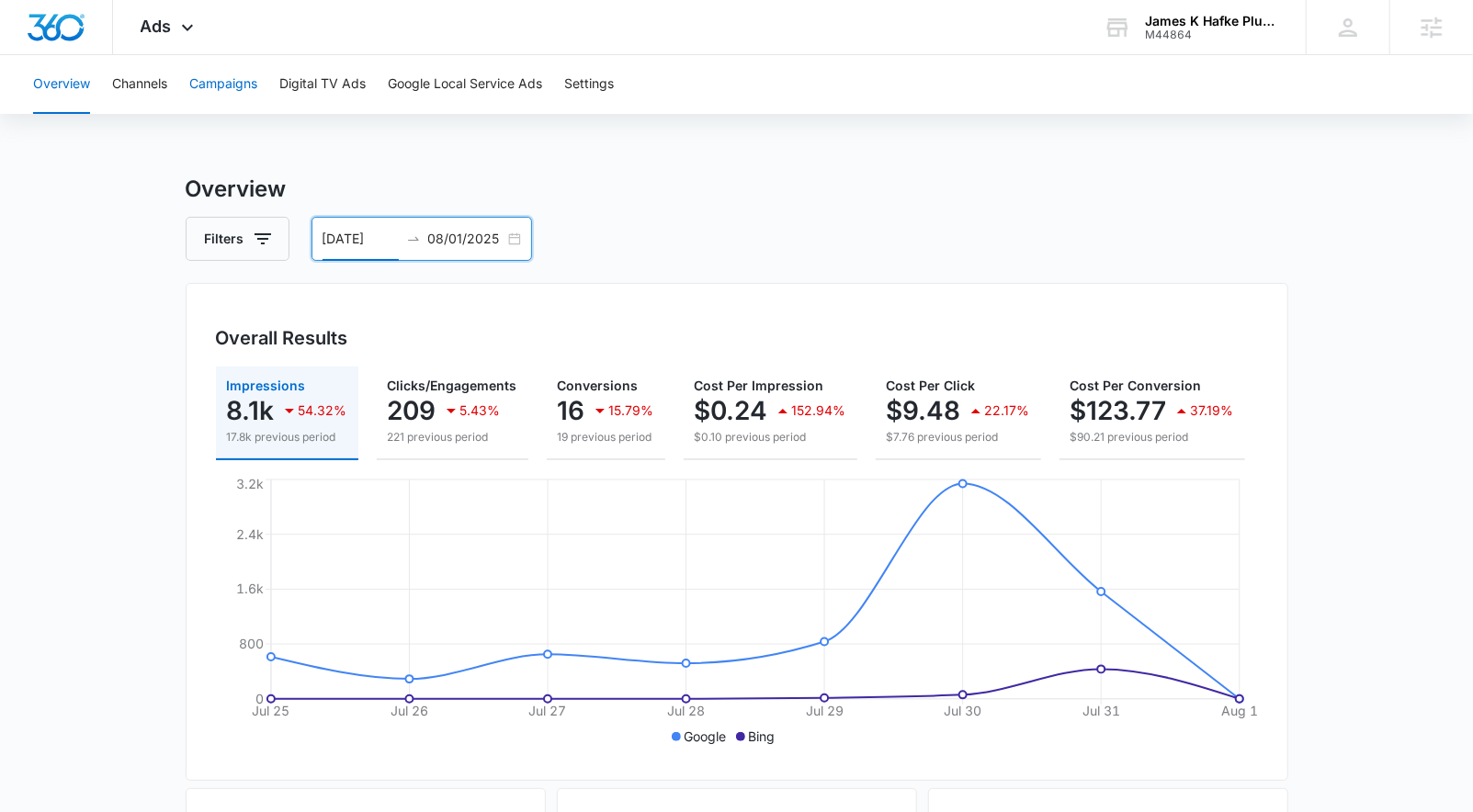 click on "Campaigns" at bounding box center (223, 85) 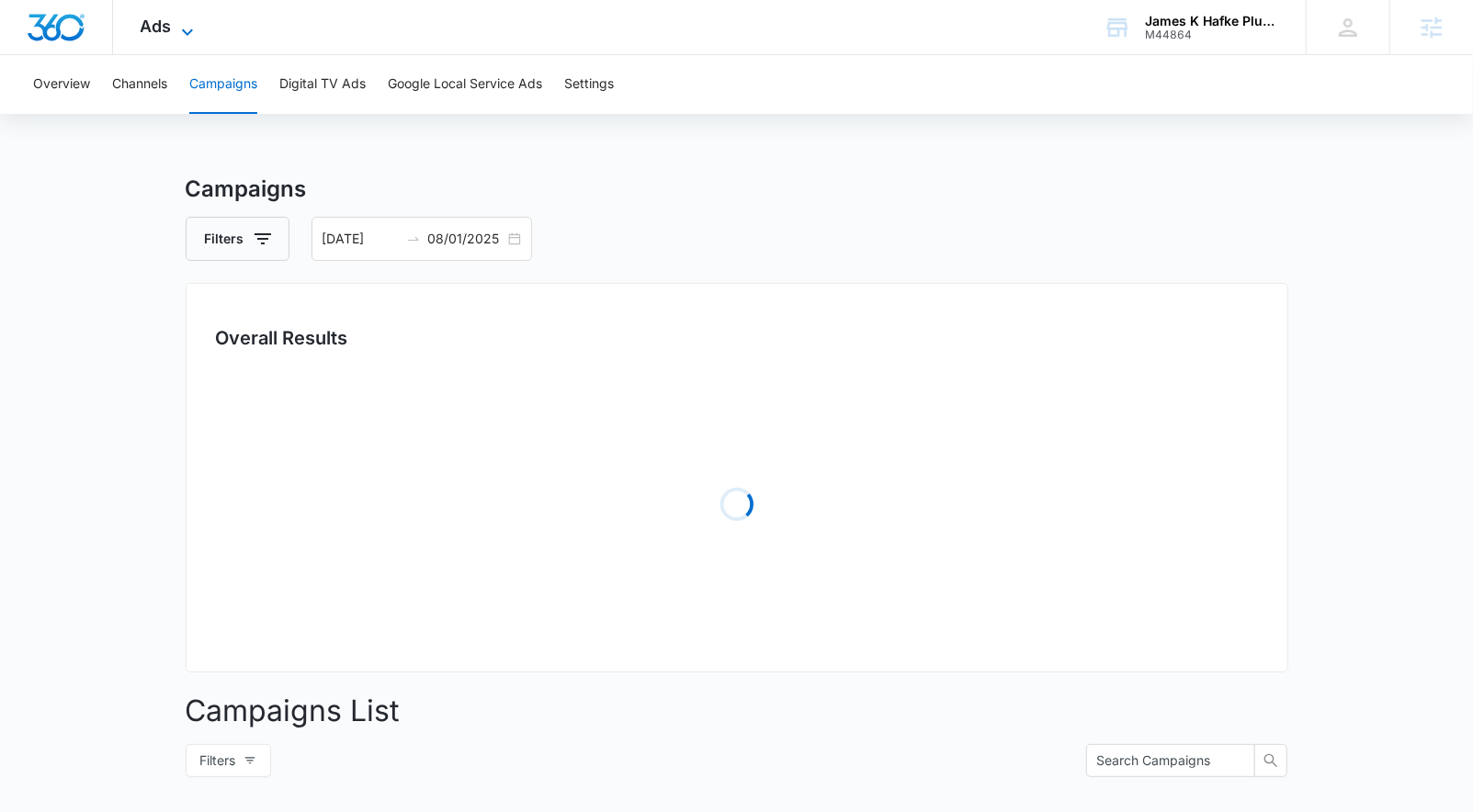 click on "Ads" at bounding box center (156, 26) 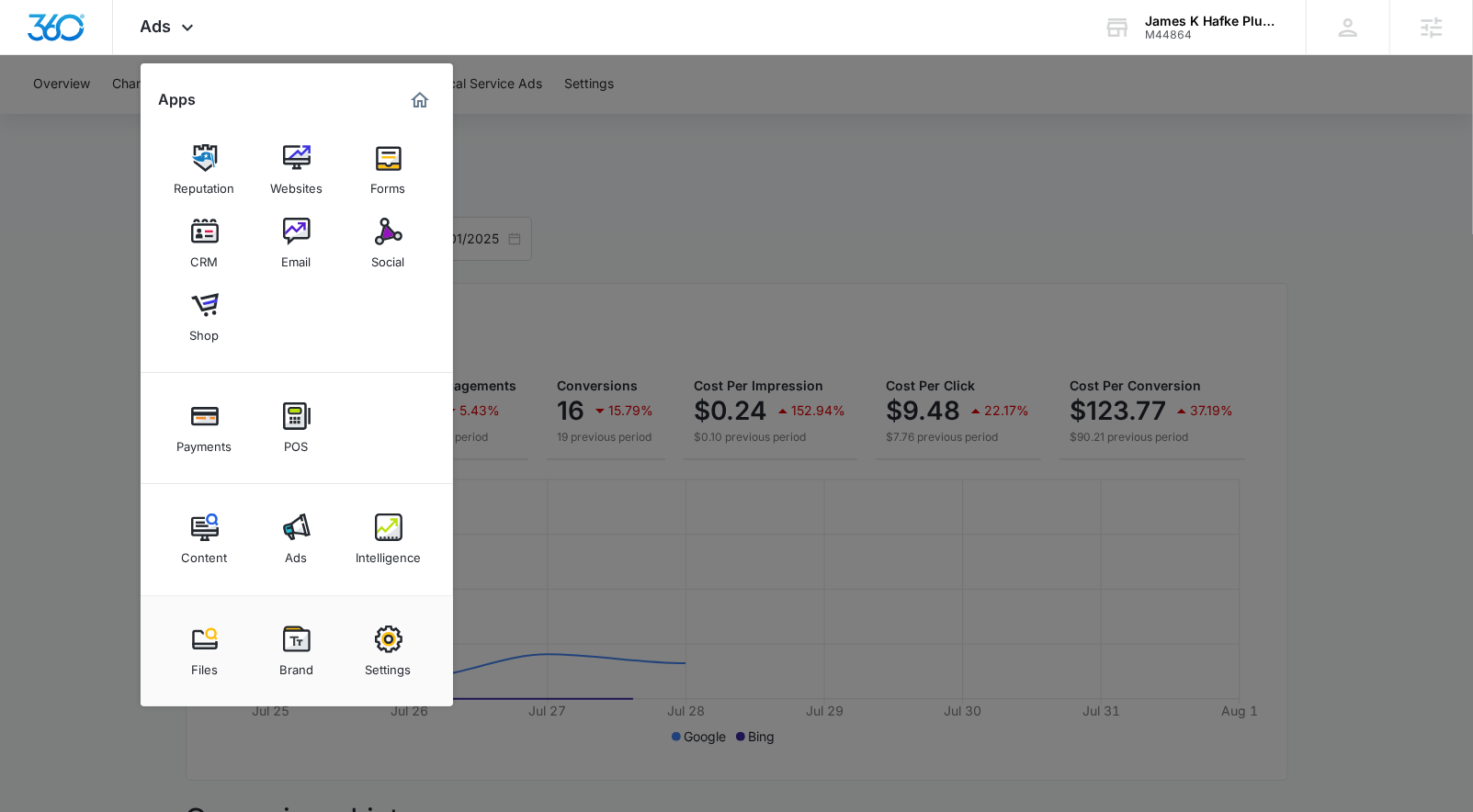 click at bounding box center [736, 406] 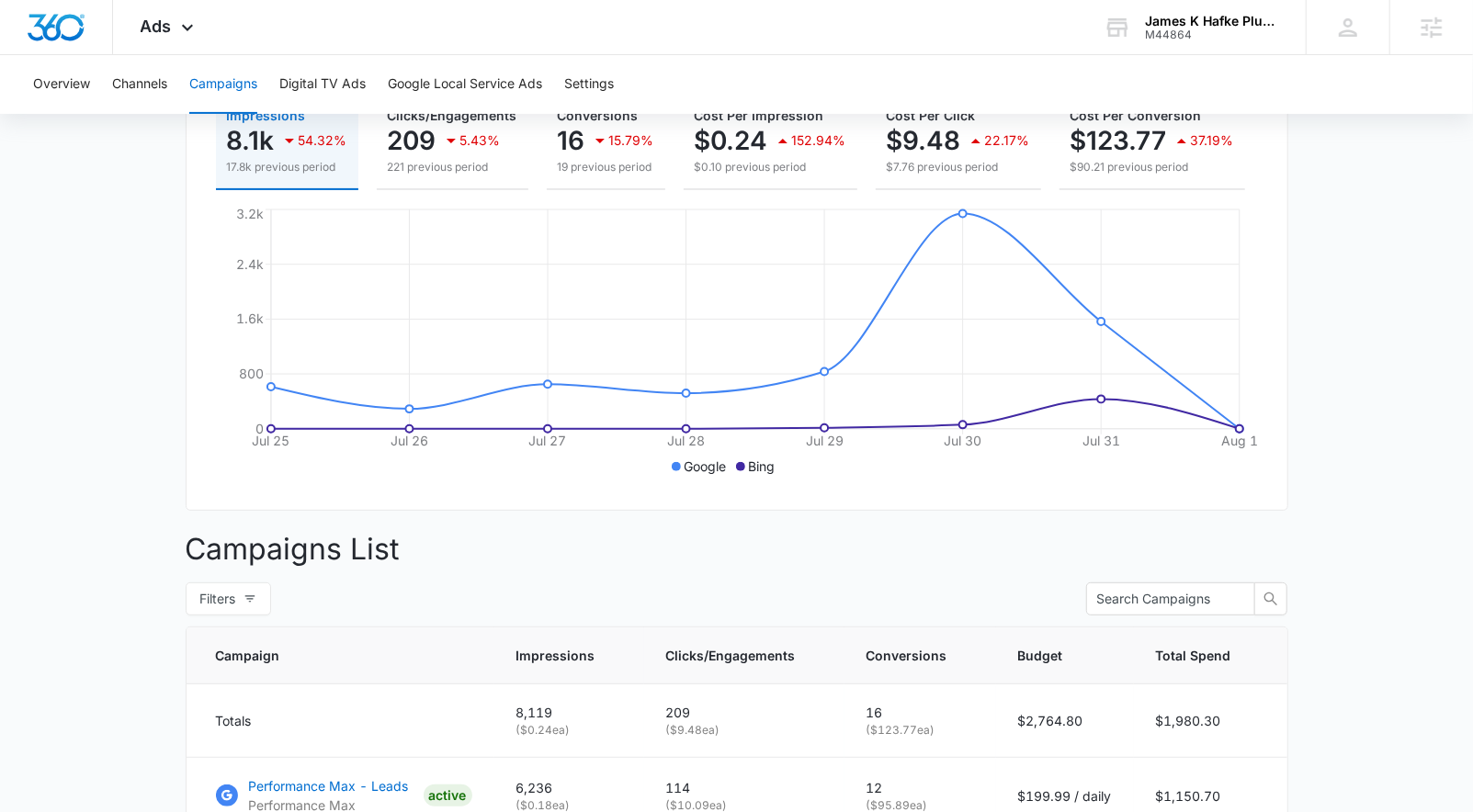 scroll, scrollTop: 0, scrollLeft: 0, axis: both 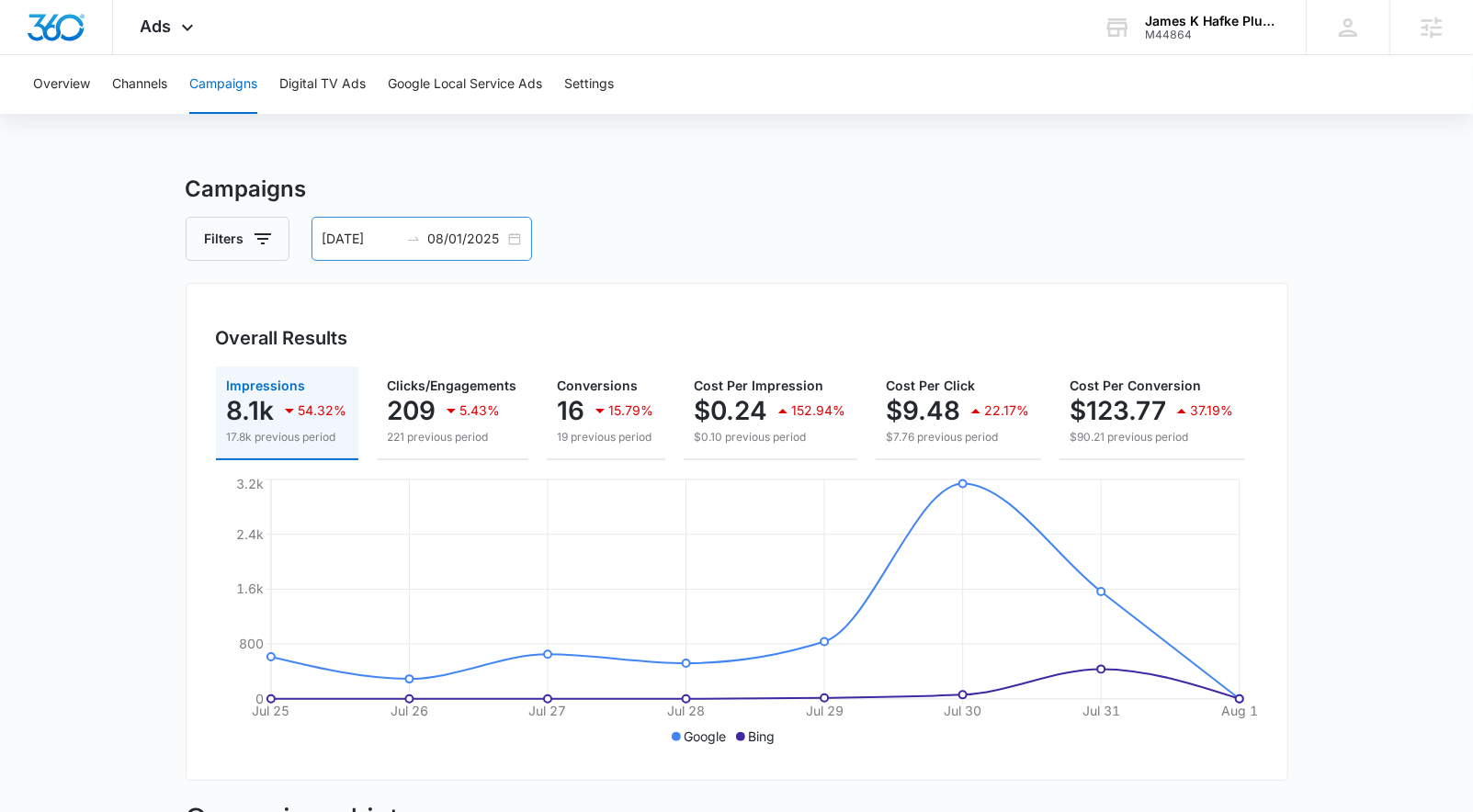 click on "07/25/2025 08/01/2025" at bounding box center [422, 239] 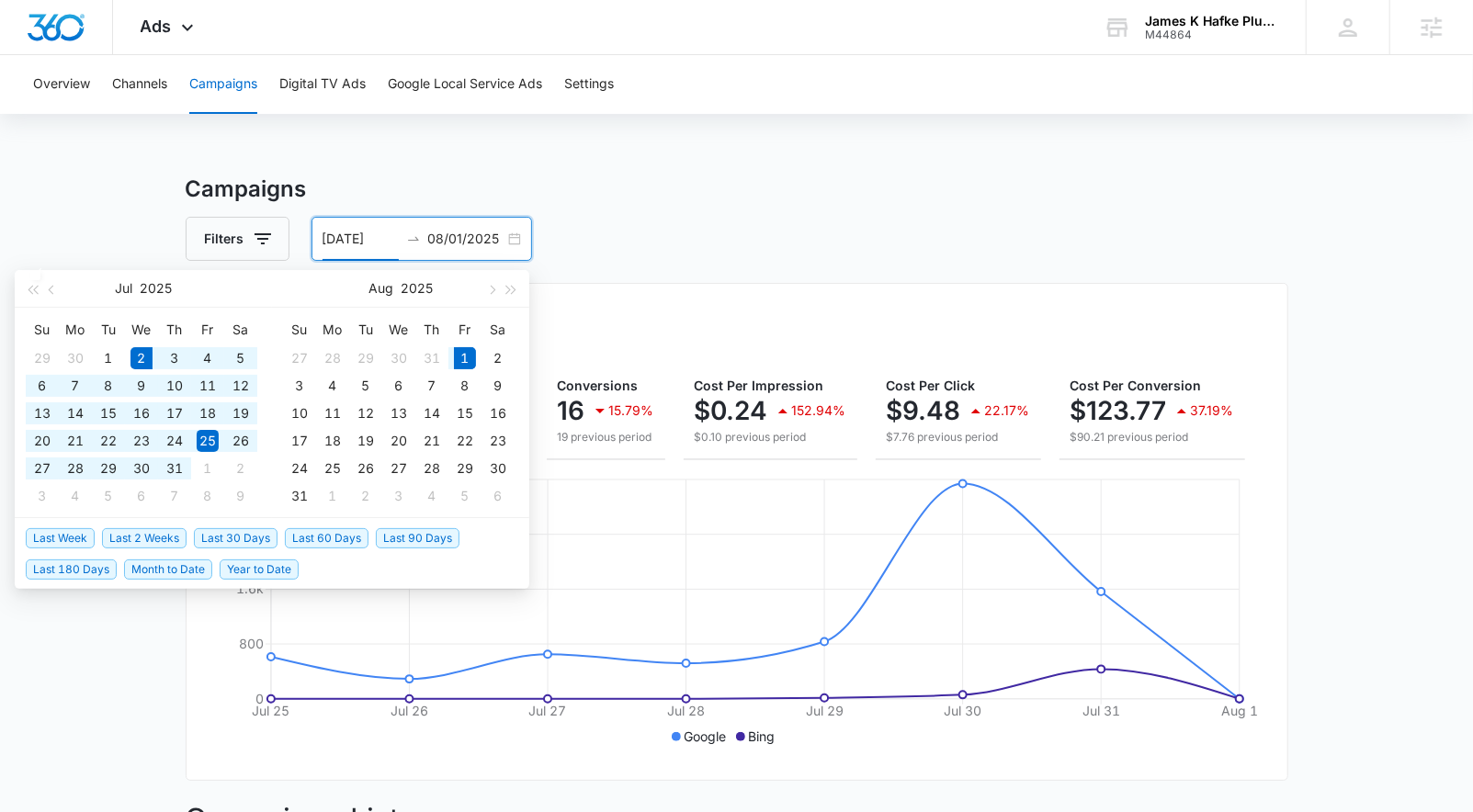 click on "Last 30 Days" at bounding box center (235, 538) 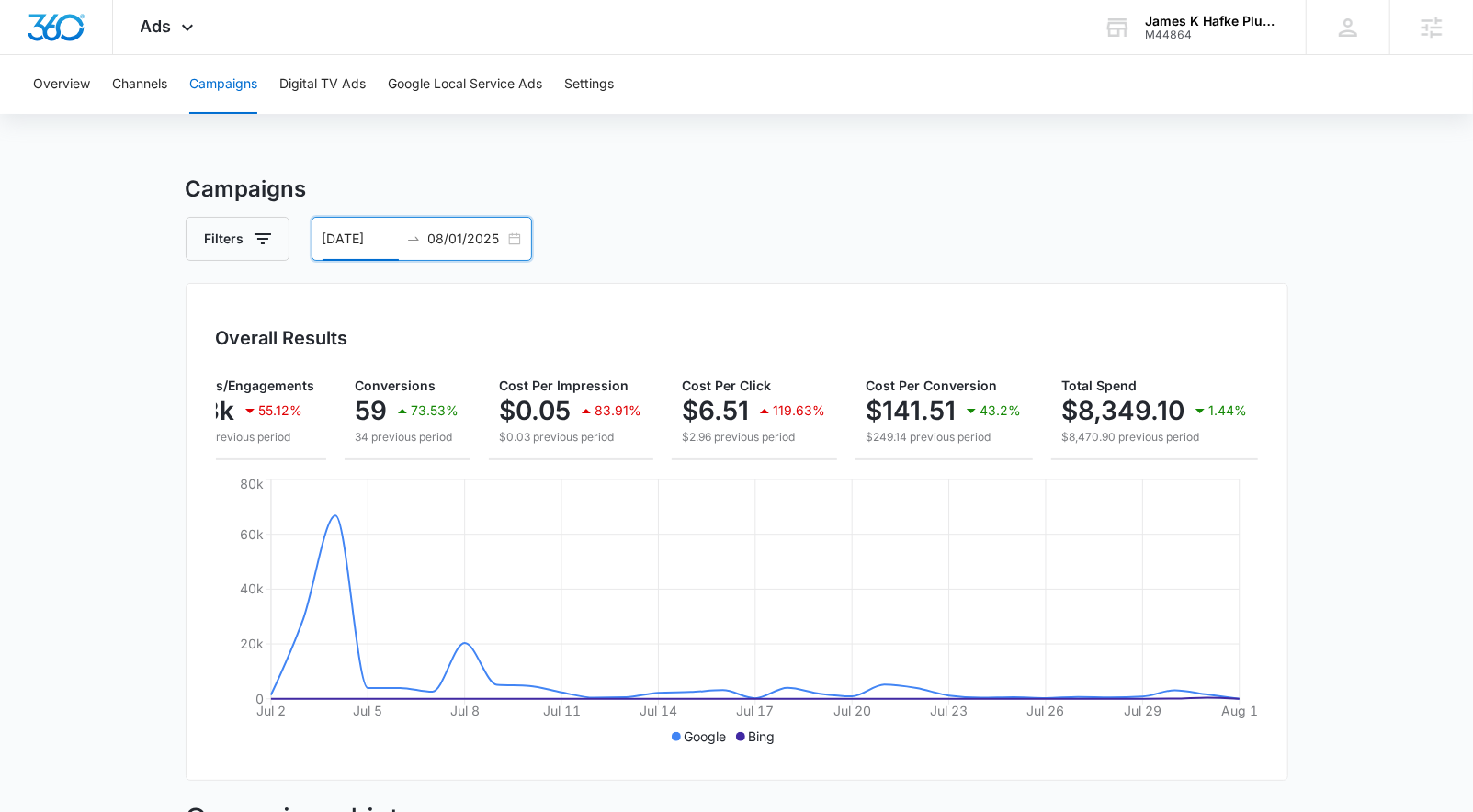 scroll, scrollTop: 0, scrollLeft: 0, axis: both 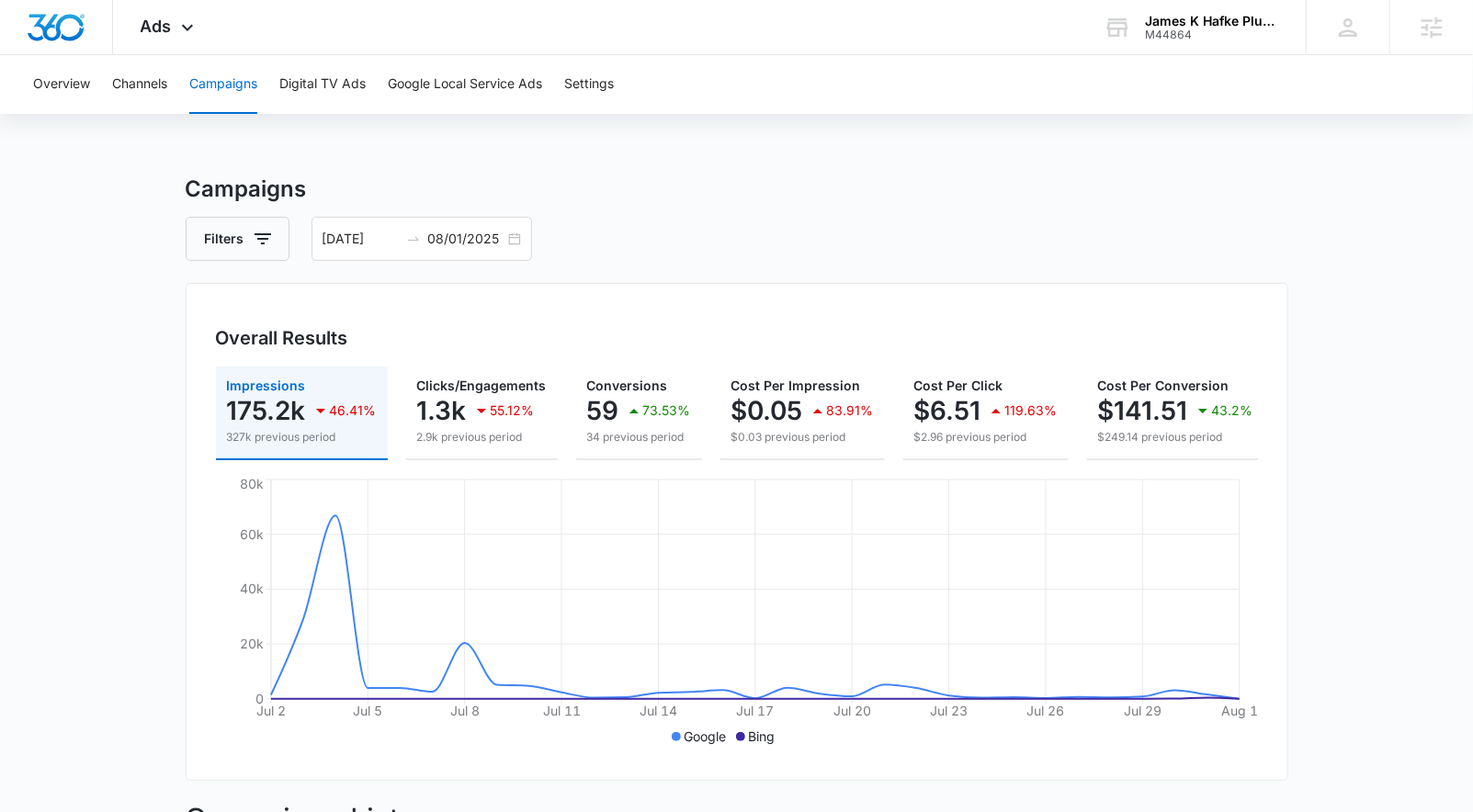 click on "Campaigns Filters 07/02/2025 08/01/2025 Overall Results Impressions 175.2k 46.41%  327k previous period Clicks/Engagements 1.3k 55.12%  2.9k previous period Conversions 59 73.53%  34 previous period Cost Per Impression $0.05 83.91%  $0.03 previous period Cost Per Click $6.51 119.63%  $2.96 previous period Cost Per Conversion $141.51 43.2%  $249.14 previous period Total Spend $8,349.10 1.44%  $8,470.90 previous period Jul 2 Jul 5 Jul 8 Jul 11 Jul 14 Jul 17 Jul 20 Jul 23 Jul 26 Jul 29 Aug 1 0 20k 40k 60k 80k Google Bing Campaigns List Filters Campaign Impressions Clicks/Engagements Conversions Budget Total Spend Totals 175,226 ( $0.05  ea) 1,283 ( $6.51  ea) 59 ( $141.51  ea) $11,389.00   $8,349.10 Performance Max - Leads Performance Max ACTIVE 171,828 ( $0.02  ea) 1,066 ( $3.96  ea) 33 ( $128.08  ea) $199.99    / daily $4,226.60 Search - Services Search ACTIVE 2,495 ( $1.38  ea) 126 ( $27.33  ea) 5 ( $688.63  ea) $141.66    / daily $3,443.20 Search - Services Search PAUSED 501 ( $0.18  ea) 31 ( $2.92  ea) 0 (" at bounding box center (736, 855) 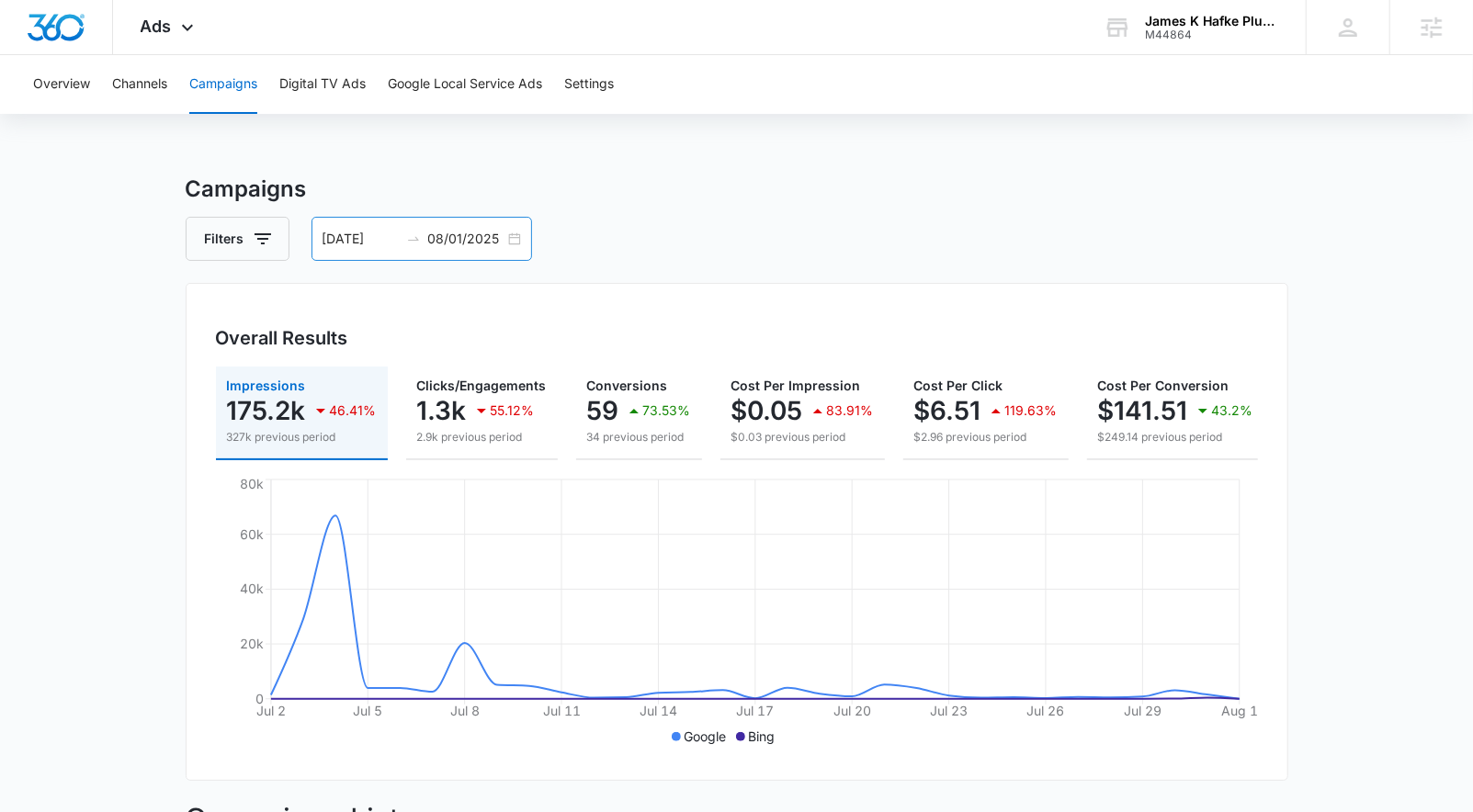 click on "07/02/2025 08/01/2025" at bounding box center [422, 239] 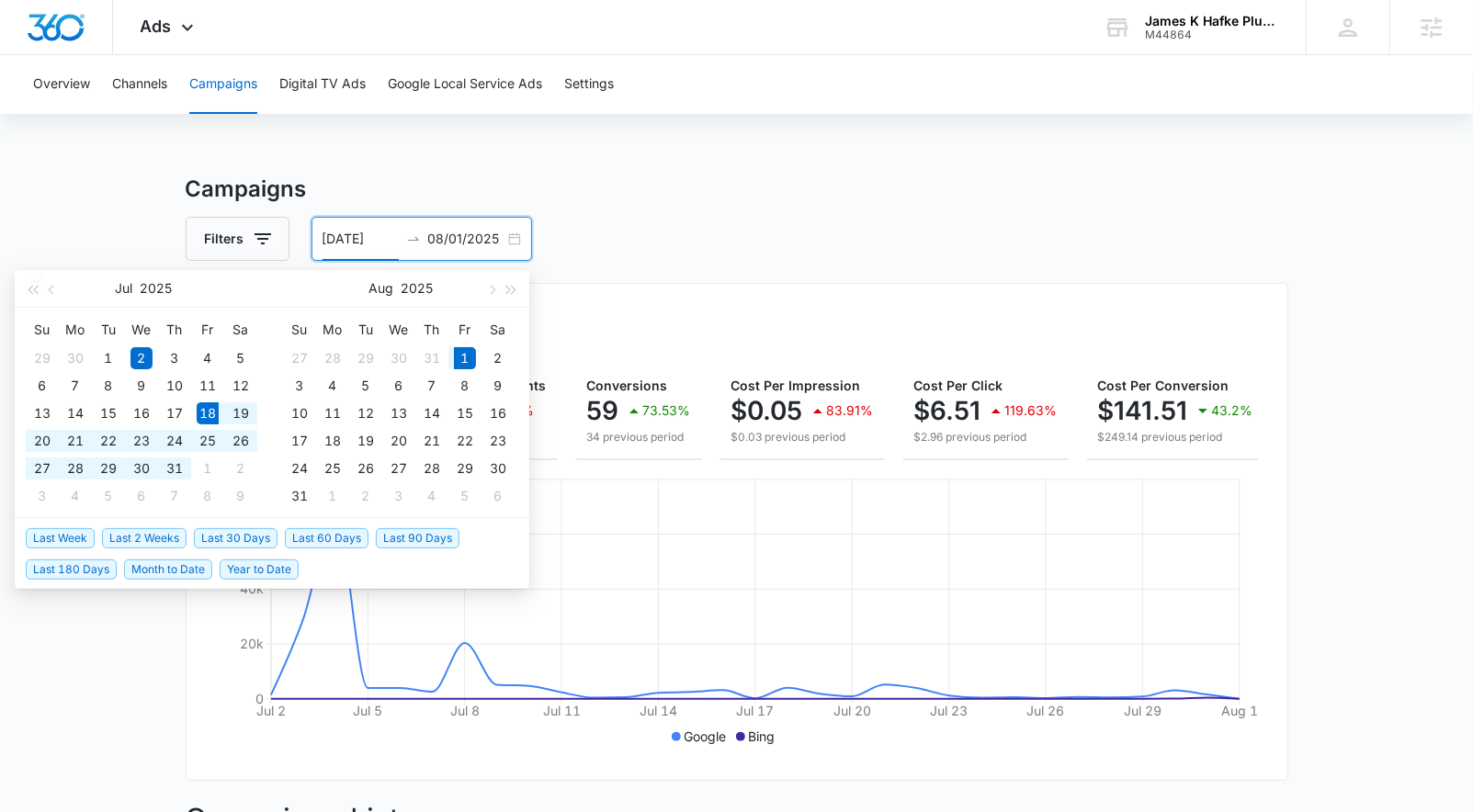 click on "Last 2 Weeks" at bounding box center (144, 538) 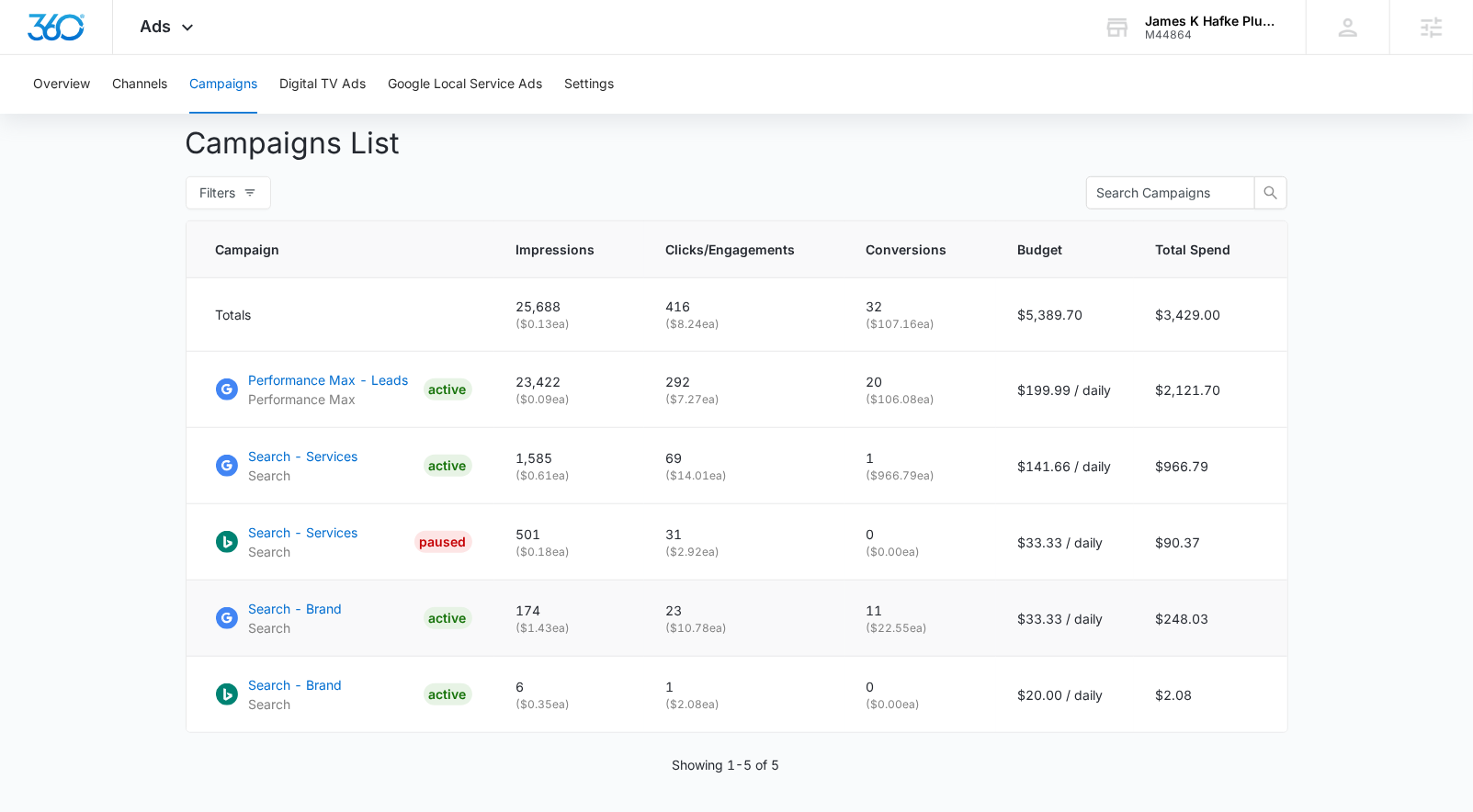scroll, scrollTop: 678, scrollLeft: 0, axis: vertical 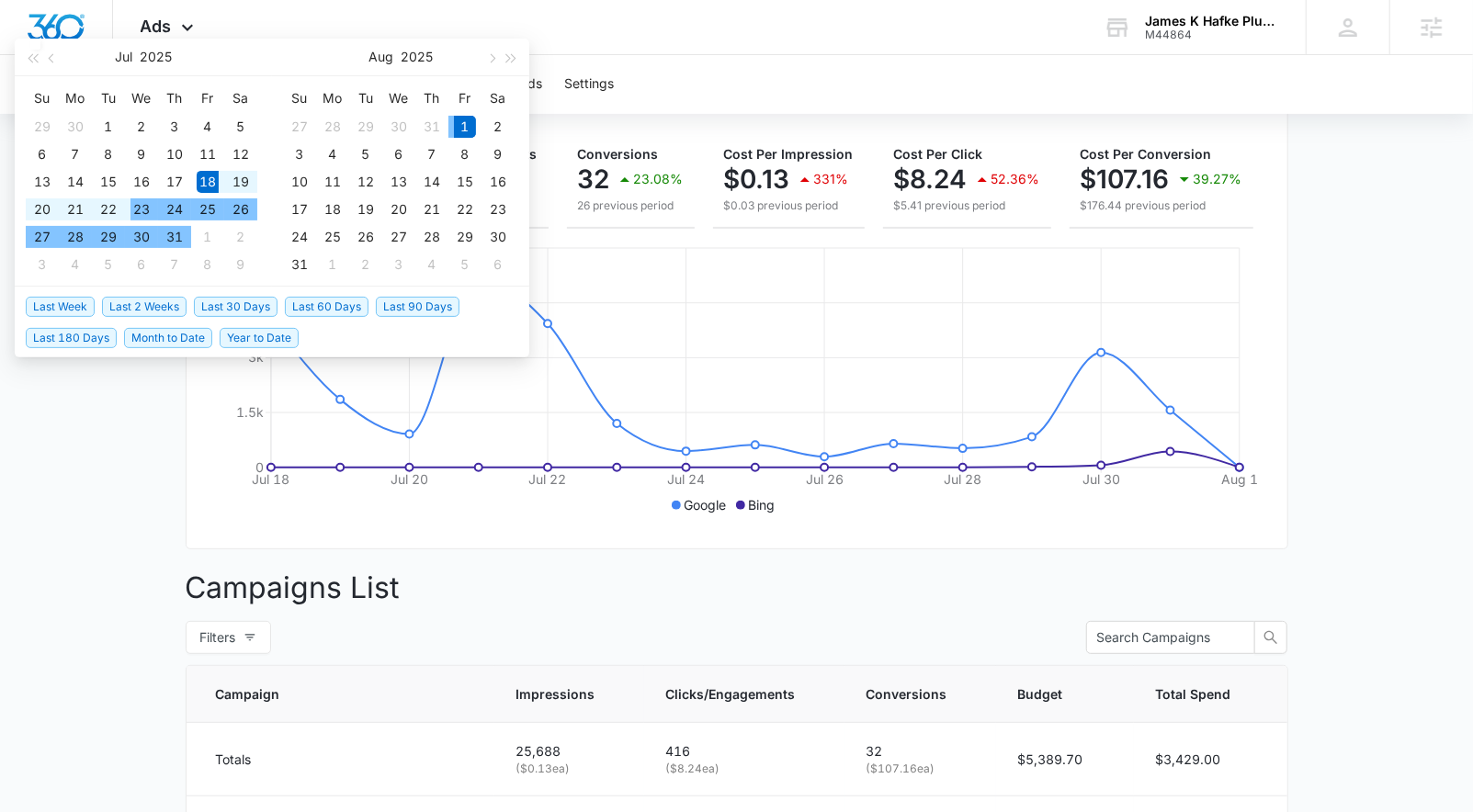 type on "07/18/2025" 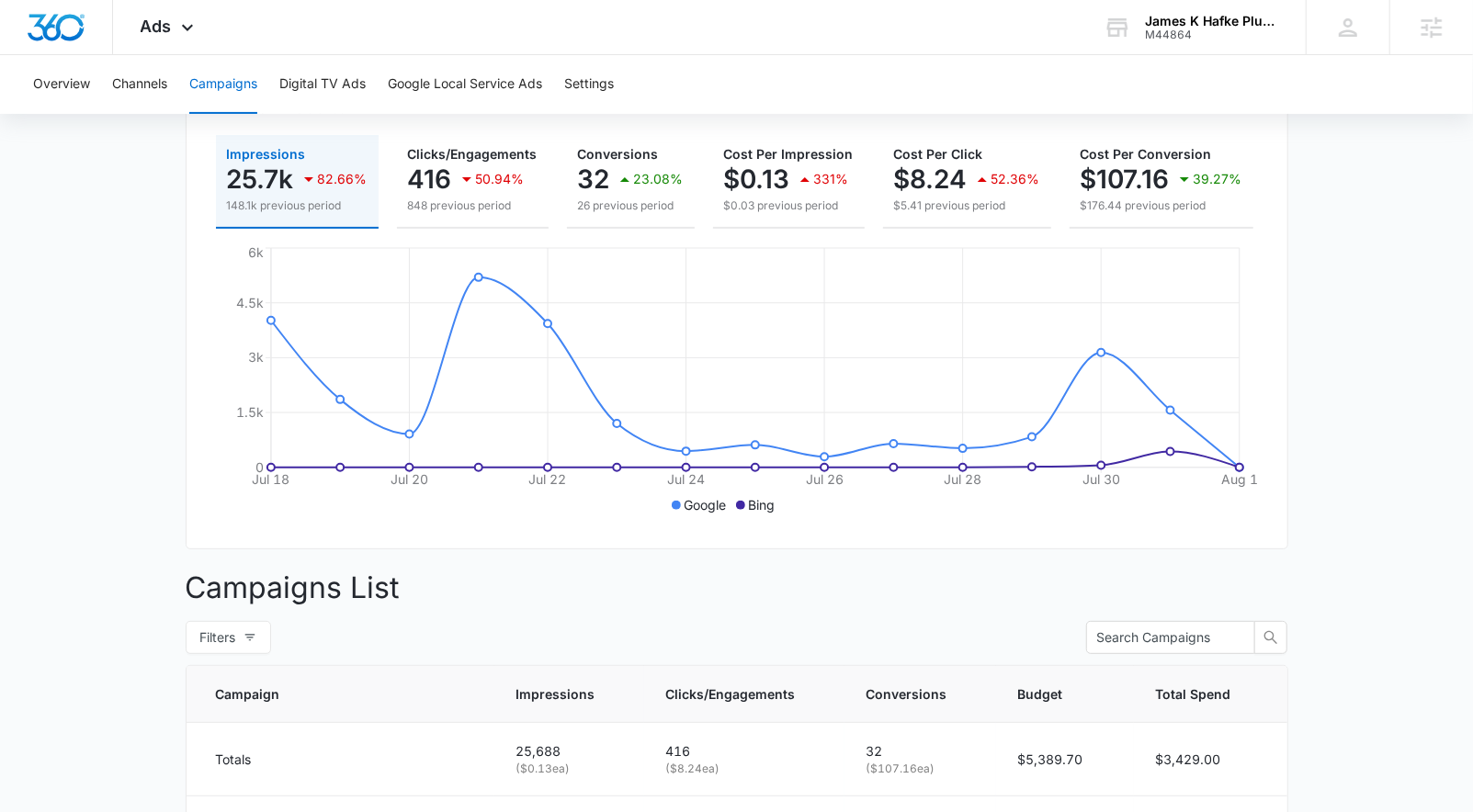 click on "Campaigns Filters 07/18/2025 08/01/2025 Overall Results Impressions 25.7k 82.66%  148.1k previous period Clicks/Engagements 416 50.94%  848 previous period Conversions 32 23.08%  26 previous period Cost Per Impression $0.13 331%  $0.03 previous period Cost Per Click $8.24 52.36%  $5.41 previous period Cost Per Conversion $107.16 39.27%  $176.44 previous period Total Spend $3,429.00 25.26%  $4,587.60 previous period Jul 18 Jul 20 Jul 22 Jul 24 Jul 26 Jul 28 Jul 30 Aug 1 0 1.5k 3k 4.5k 6k Google Bing Campaigns List Filters Campaign Impressions Clicks/Engagements Conversions Budget Total Spend Totals 25,688 ( $0.13  ea) 416 ( $8.24  ea) 32 ( $107.16  ea) $5,389.70   $3,429.00 Performance Max - Leads Performance Max ACTIVE 23,422 ( $0.09  ea) 292 ( $7.27  ea) 20 ( $106.08  ea) $199.99    / daily $2,121.70 Search - Services Search ACTIVE 1,585 ( $0.61  ea) 69 ( $14.01  ea) 1 ( $966.79  ea) $141.66    / daily $966.79 Search - Services Search PAUSED 501 ( $0.18  ea) 31 ( $2.92  ea) 0 ( $0.00  ea) $33.33    / daily (" at bounding box center [736, 624] 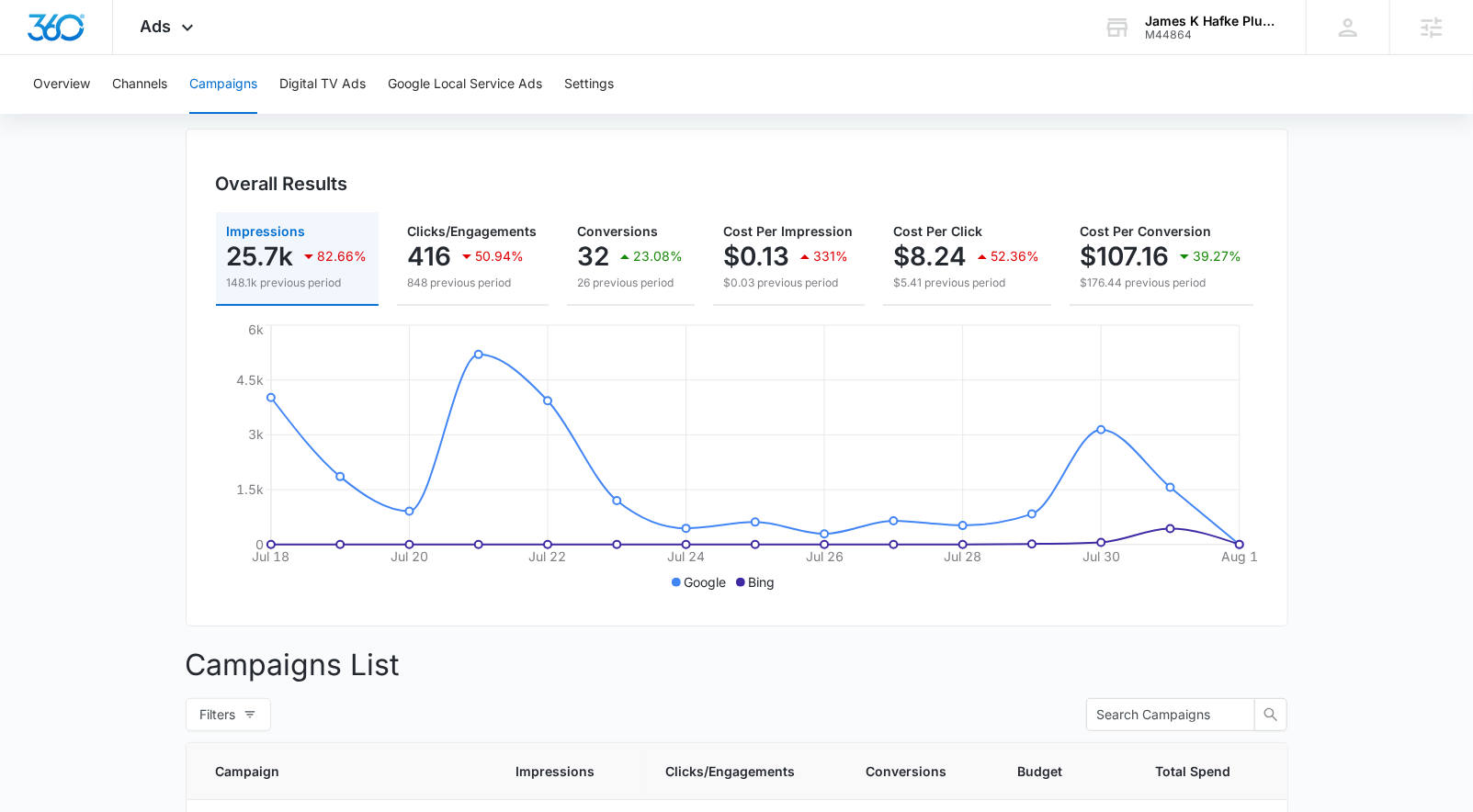 scroll, scrollTop: 0, scrollLeft: 0, axis: both 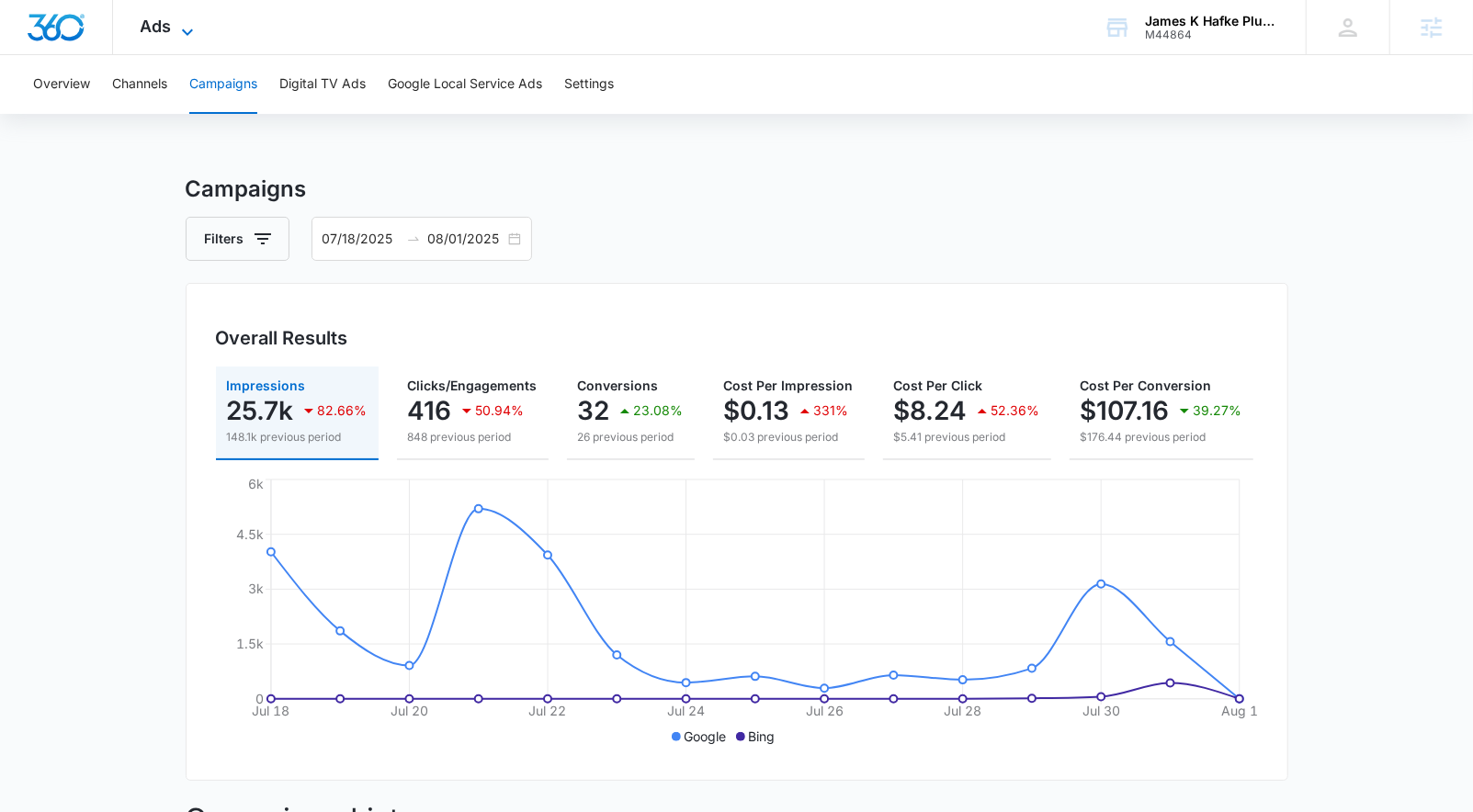 click 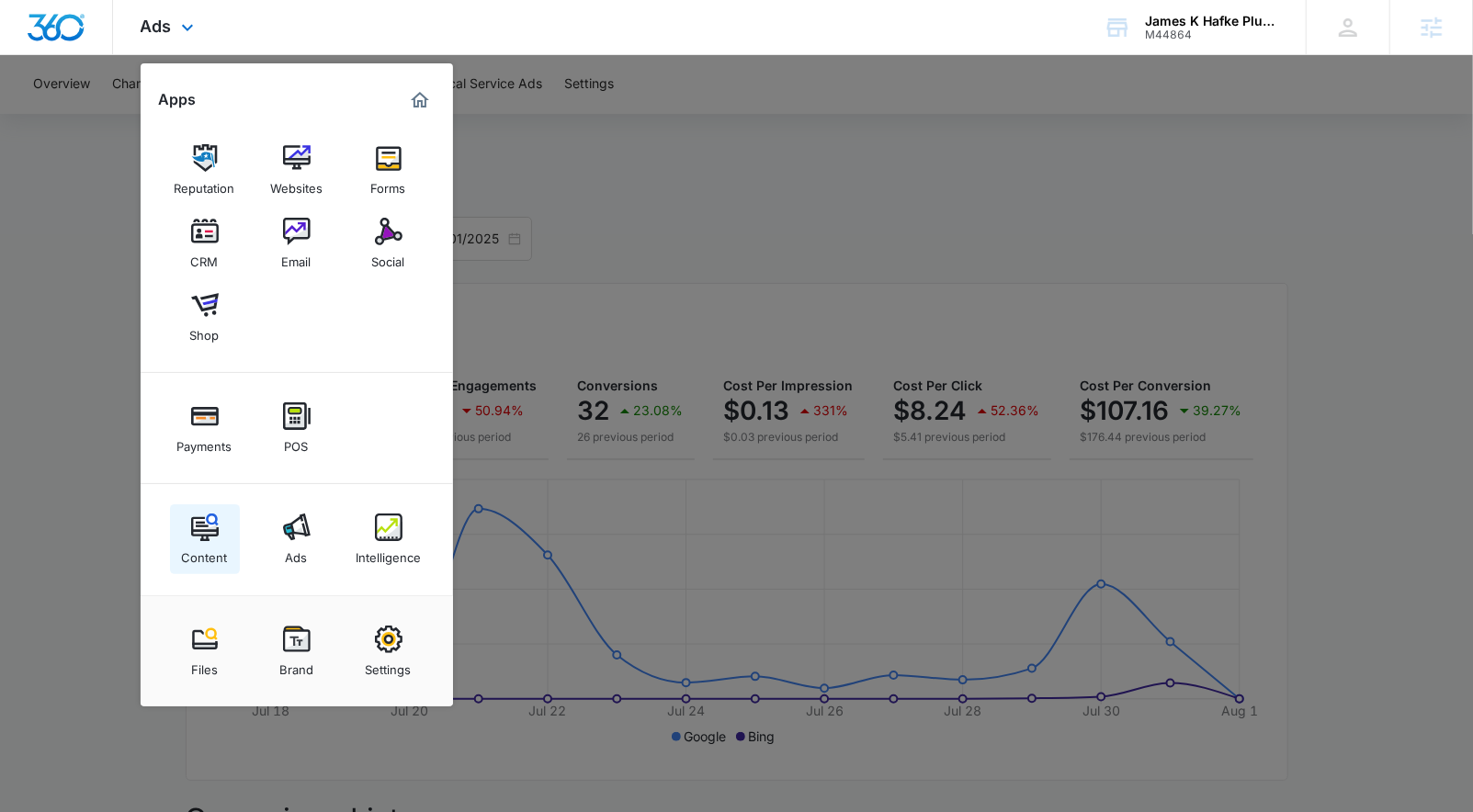 click at bounding box center (205, 527) 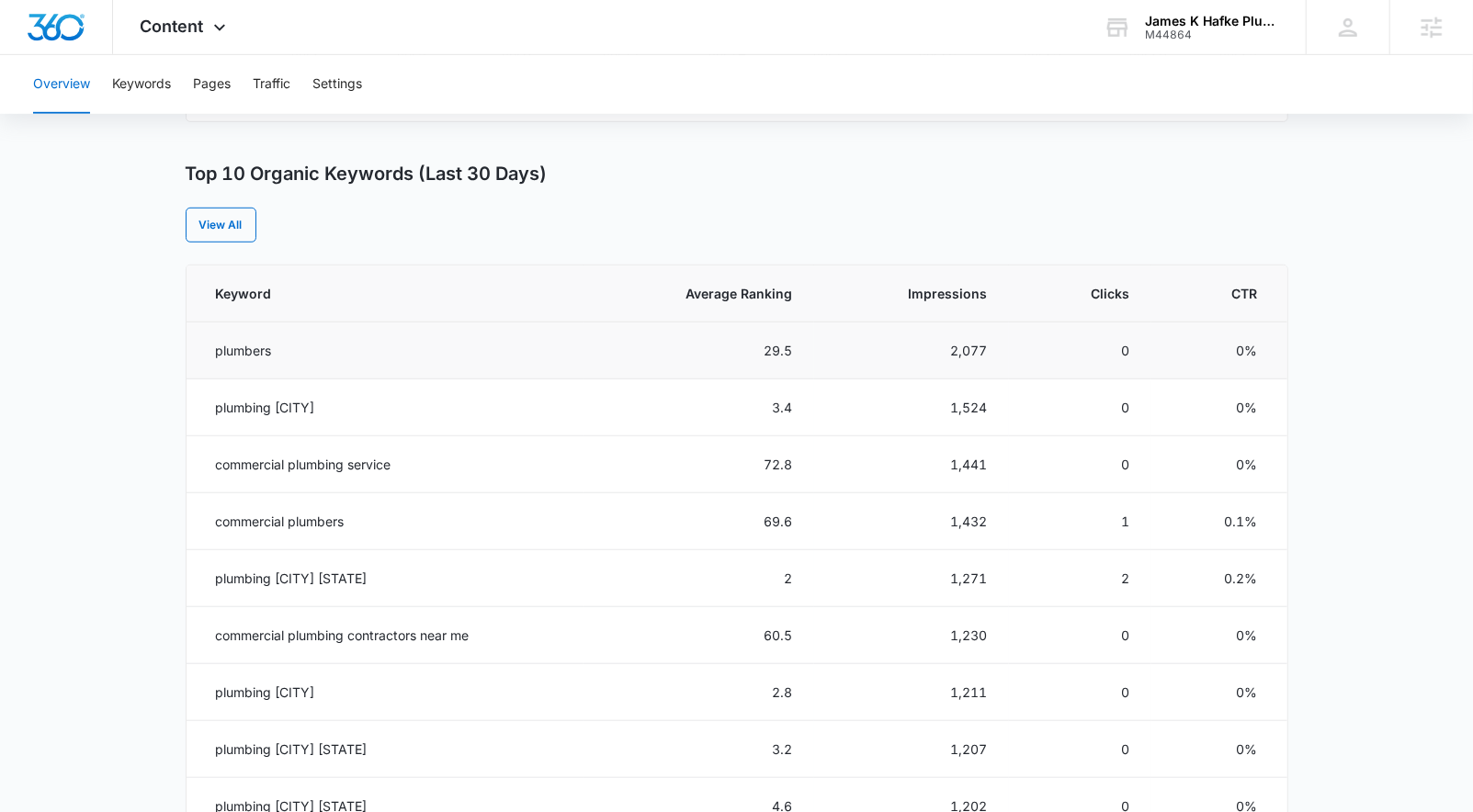 scroll, scrollTop: 712, scrollLeft: 0, axis: vertical 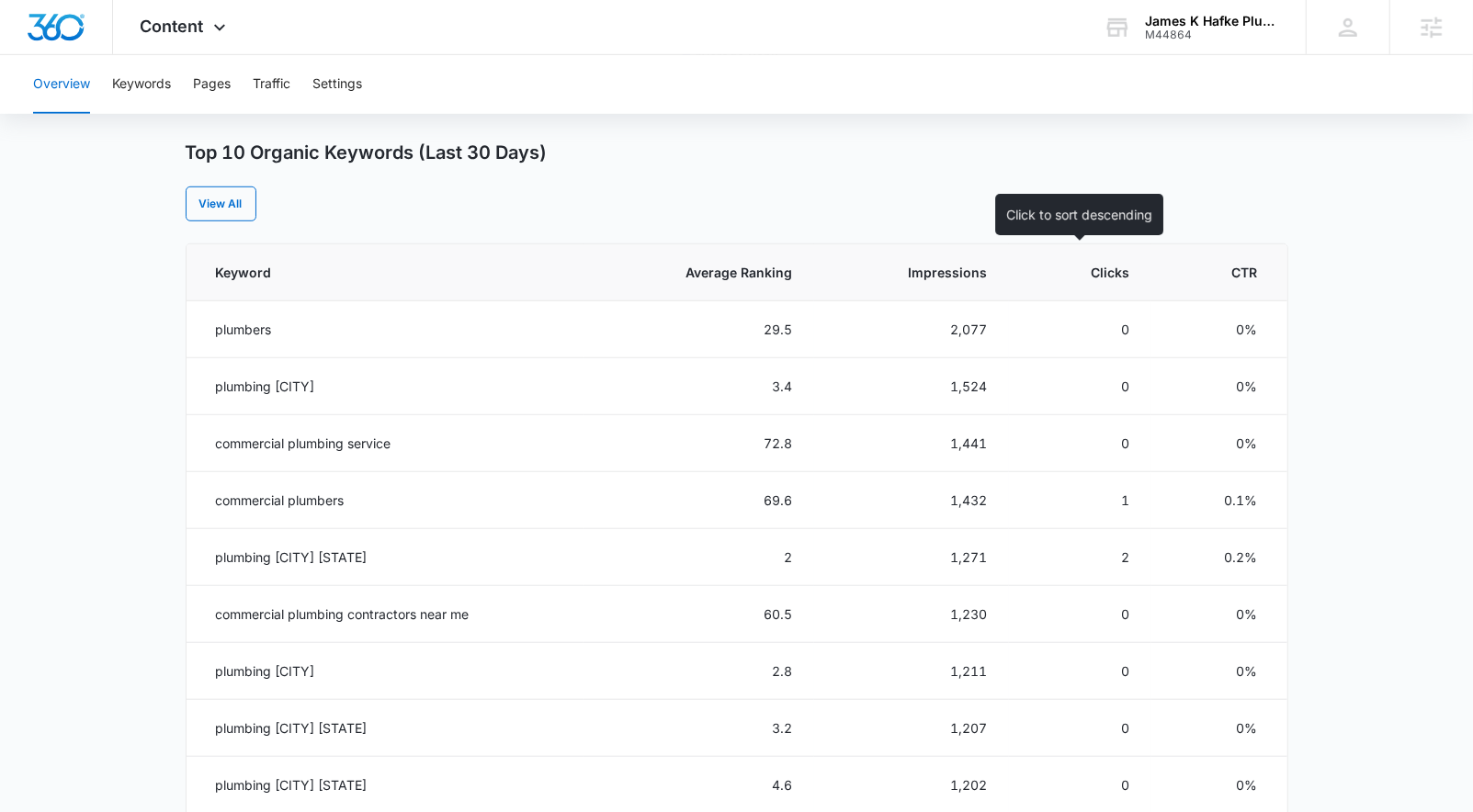 click on "Clicks" at bounding box center (1080, 273) 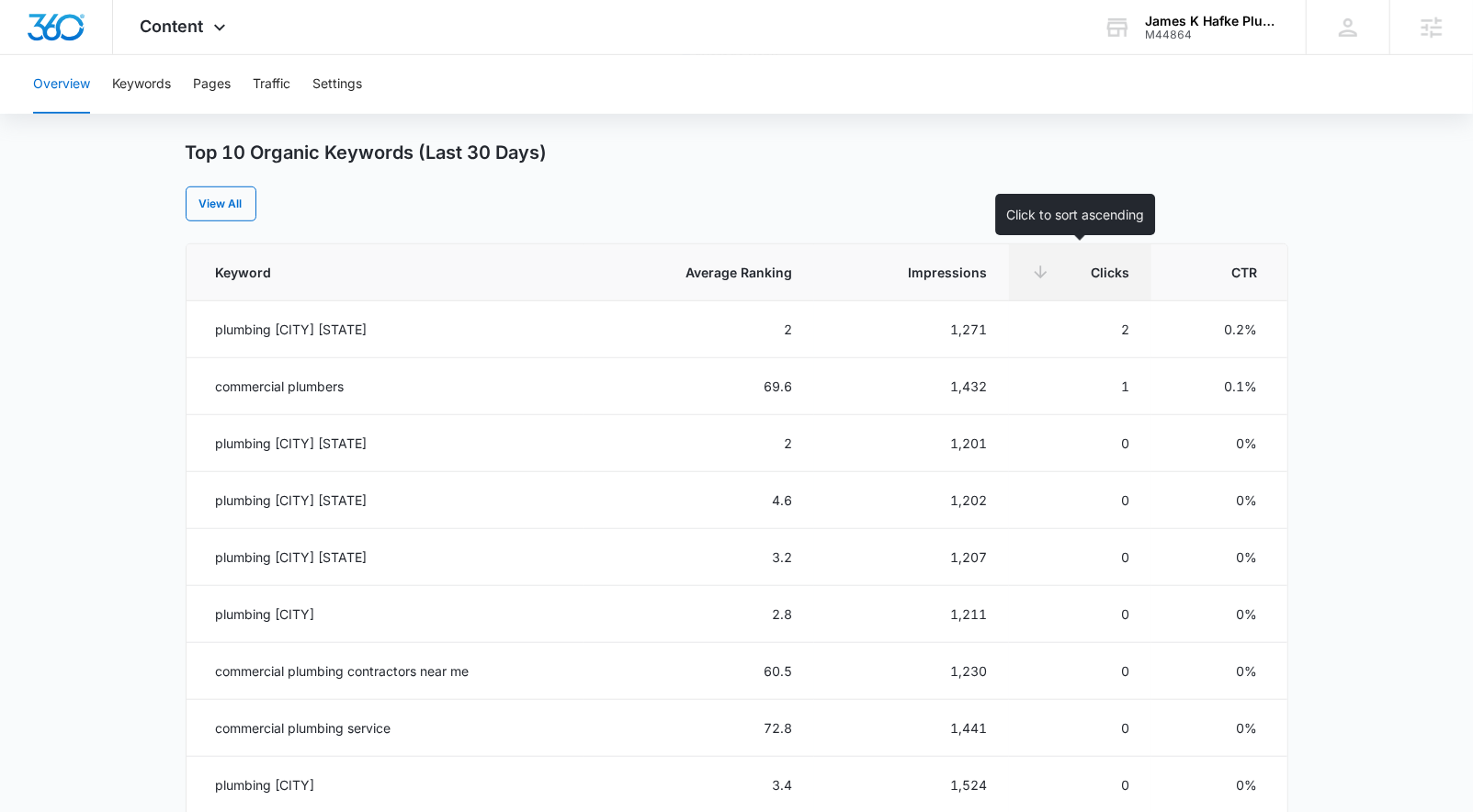 click on "Clicks" at bounding box center [1080, 273] 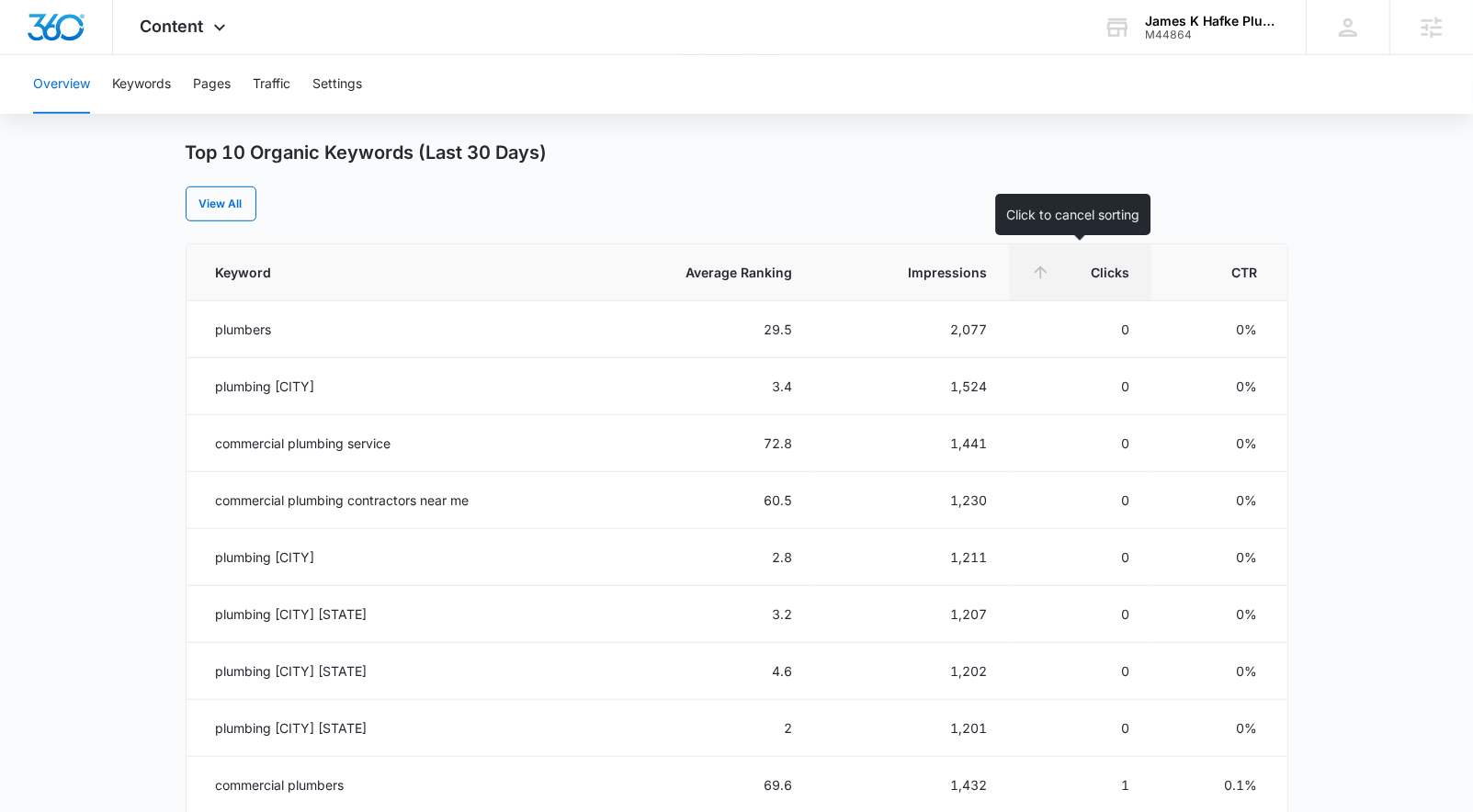 click on "Clicks" at bounding box center (1093, 272) 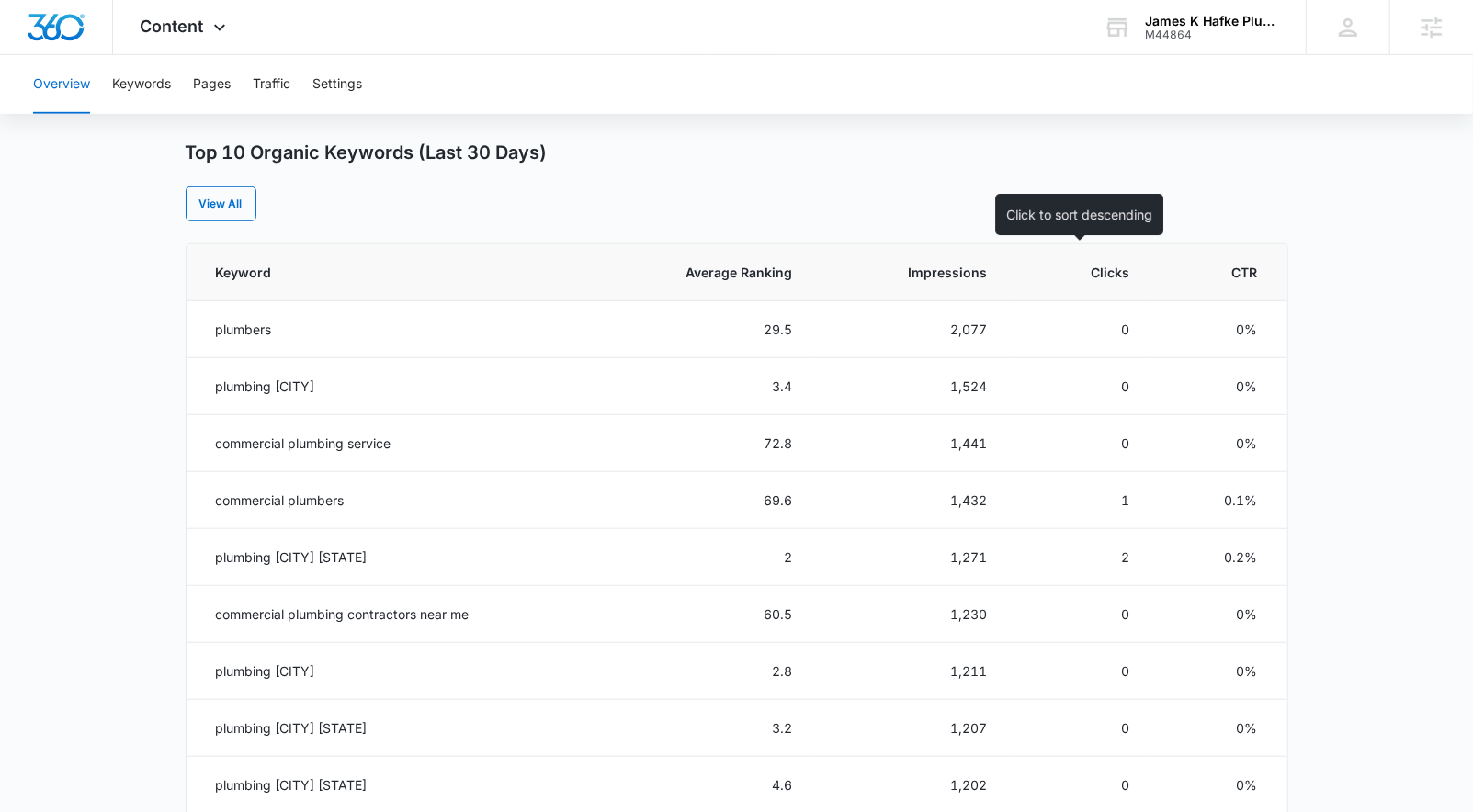 click on "Clicks" at bounding box center [1093, 272] 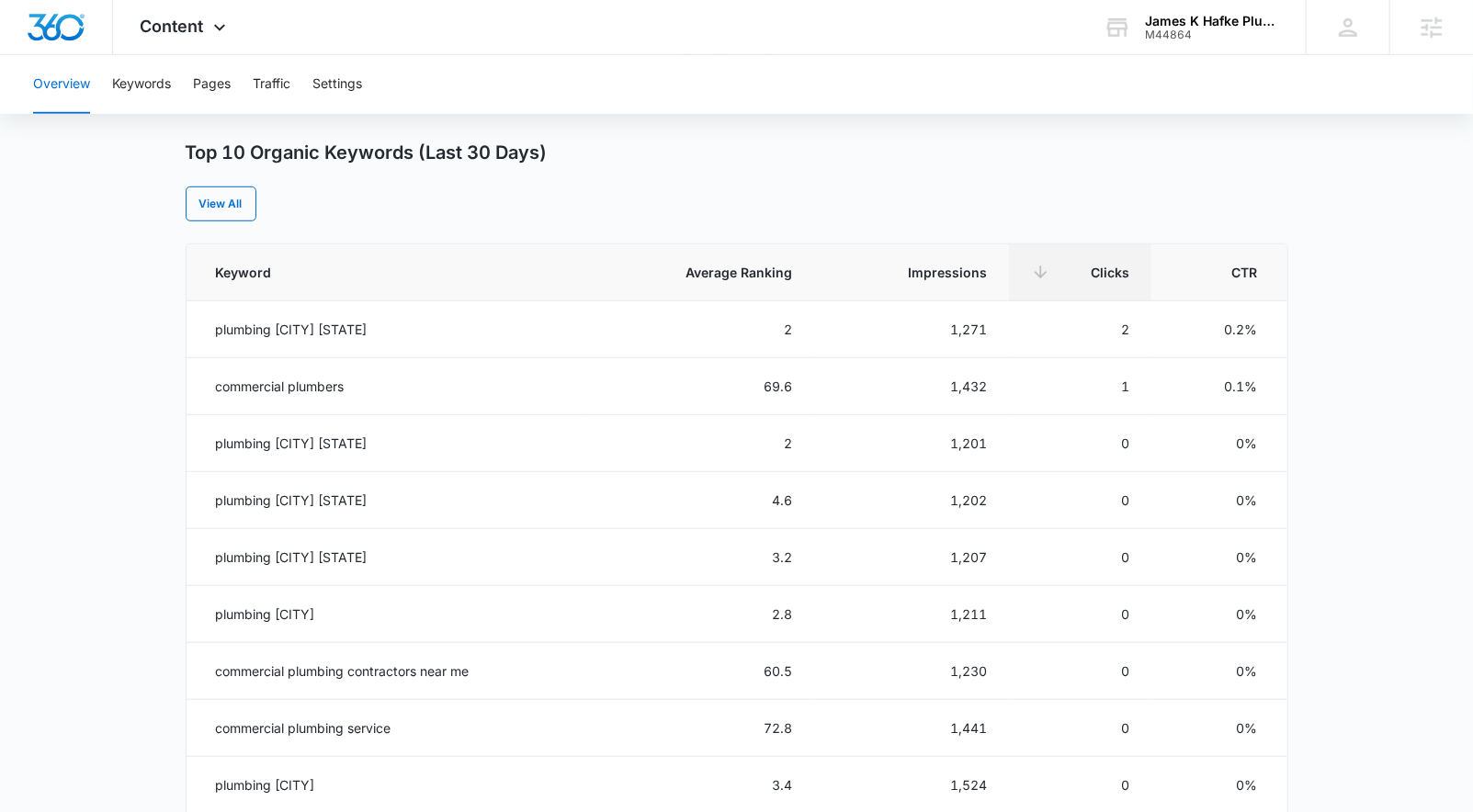 click on "Overview Overall Organic Performance (Last 30 Days) Compared to:   Jun 2, 2025  -   Jun 30, 2025 Content Marketing is all about your search relevance. Organic Growth is the easiest way to visualize your gains in search results. Learn more or request help from our experts to boost your search relevance. Average Rank 40 8.92%  Total Impressions 72k 28.59%  Total Clicks 106 4.95%  Average CTR 0.15% 16.67%  Jul 2 Jul 5 Jul 8 Jul 11 Jul 14 Jul 17 Jul 20 Jul 23 Jul 26 Jul 29 15 30 45 60 Average Rank Top 10 Organic Keywords (Last 30 Days) View All Keyword Average Ranking Impressions Clicks CTR plumbing st petersburg fl 2 1,271 2 0.2% commercial plumbers 69.6 1,432 1 0.1% plumbing st. petersburg fl 2 1,201 0 0% plumbing st. pete beach fl 4.6 1,202 0 0% plumbing st. pete fl 3.2 1,207 0 0% plumbing st pete 2.8 1,211 0 0% commercial plumbing contractors near me 60.5 1,230 0 0% commercial plumbing service 72.8 1,441 0 0% plumbing st petersburg 3.4 1,524 0 0% plumbers 29.5 2,077 0 0% Resources Tips & Tricks Help Center" at bounding box center [736, 351] 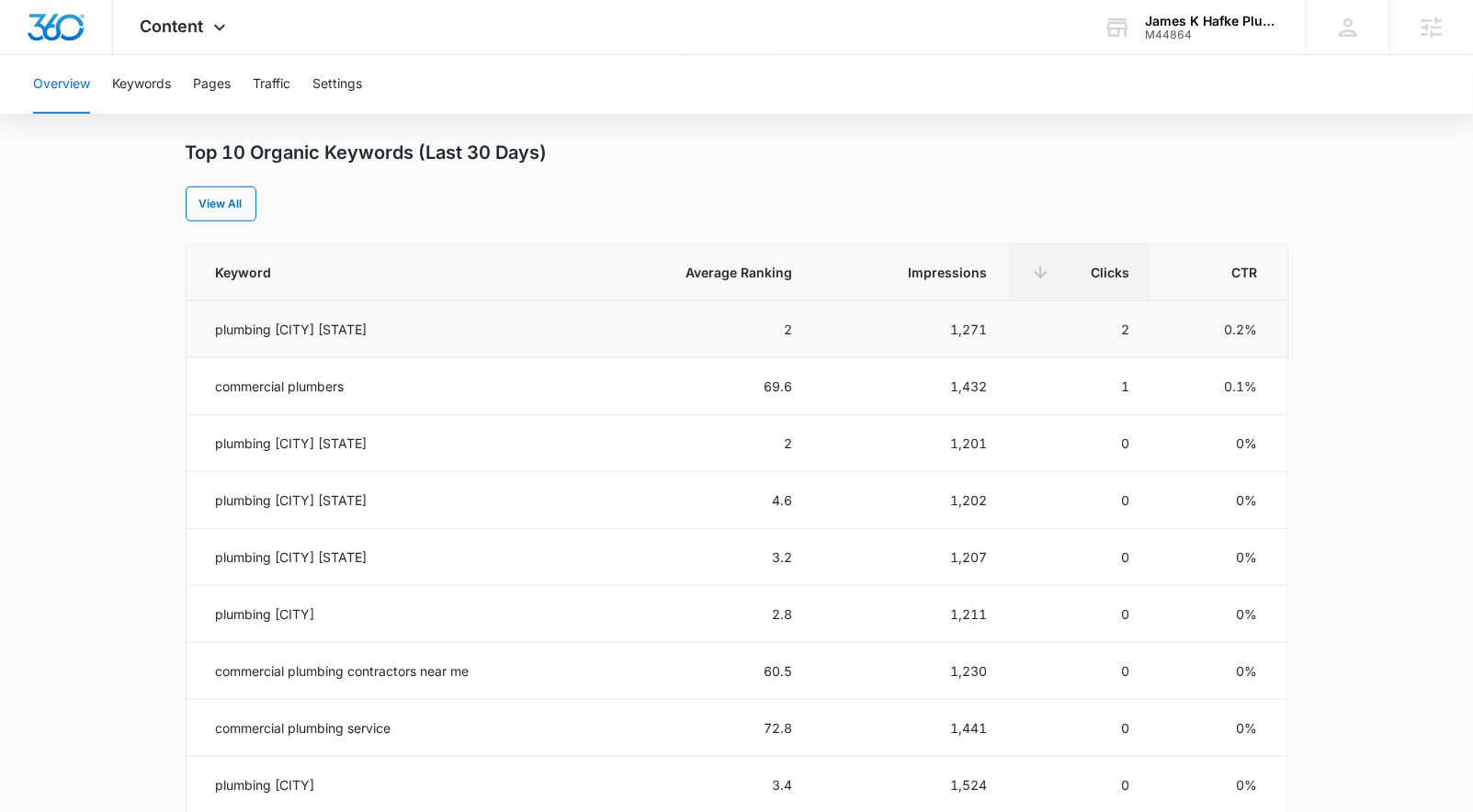 drag, startPoint x: 324, startPoint y: 325, endPoint x: 424, endPoint y: 327, distance: 100.02 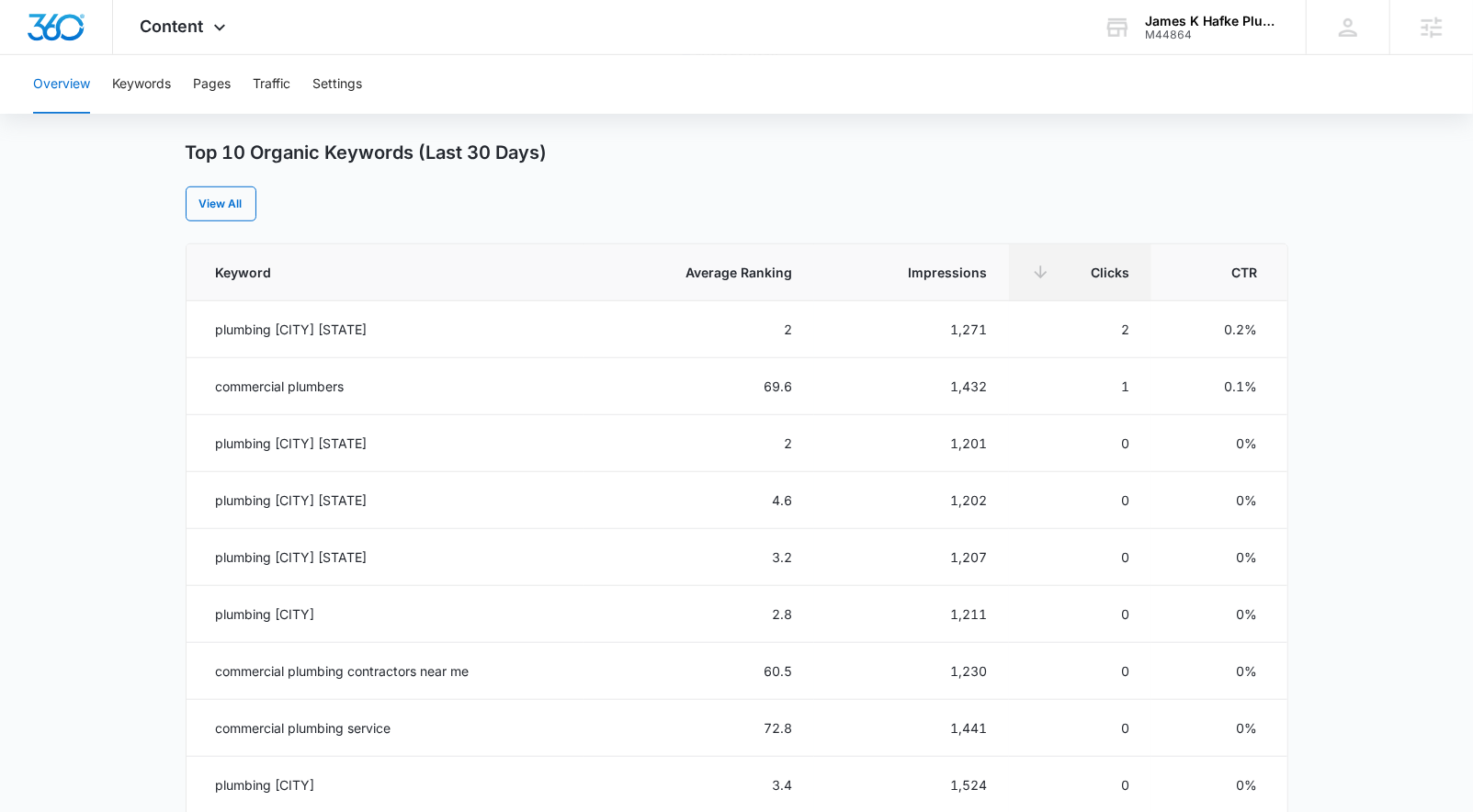 copy on "plumbing st petersburg fl" 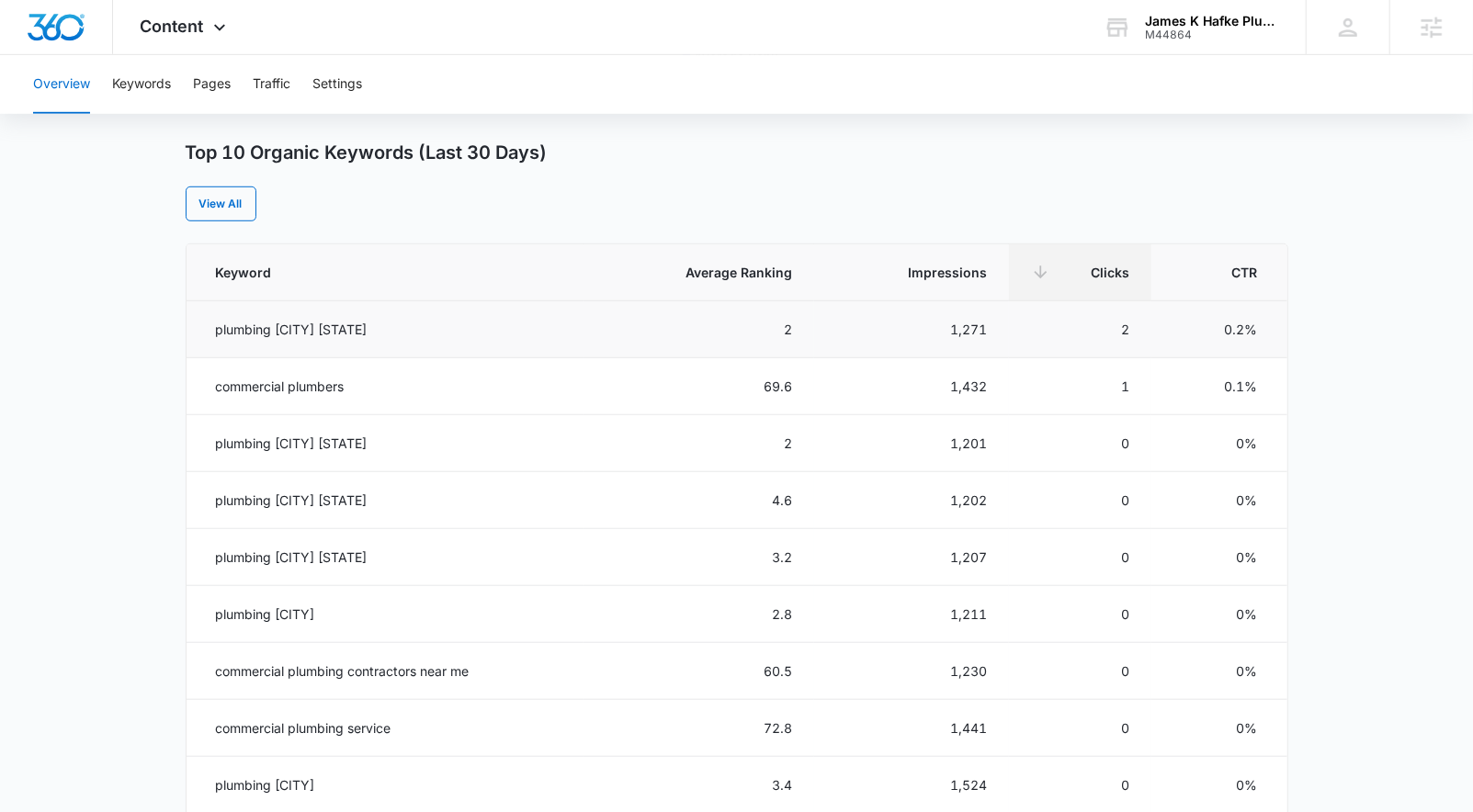 copy on "plumbing st petersburg fl" 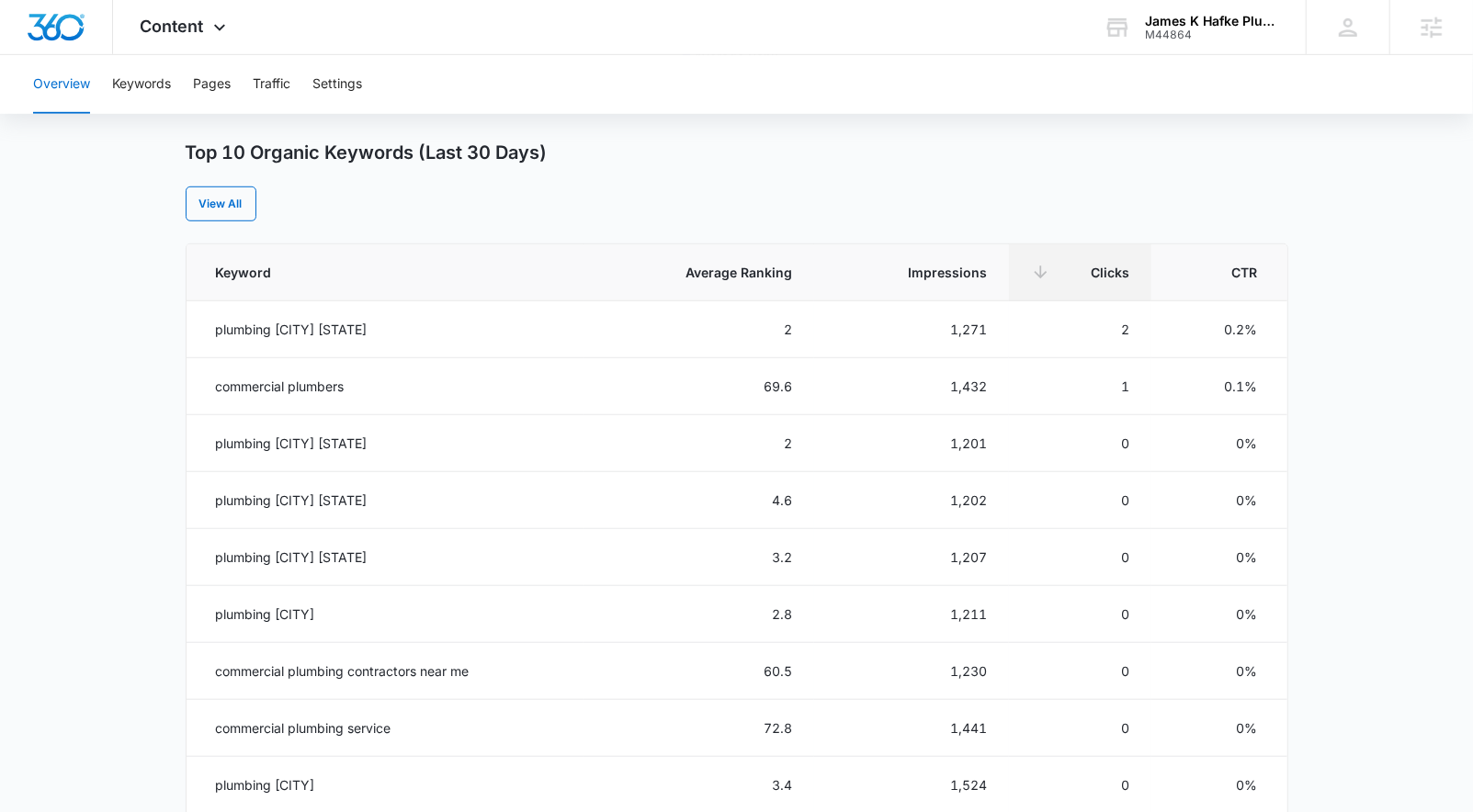 click on "Overview Overall Organic Performance (Last 30 Days) Compared to:   Jun 2, 2025  -   Jun 30, 2025 Content Marketing is all about your search relevance. Organic Growth is the easiest way to visualize your gains in search results. Learn more or request help from our experts to boost your search relevance. Average Rank 40 8.92%  Total Impressions 72k 28.59%  Total Clicks 106 4.95%  Average CTR 0.15% 16.67%  Jul 2 Jul 5 Jul 8 Jul 11 Jul 14 Jul 17 Jul 20 Jul 23 Jul 26 Jul 29 15 30 45 60 Average Rank Top 10 Organic Keywords (Last 30 Days) View All Keyword Average Ranking Impressions Clicks CTR plumbing st petersburg fl 2 1,271 2 0.2% commercial plumbers 69.6 1,432 1 0.1% plumbing st. petersburg fl 2 1,201 0 0% plumbing st. pete beach fl 4.6 1,202 0 0% plumbing st. pete fl 3.2 1,207 0 0% plumbing st pete 2.8 1,211 0 0% commercial plumbing contractors near me 60.5 1,230 0 0% commercial plumbing service 72.8 1,441 0 0% plumbing st petersburg 3.4 1,524 0 0% plumbers 29.5 2,077 0 0% Resources Tips & Tricks Help Center" at bounding box center (736, 351) 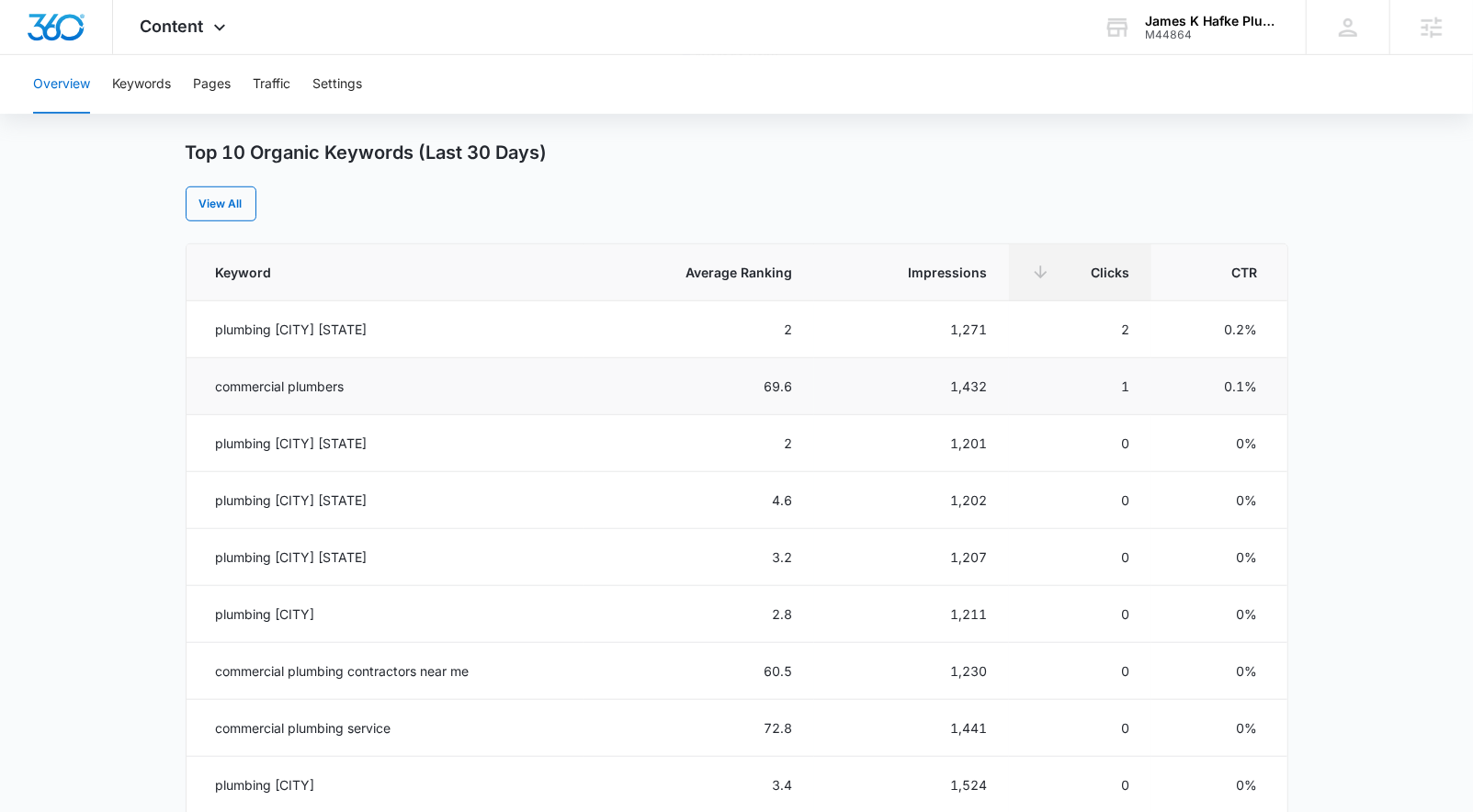 click on "commercial plumbers" at bounding box center (385, 387) 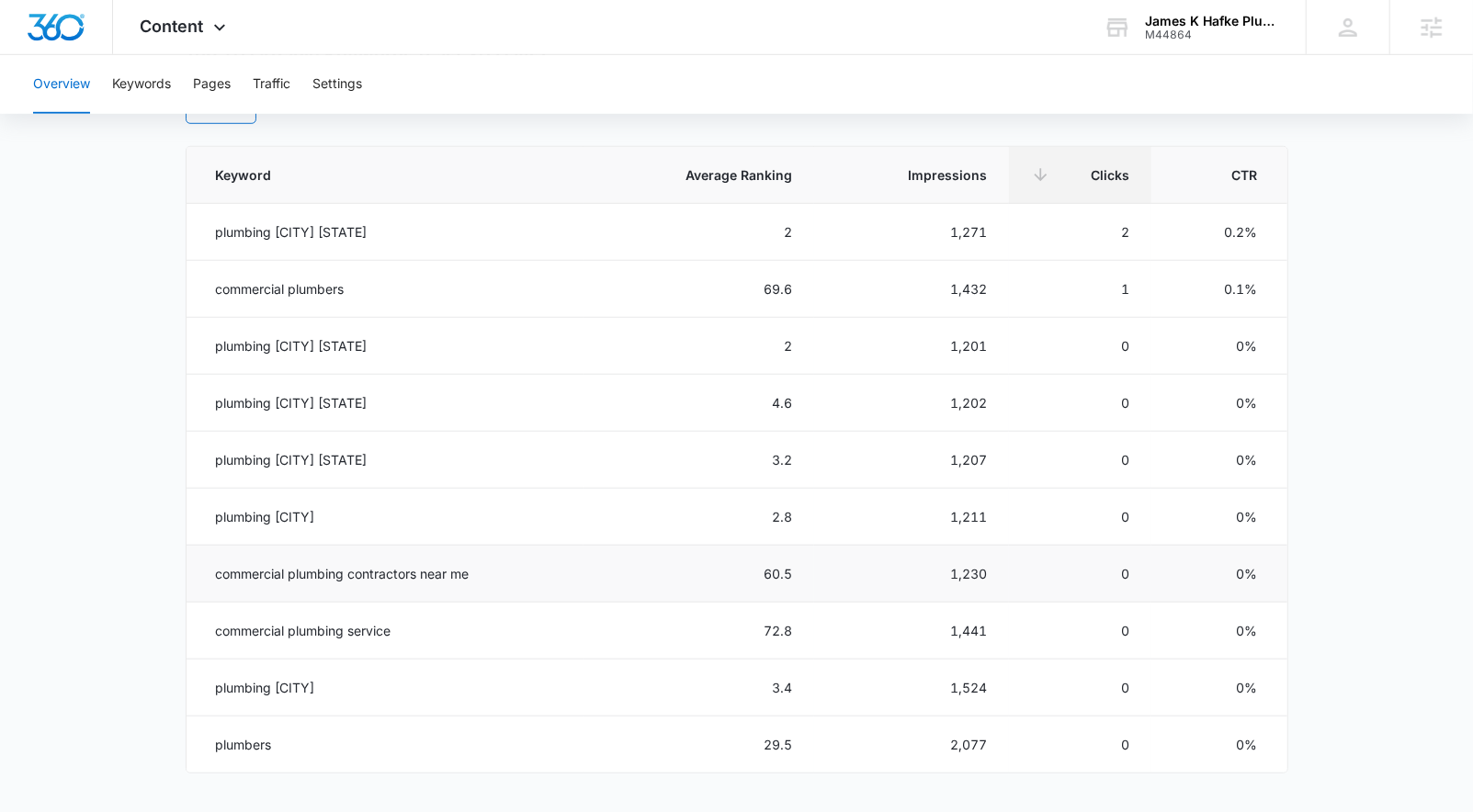 scroll, scrollTop: 852, scrollLeft: 0, axis: vertical 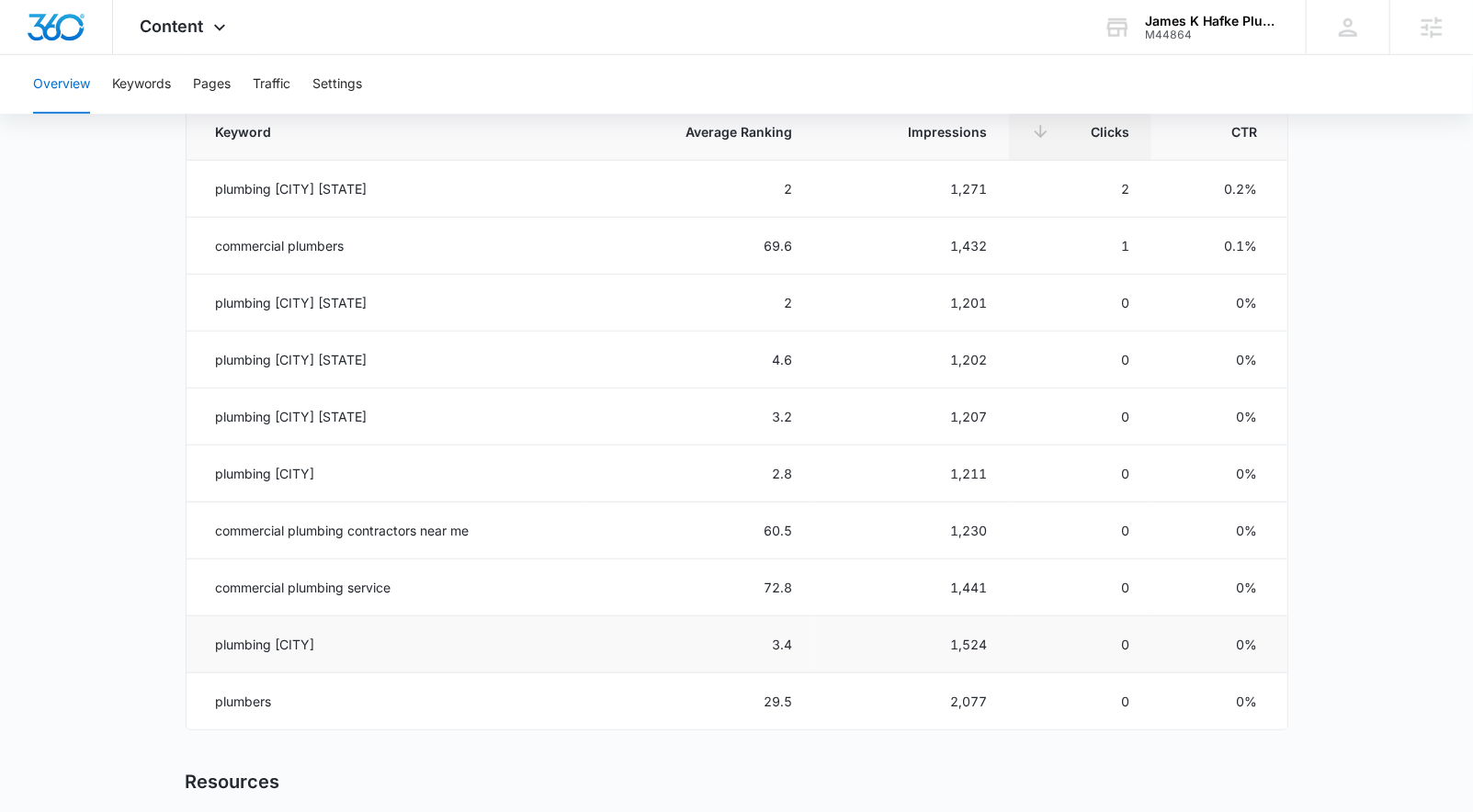 drag, startPoint x: 215, startPoint y: 636, endPoint x: 391, endPoint y: 642, distance: 176.10224 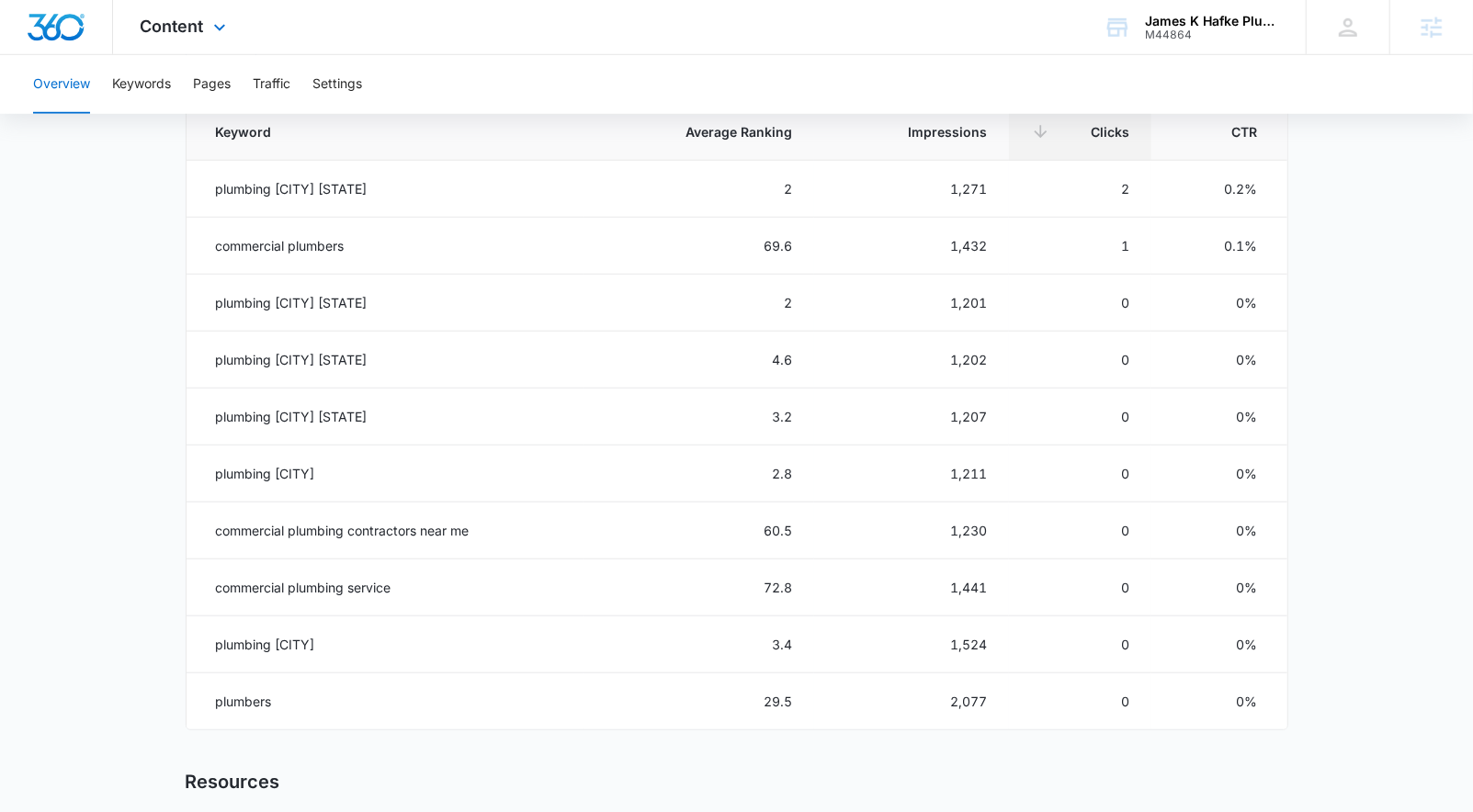 copy on "plumbing st petersburg" 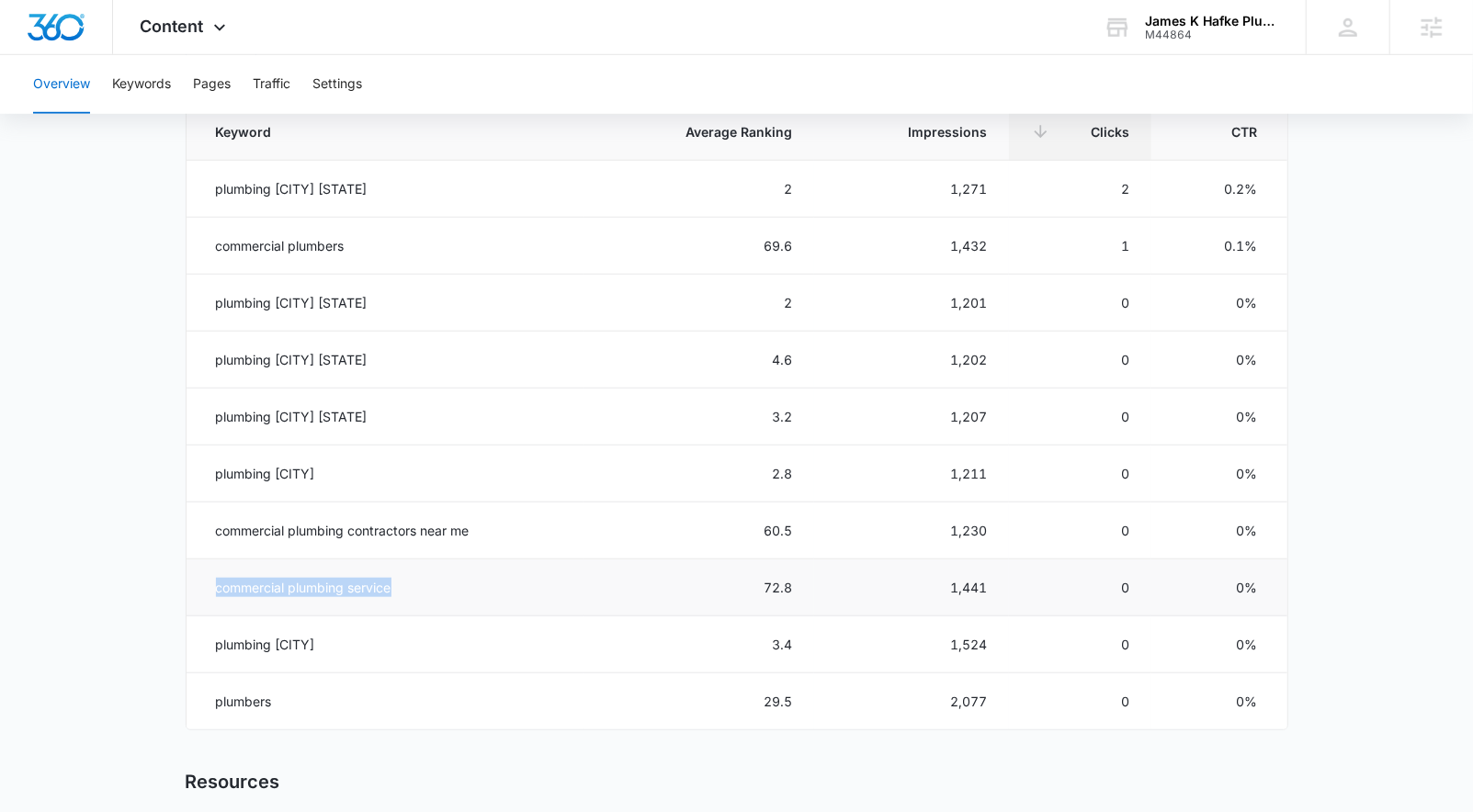 drag, startPoint x: 212, startPoint y: 582, endPoint x: 436, endPoint y: 590, distance: 224.14281 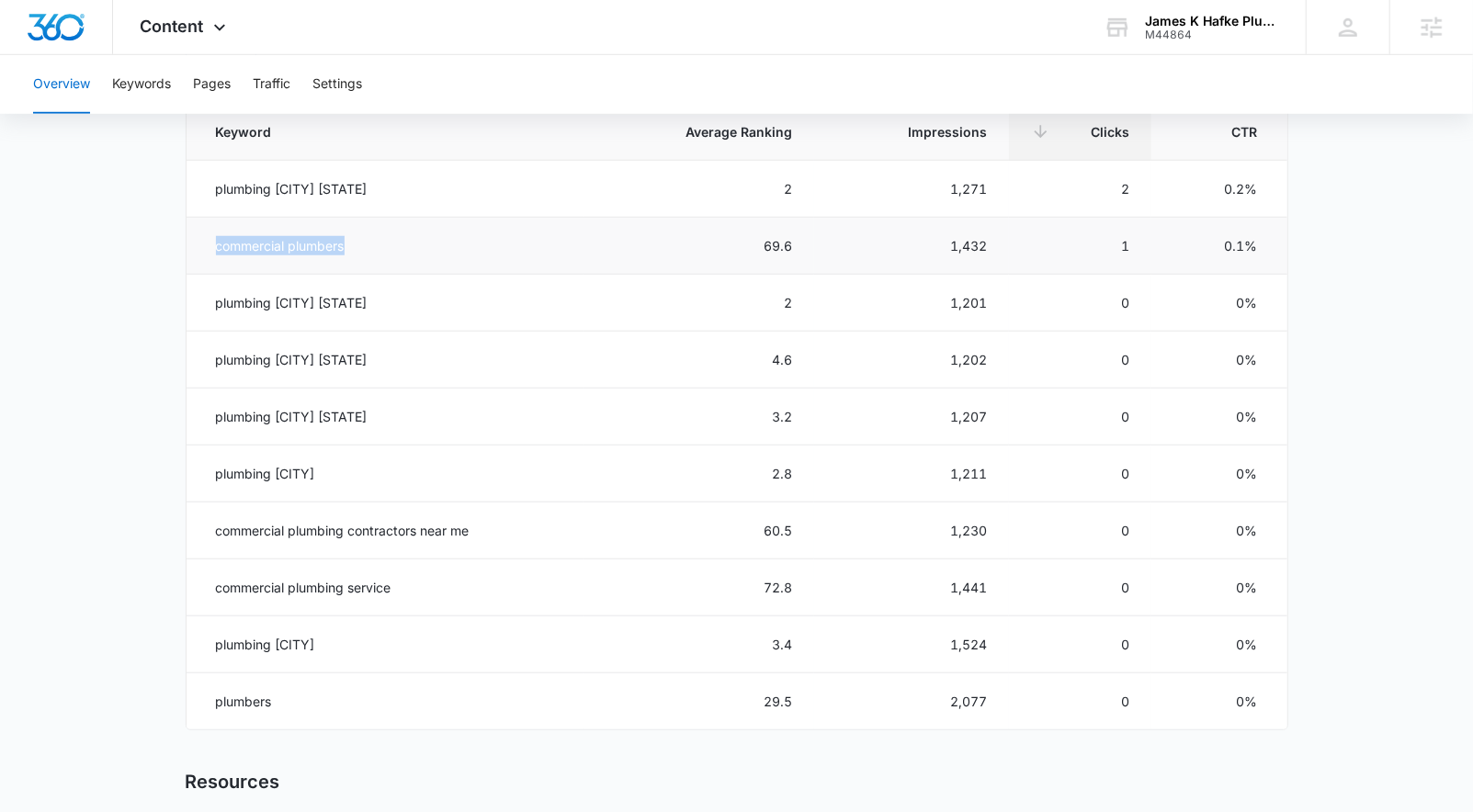 drag, startPoint x: 207, startPoint y: 241, endPoint x: 380, endPoint y: 241, distance: 173 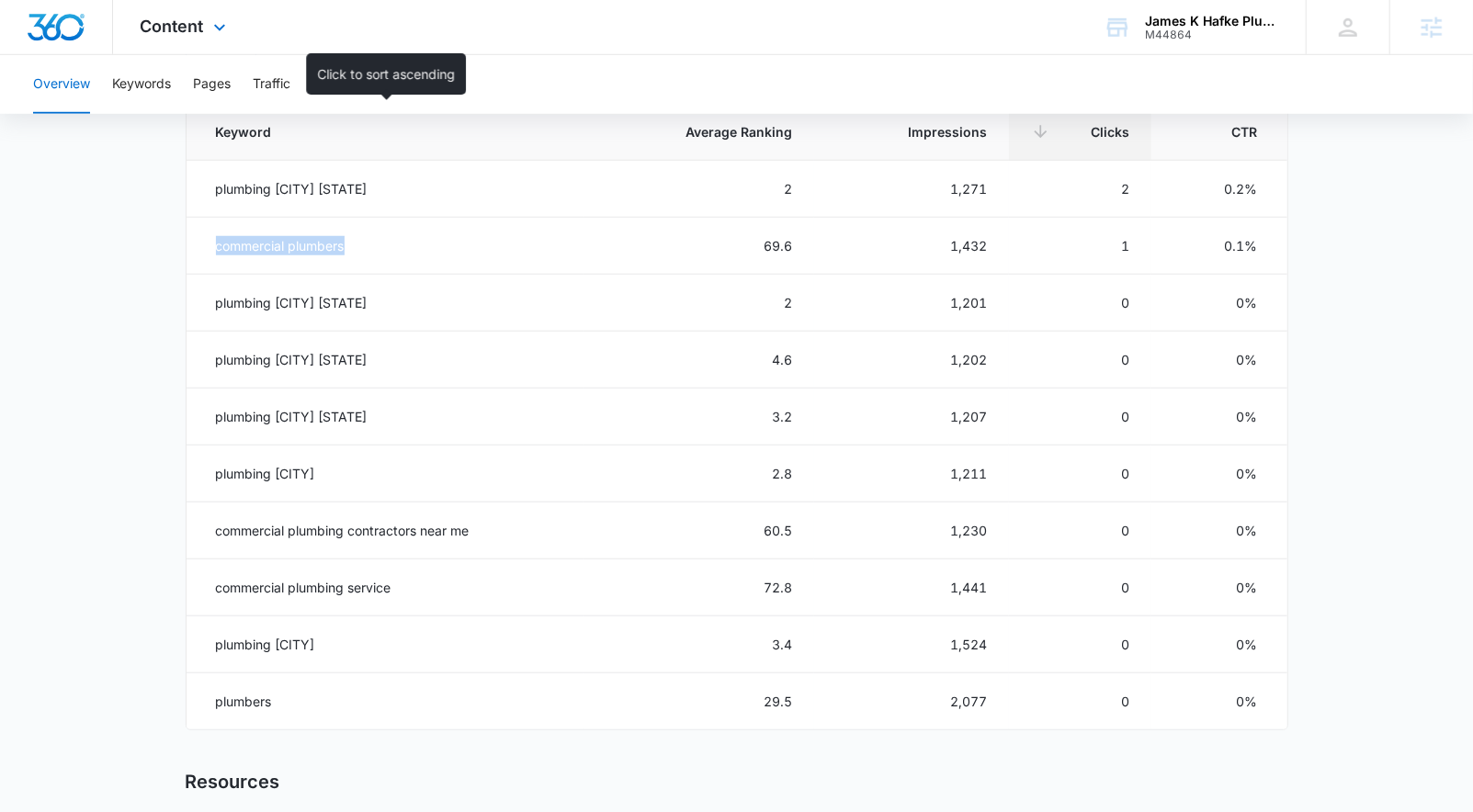copy on "commercial plumbers" 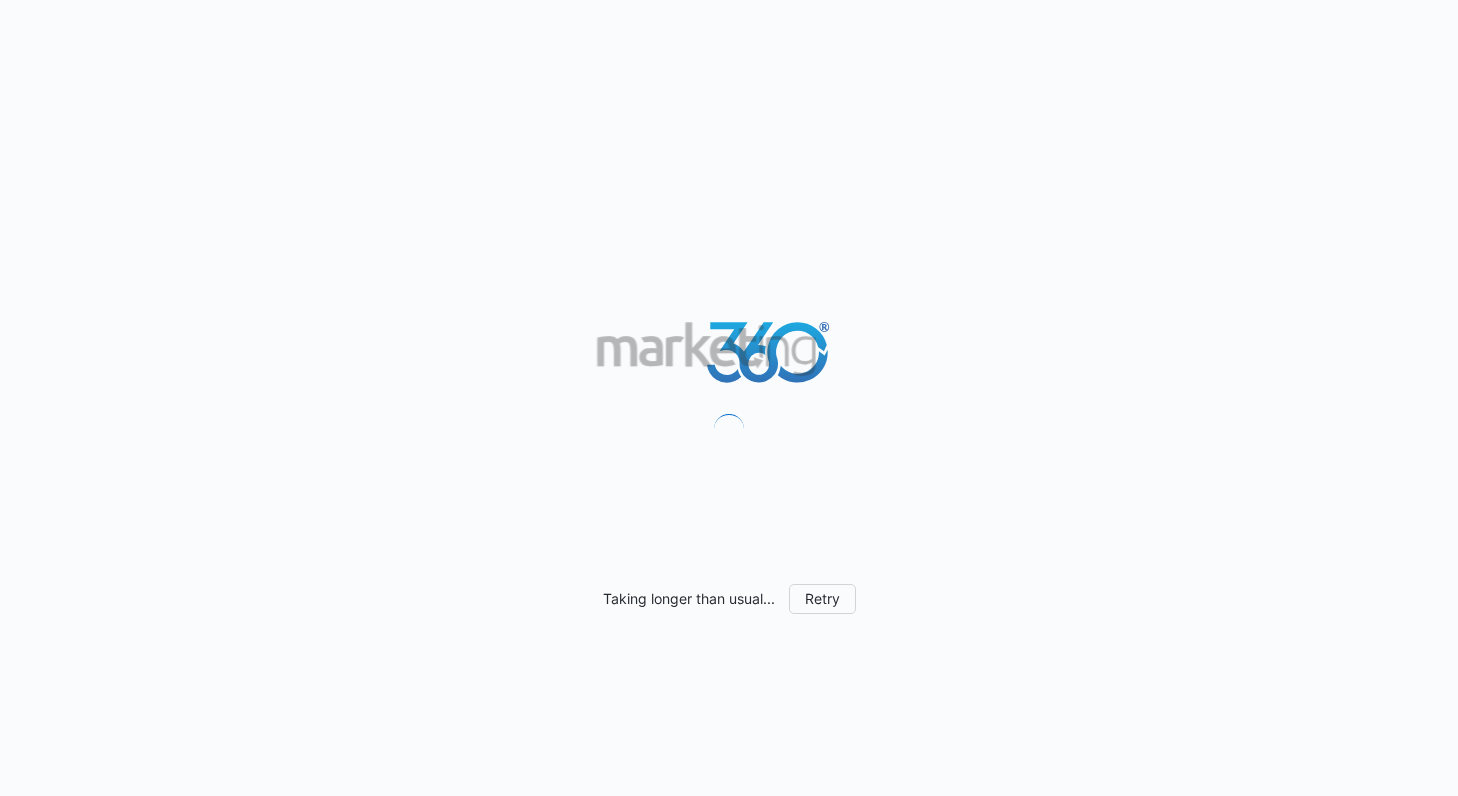 scroll, scrollTop: 0, scrollLeft: 0, axis: both 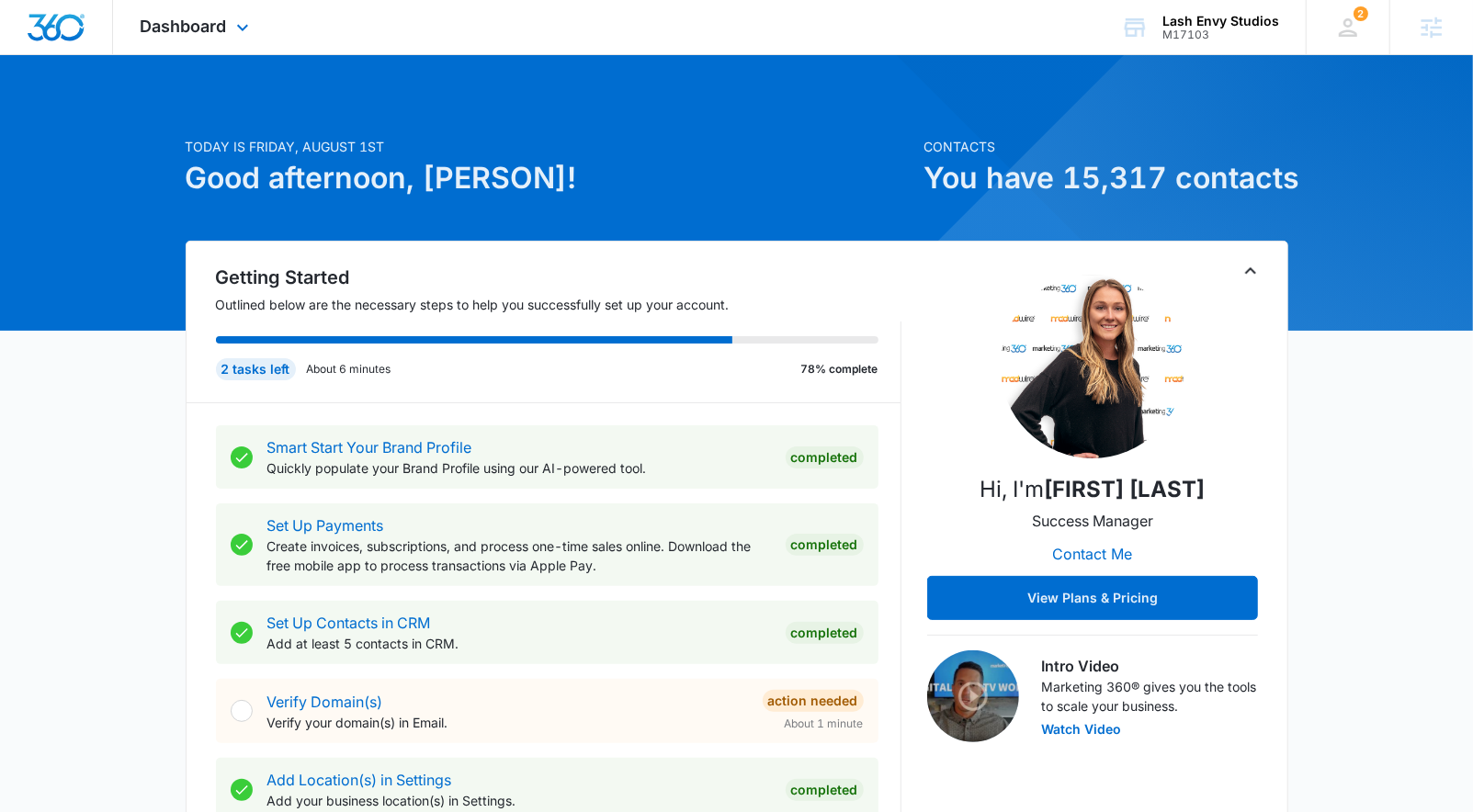 click on "Dashboard Apps Reputation Websites Forms CRM Email Social Shop Payments POS Content Ads Intelligence Files Brand Settings" at bounding box center (197, 27) 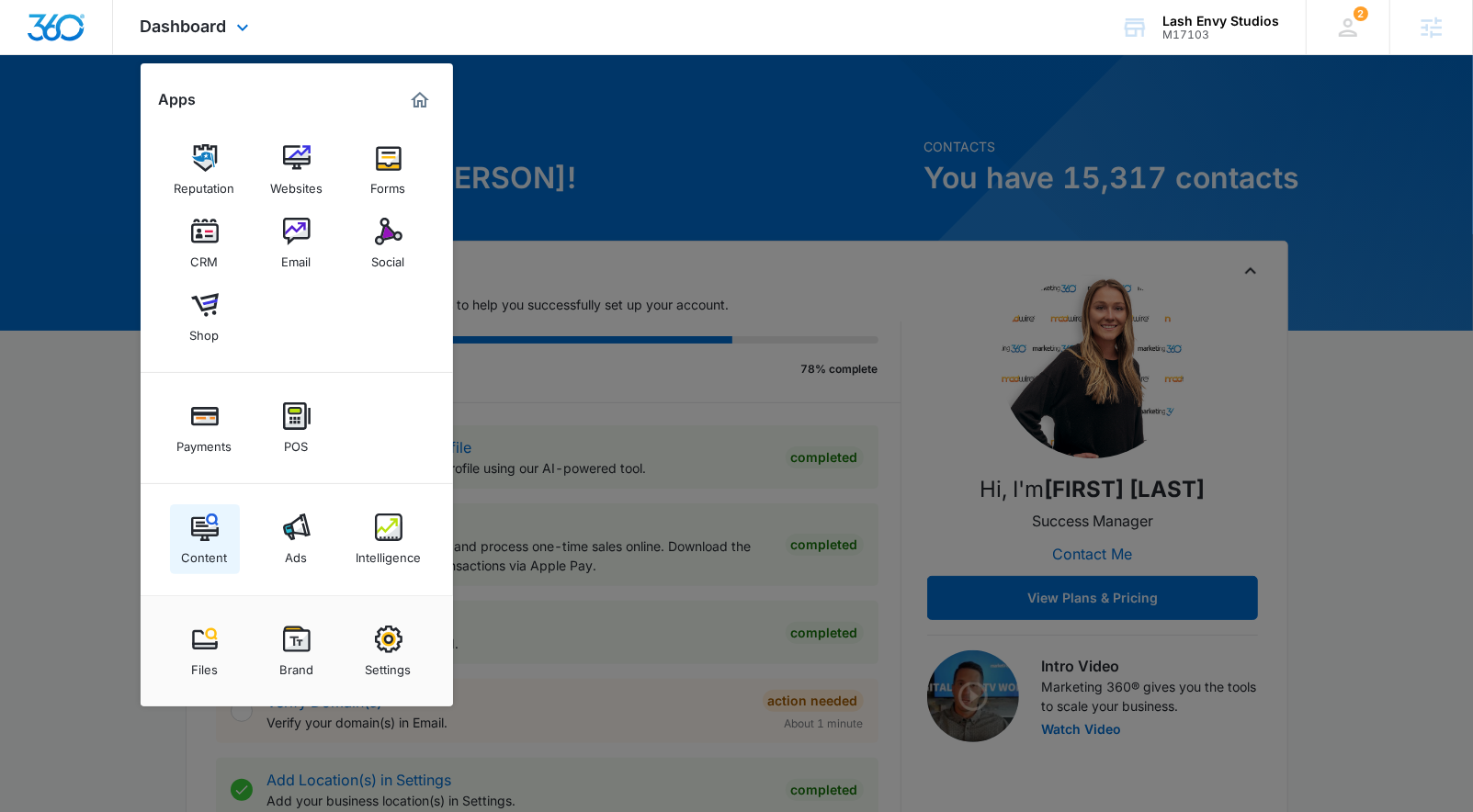 click at bounding box center [205, 527] 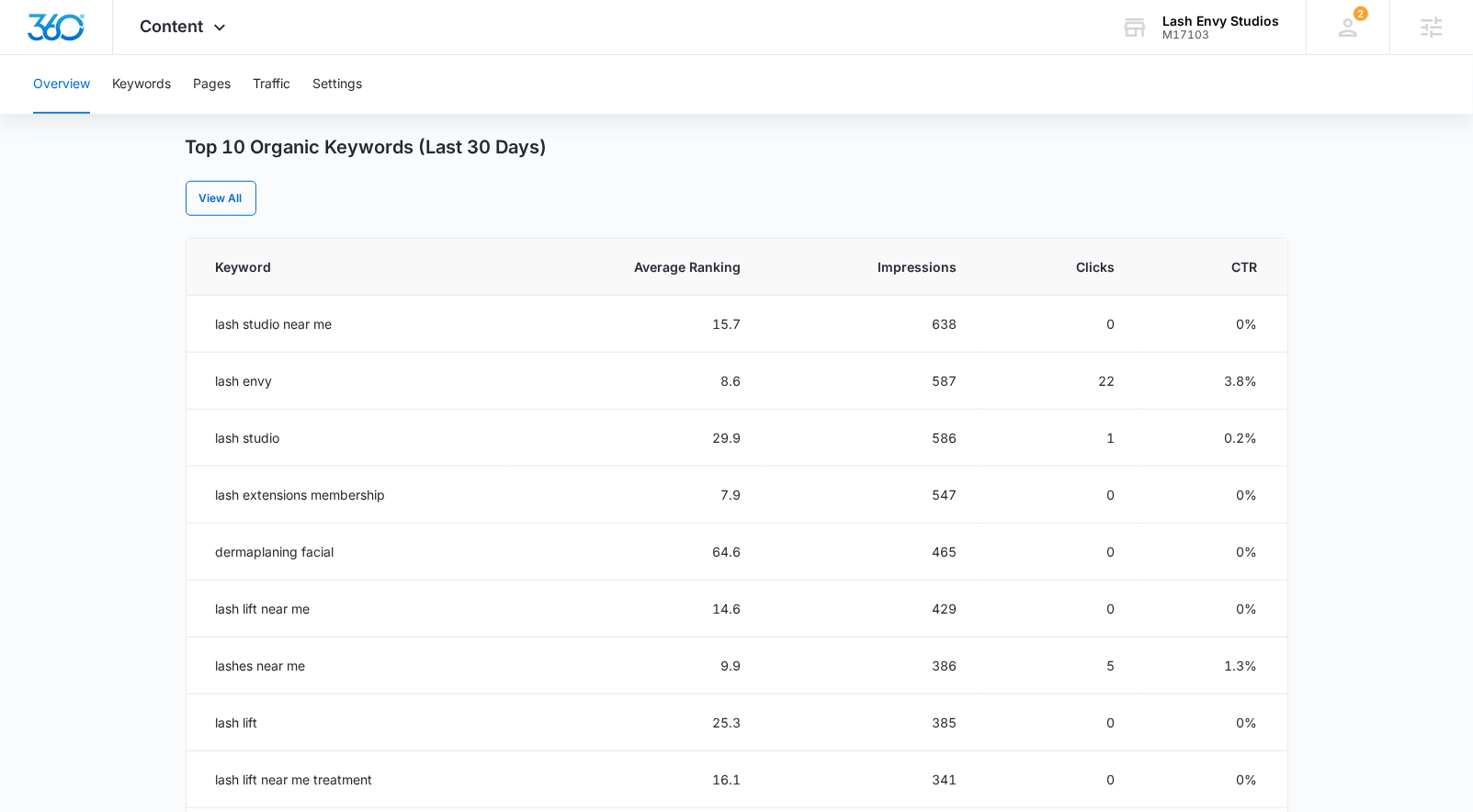 scroll, scrollTop: 718, scrollLeft: 0, axis: vertical 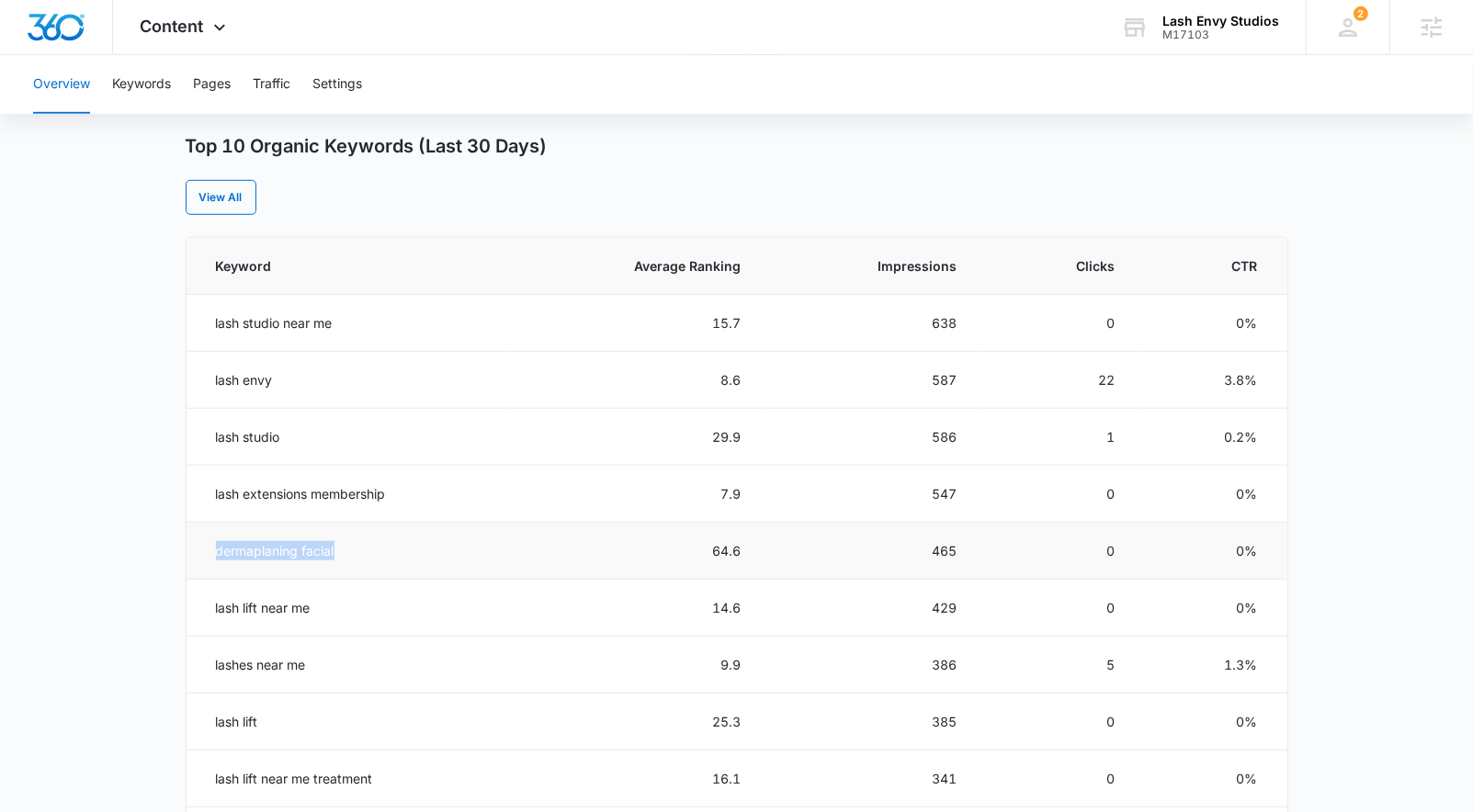 drag, startPoint x: 192, startPoint y: 538, endPoint x: 340, endPoint y: 552, distance: 148.66069 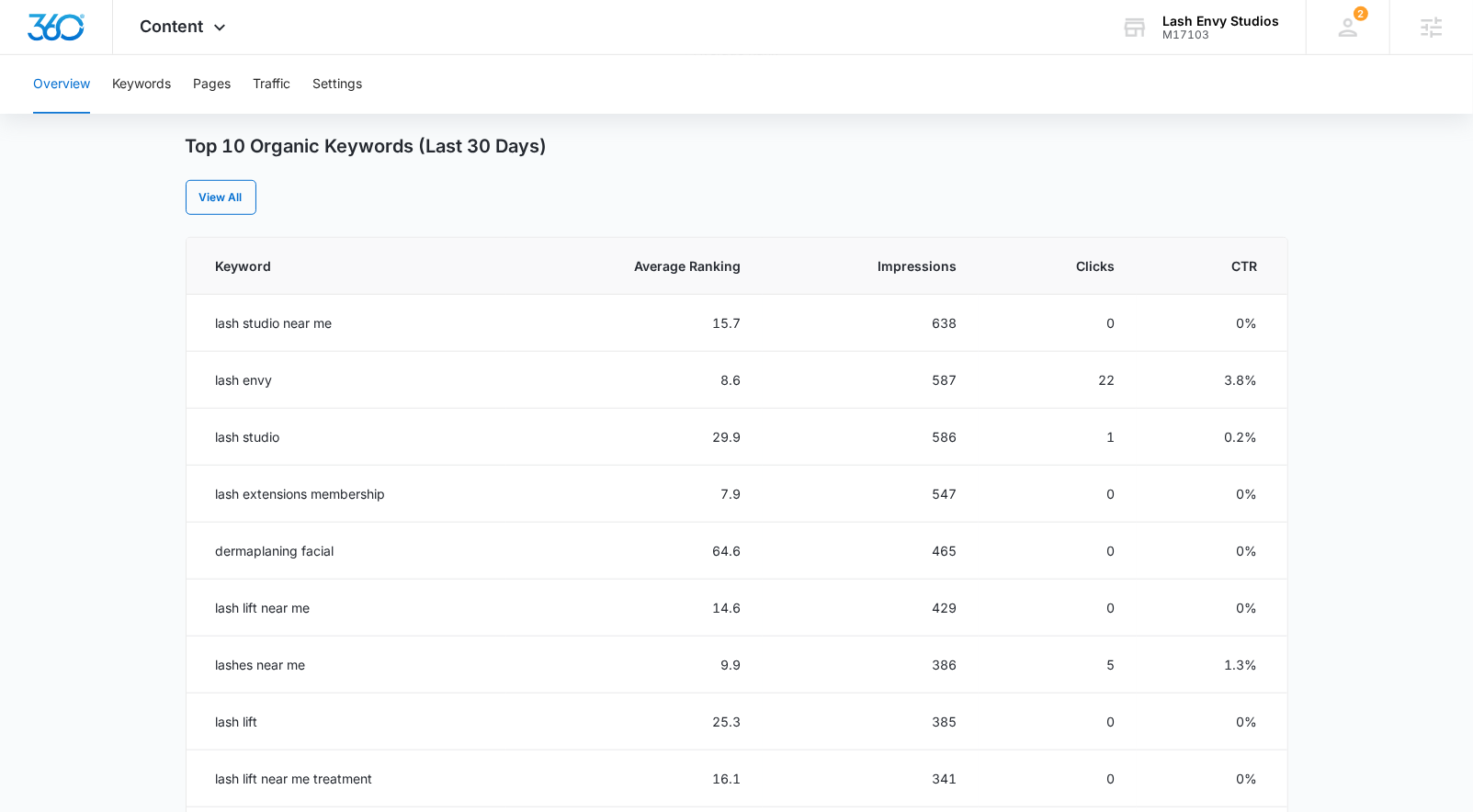 click on "Overview Overall Organic Performance (Last 30 Days) Compared to:   Jun 2, 2025  -   Jun 30, 2025 Content Marketing is all about your search relevance. Organic Growth is the easiest way to visualize your gains in search results. Learn more or request help from our experts to boost your search relevance. Average Rank 33 5.82%  Total Impressions 43k 3.19%  Total Clicks 217 19.63%  Average CTR 0.51% 16.39%  Jul 2 Jul 5 Jul 8 Jul 11 Jul 14 Jul 17 Jul 20 Jul 23 Jul 26 Jul 29 10 20 30 40 Average Rank Top 10 Organic Keywords (Last 30 Days) View All Keyword Average Ranking Impressions Clicks CTR lash studio near me 15.7 638 0 0% lash envy 8.6 587 22 3.8% lash studio 29.9 586 1 0.2% lash extensions membership 7.9 547 0 0% dermaplaning facial 64.6 465 0 0% lash lift near me 14.6 429 0 0% lashes near me 9.9 386 5 1.3% lash lift 25.3 385 0 0% lash lift near me treatment 16.1 341 0 0% facial waxing near me 16.4 313 0 0% Resources Tips & Tricks Grow your business organically by outranking your competitors Platform Support" at bounding box center (736, 344) 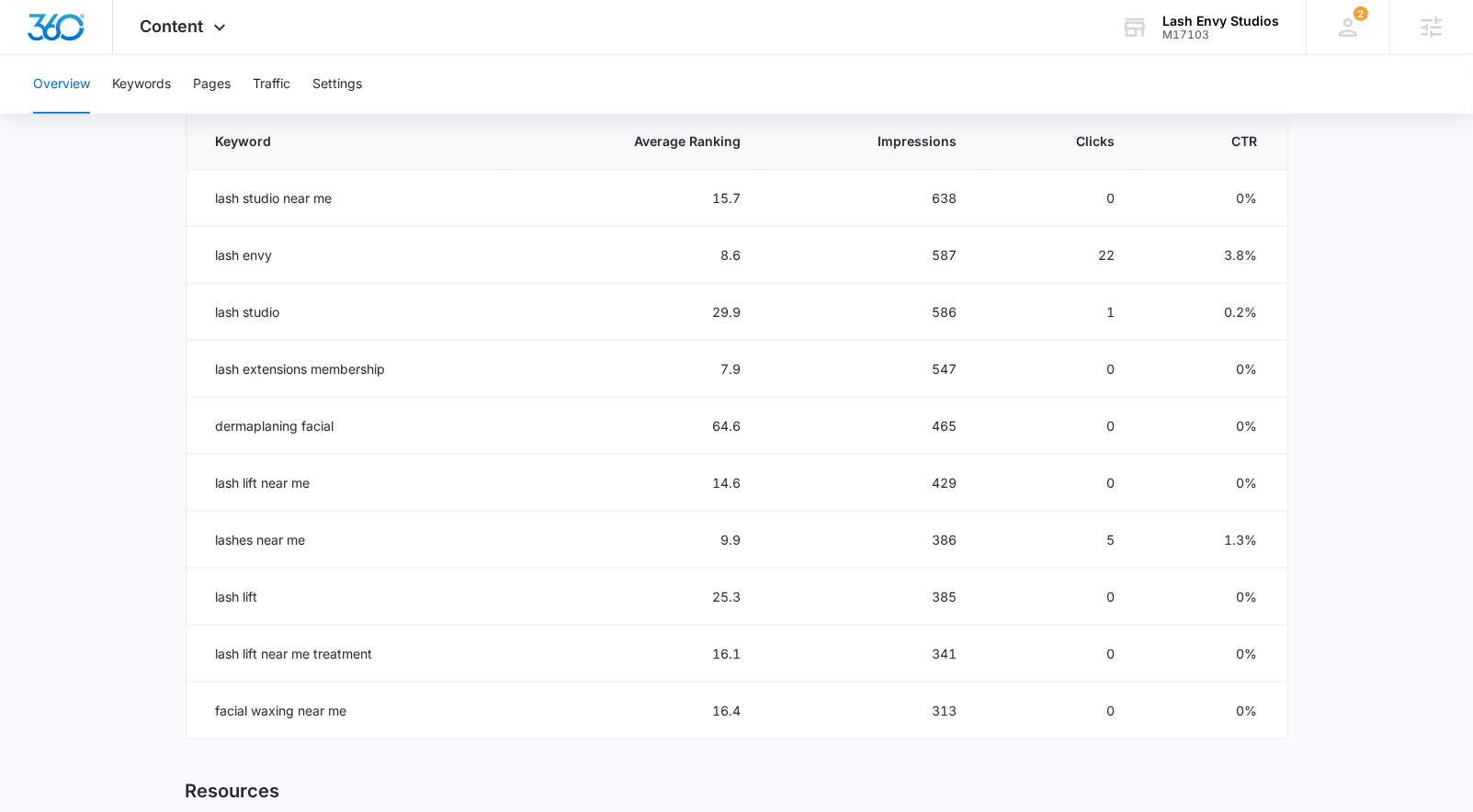 scroll, scrollTop: 844, scrollLeft: 0, axis: vertical 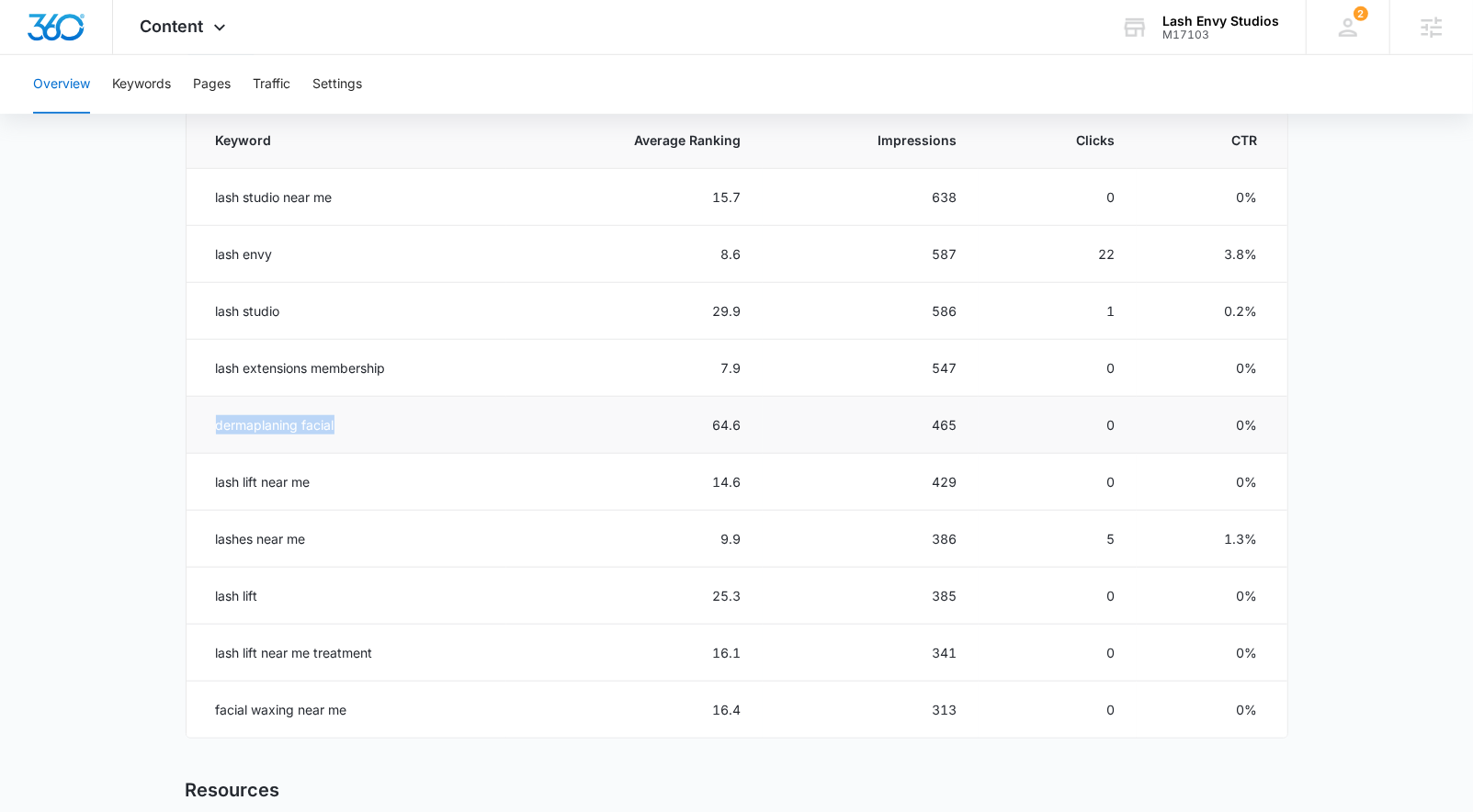 drag, startPoint x: 216, startPoint y: 415, endPoint x: 382, endPoint y: 419, distance: 166.04819 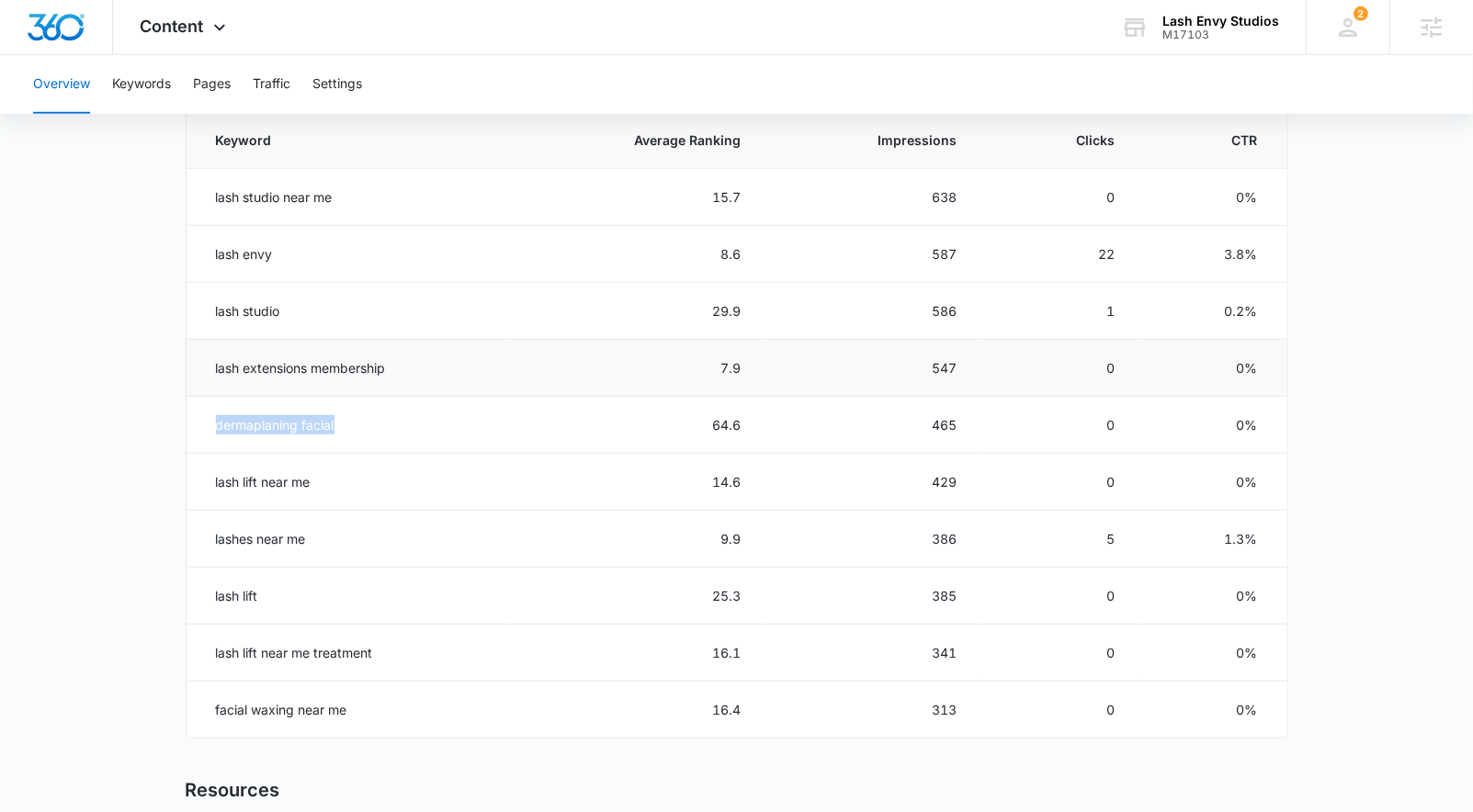 copy on "dermaplaning facial" 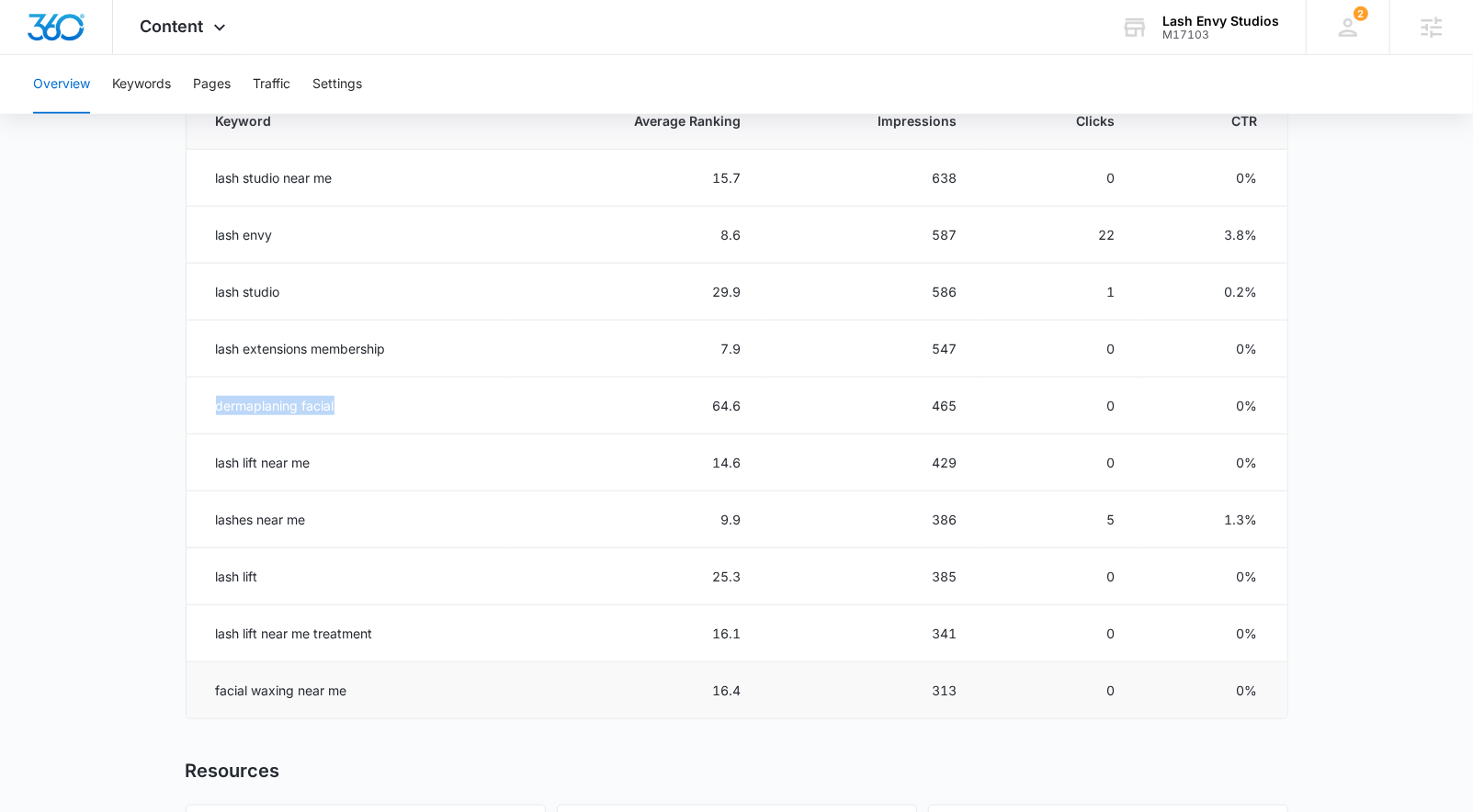 scroll, scrollTop: 865, scrollLeft: 0, axis: vertical 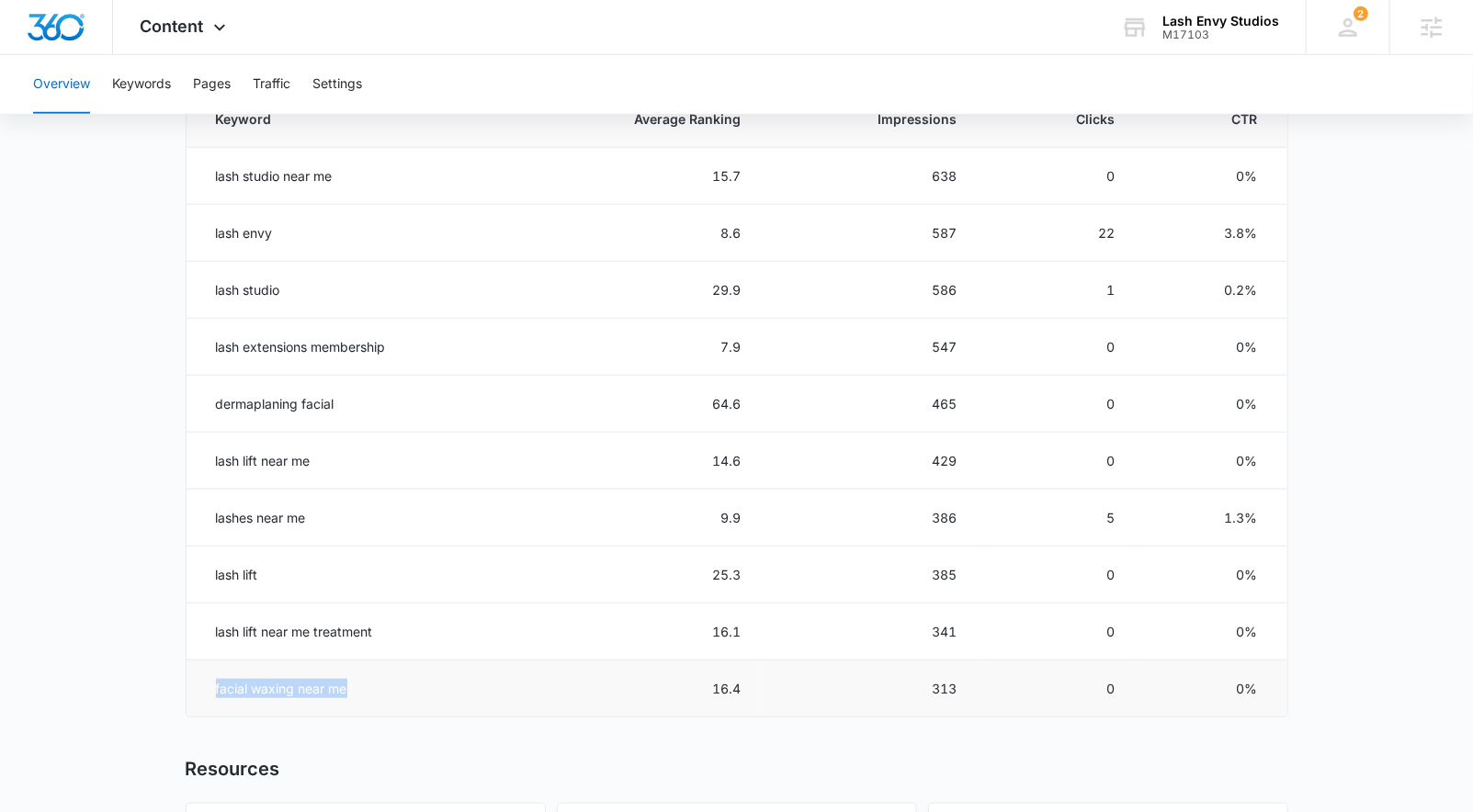 drag, startPoint x: 199, startPoint y: 671, endPoint x: 369, endPoint y: 682, distance: 170.35551 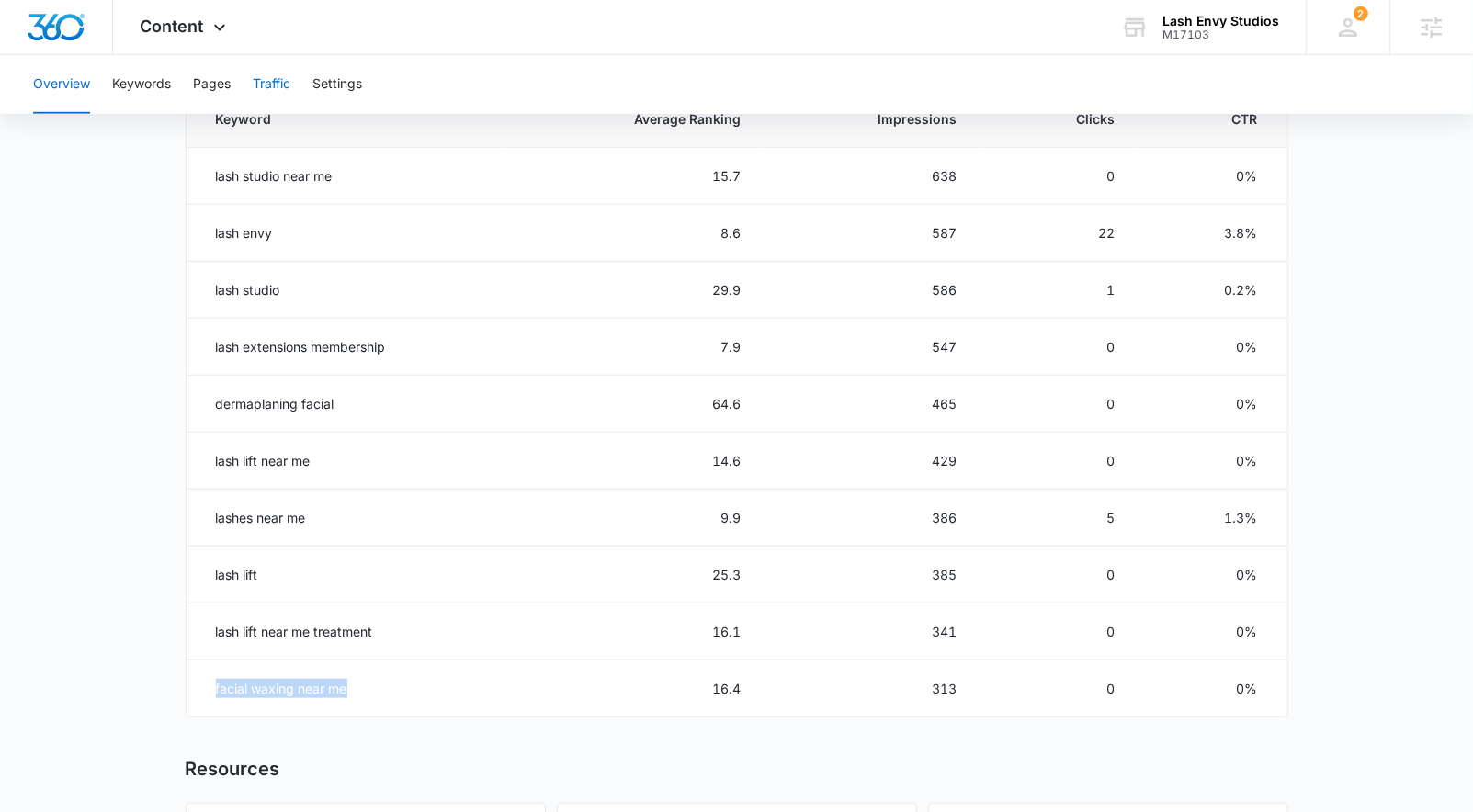 copy on "facial waxing near me" 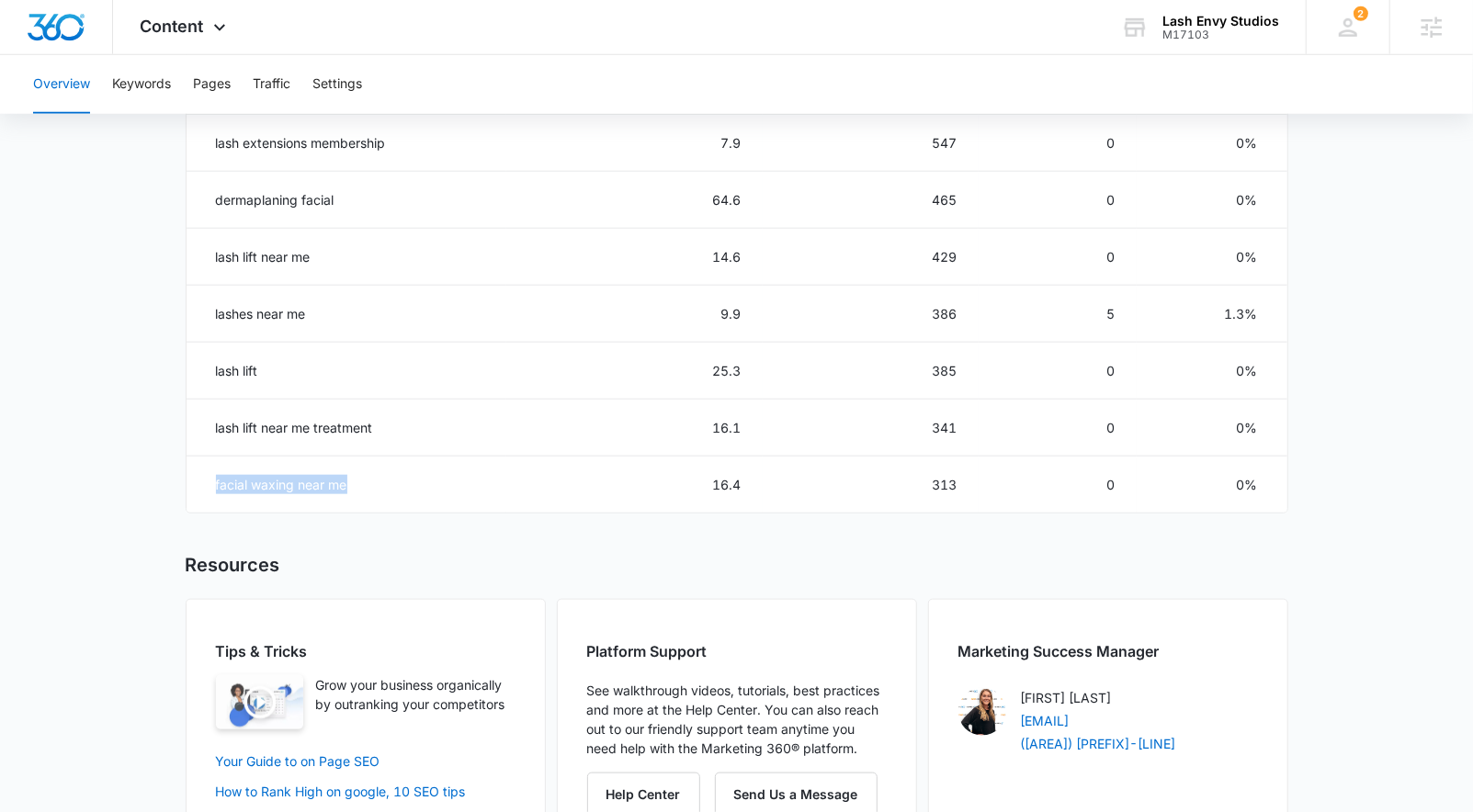 scroll, scrollTop: 1133, scrollLeft: 0, axis: vertical 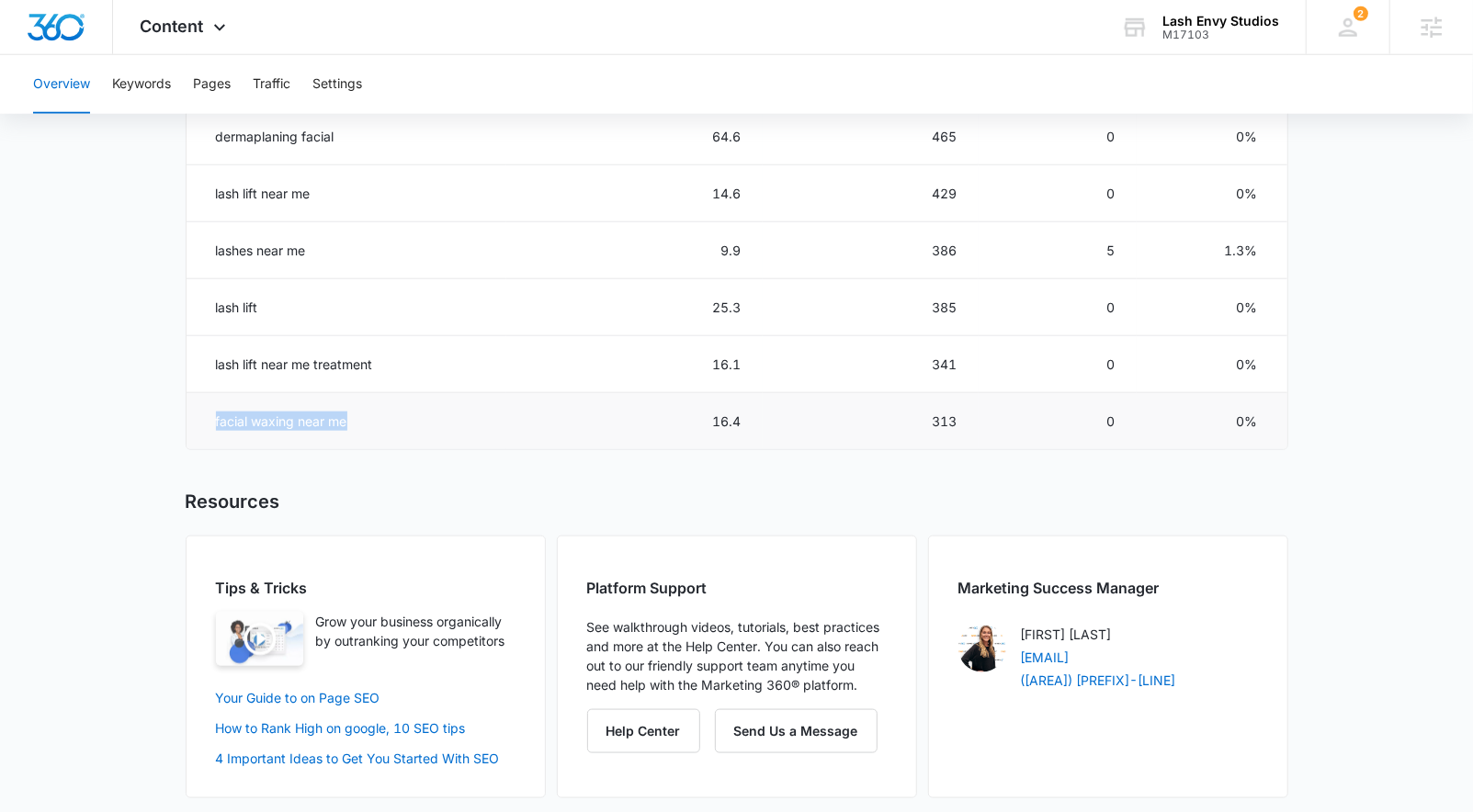 copy on "facial waxing near me" 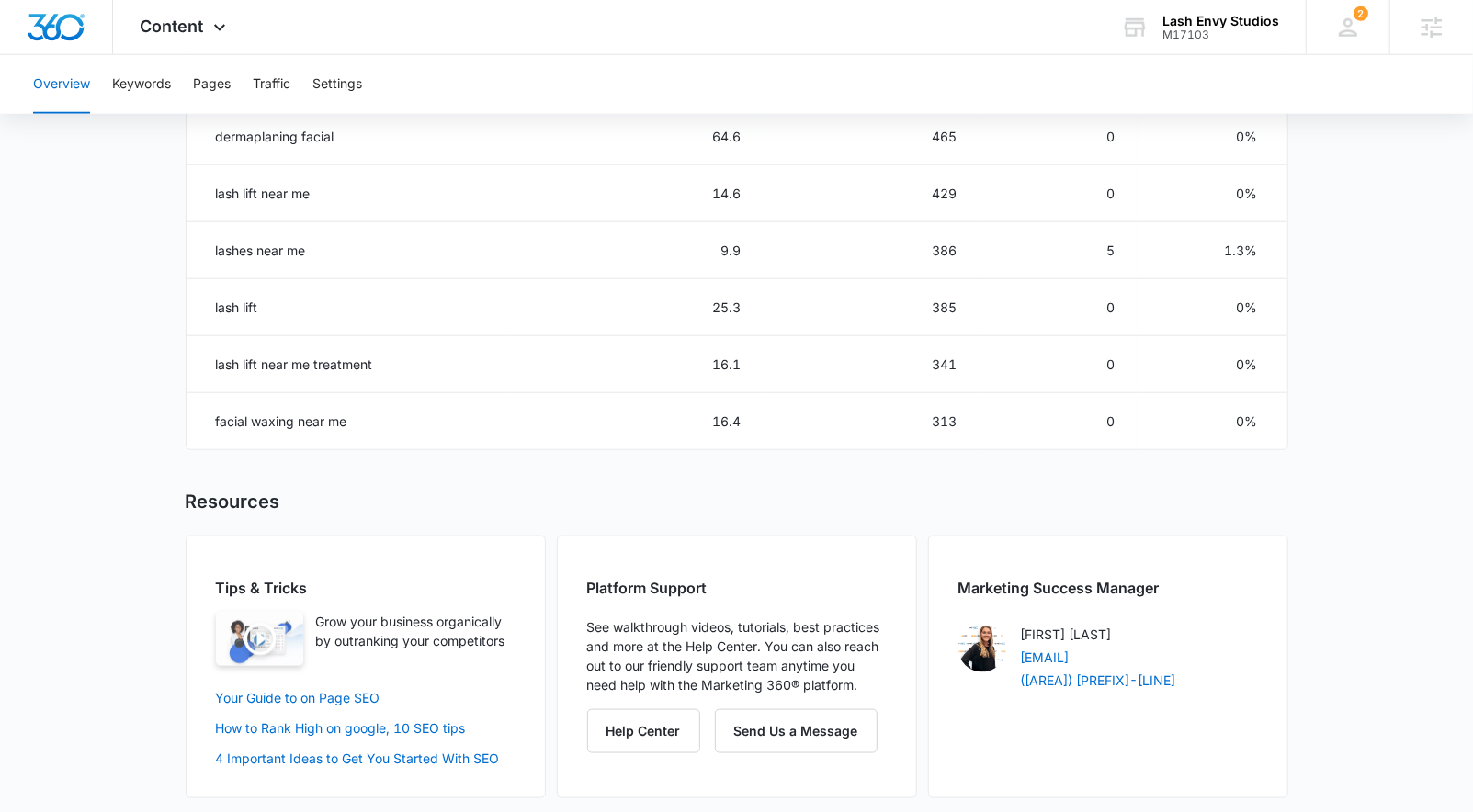 click on "Overview Overall Organic Performance (Last 30 Days) Compared to:   Jun 2, 2025  -   Jun 30, 2025 Content Marketing is all about your search relevance. Organic Growth is the easiest way to visualize your gains in search results. Learn more or request help from our experts to boost your search relevance. Average Rank 33 5.82%  Total Impressions 43k 3.19%  Total Clicks 217 19.63%  Average CTR 0.51% 16.39%  Jul 2 Jul 5 Jul 8 Jul 11 Jul 14 Jul 17 Jul 20 Jul 23 Jul 26 Jul 29 10 20 30 40 Average Rank Top 10 Organic Keywords (Last 30 Days) View All Keyword Average Ranking Impressions Clicks CTR lash studio near me 15.7 638 0 0% lash envy 8.6 587 22 3.8% lash studio 29.9 586 1 0.2% lash extensions membership 7.9 547 0 0% dermaplaning facial 64.6 465 0 0% lash lift near me 14.6 429 0 0% lashes near me 9.9 386 5 1.3% lash lift 25.3 385 0 0% lash lift near me treatment 16.1 341 0 0% facial waxing near me 16.4 313 0 0% Resources Tips & Tricks Grow your business organically by outranking your competitors Platform Support" at bounding box center [736, -70] 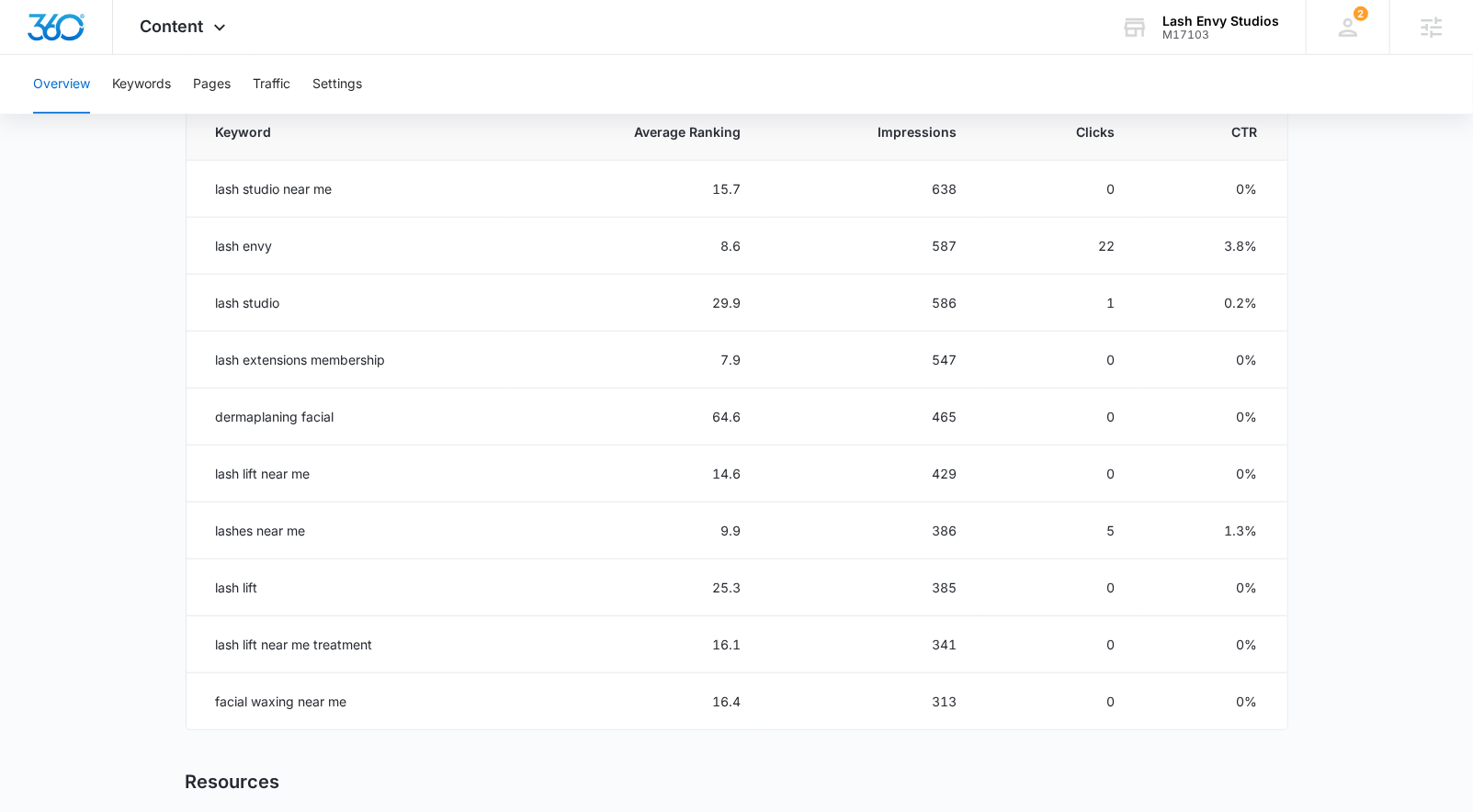 scroll, scrollTop: 0, scrollLeft: 0, axis: both 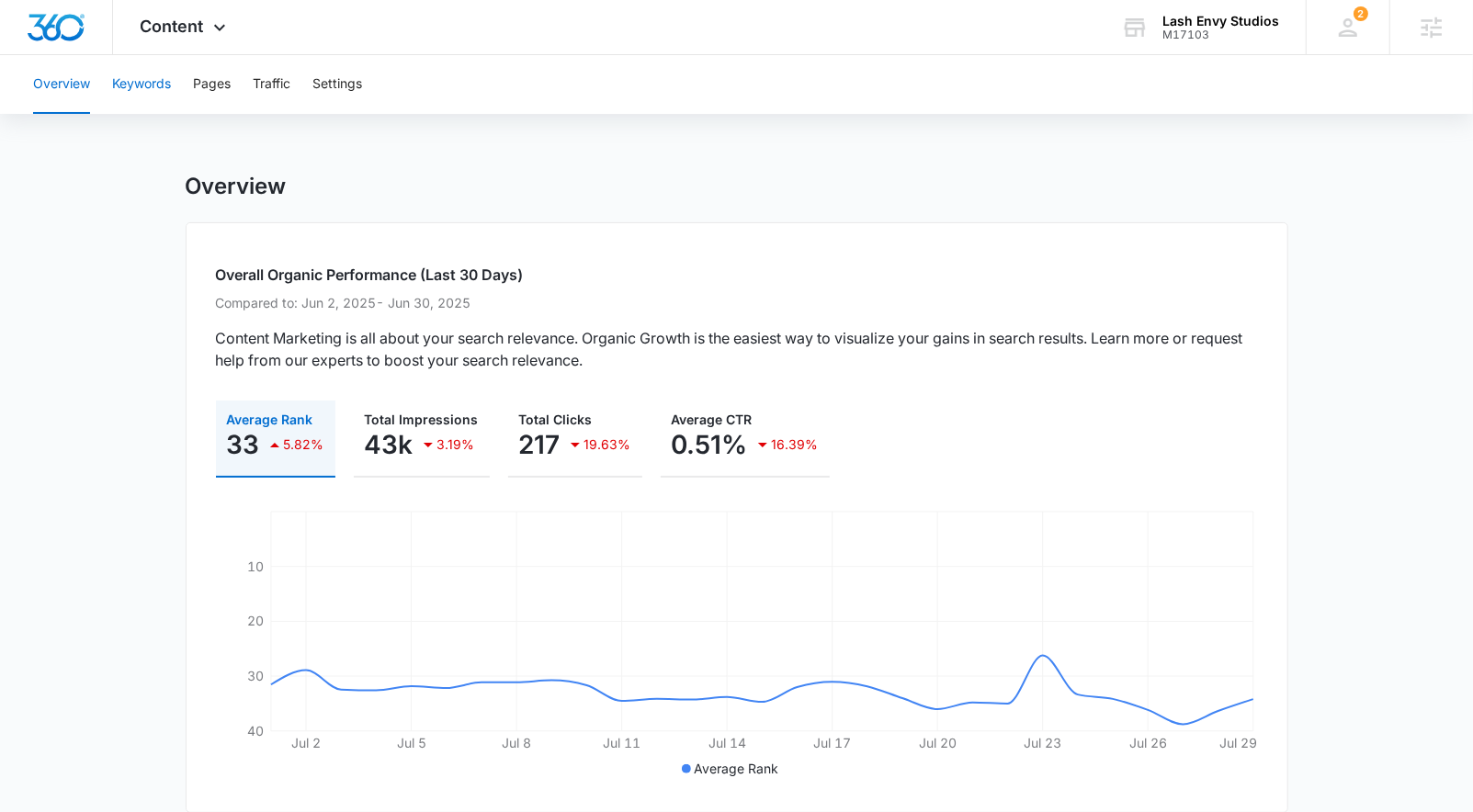 click on "Keywords" at bounding box center [142, 85] 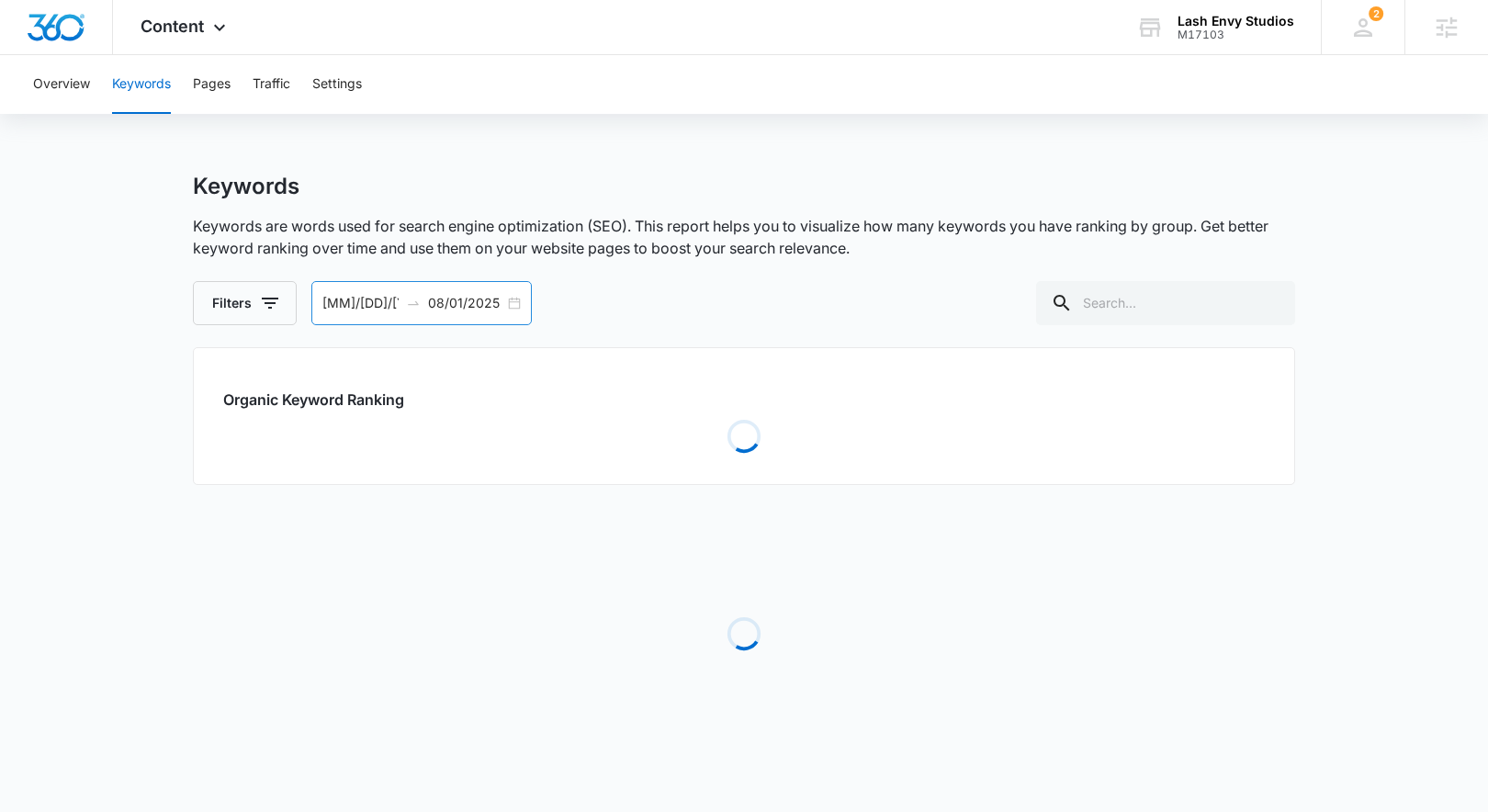 click on "06/02/2025 08/01/2025" at bounding box center [422, 303] 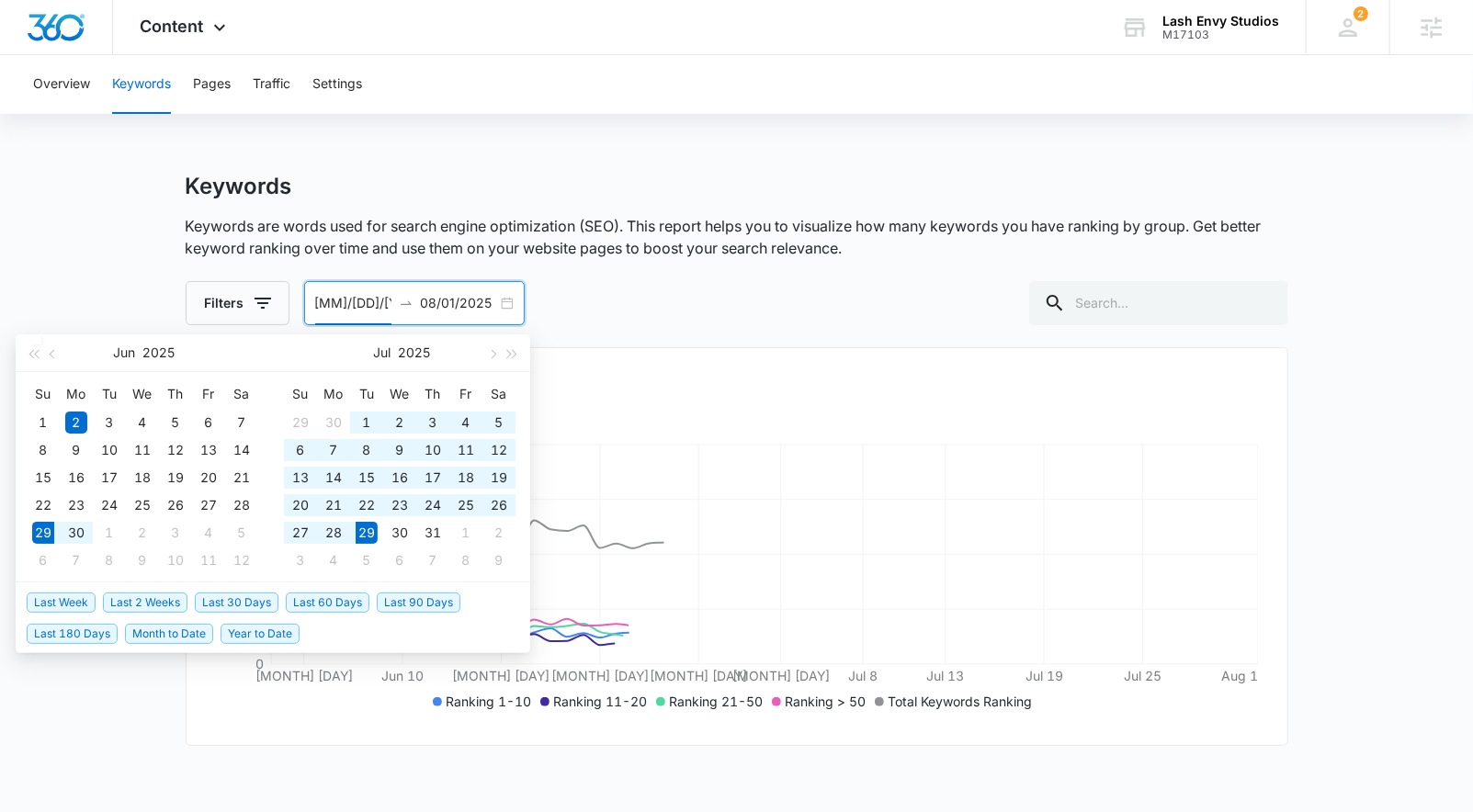 click on "Last 30 Days" at bounding box center [236, 603] 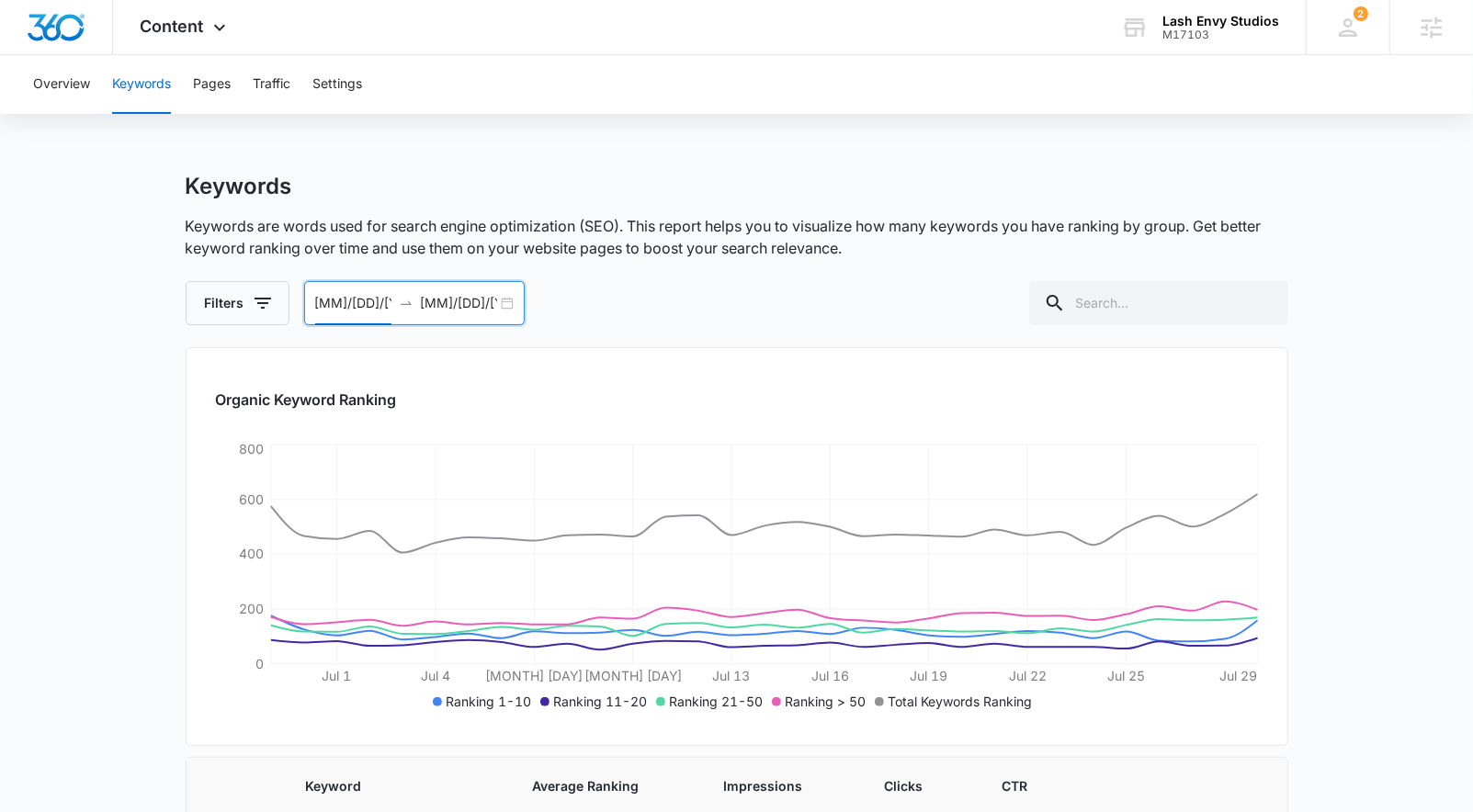 click on "06/29/2025 07/29/2025" at bounding box center (414, 303) 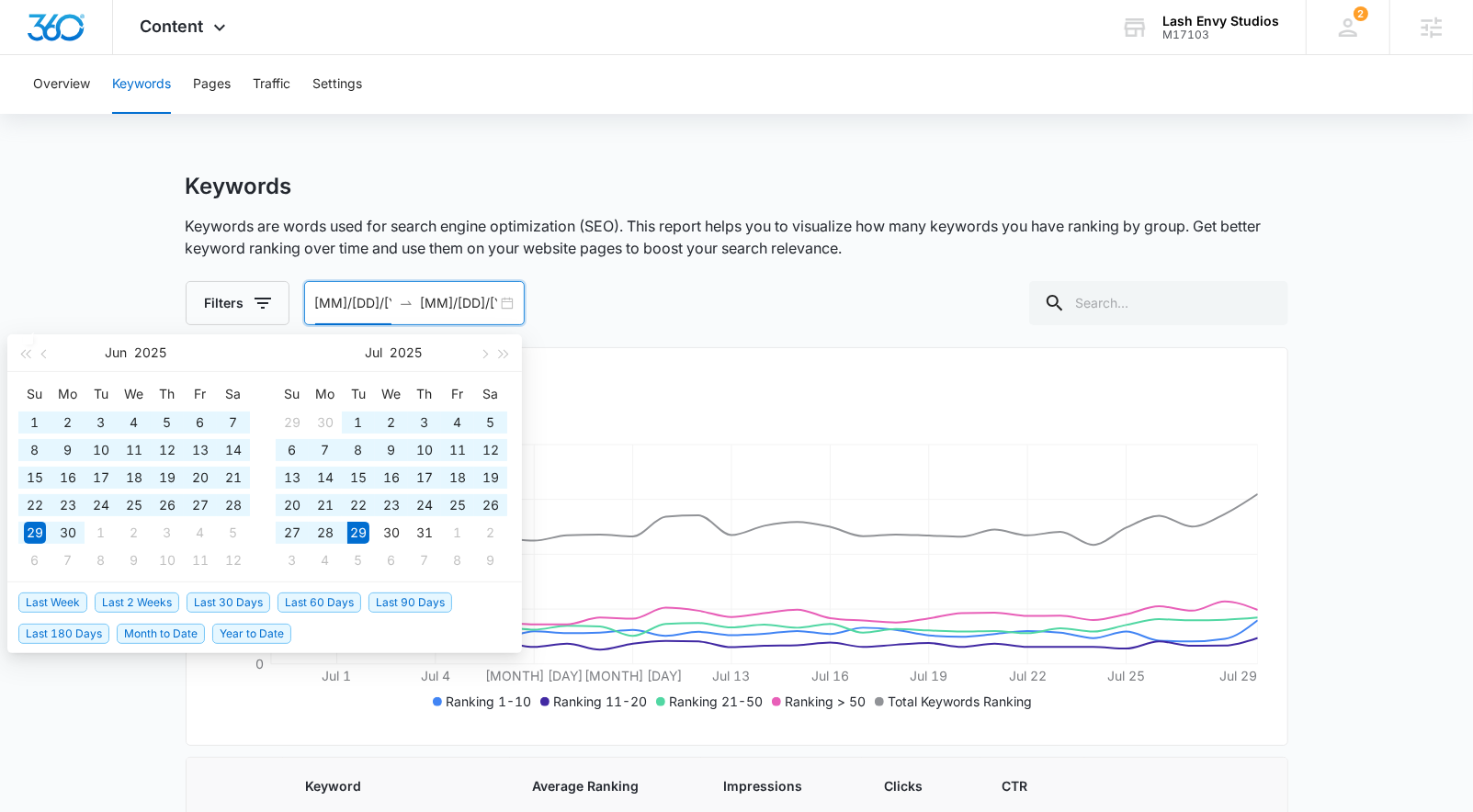 click on "Last 60 Days" at bounding box center (319, 603) 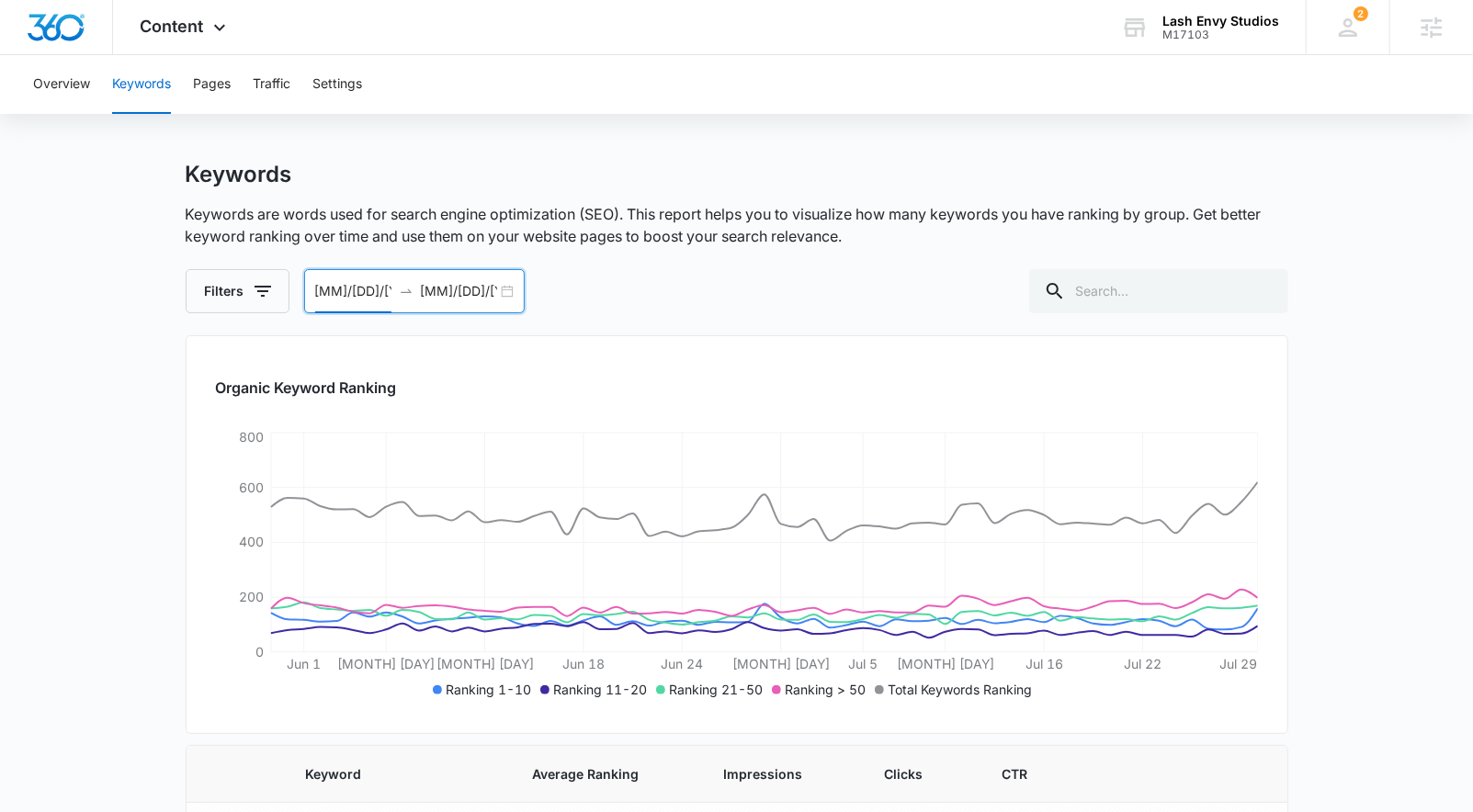 scroll, scrollTop: 0, scrollLeft: 0, axis: both 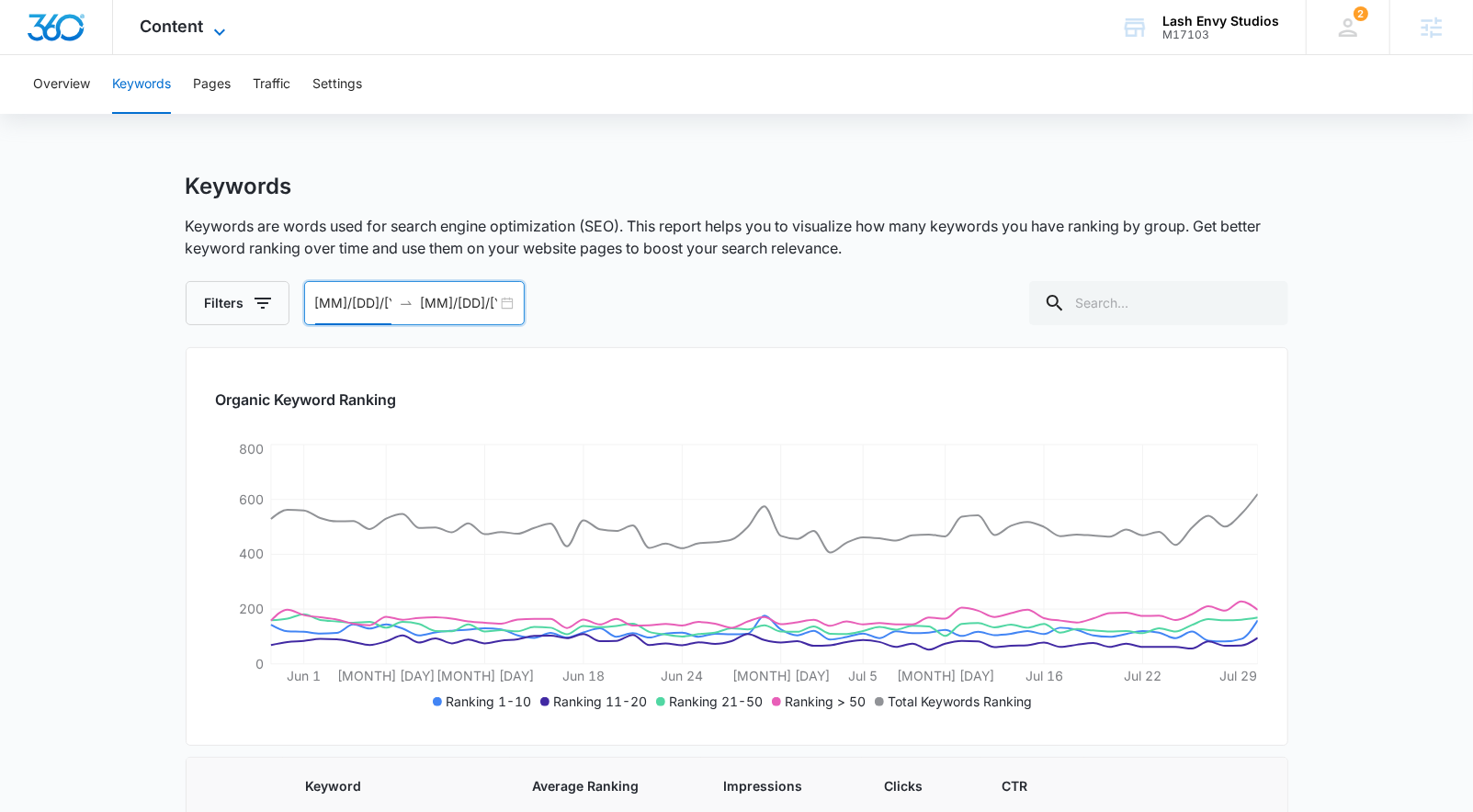 click on "Content" at bounding box center (172, 26) 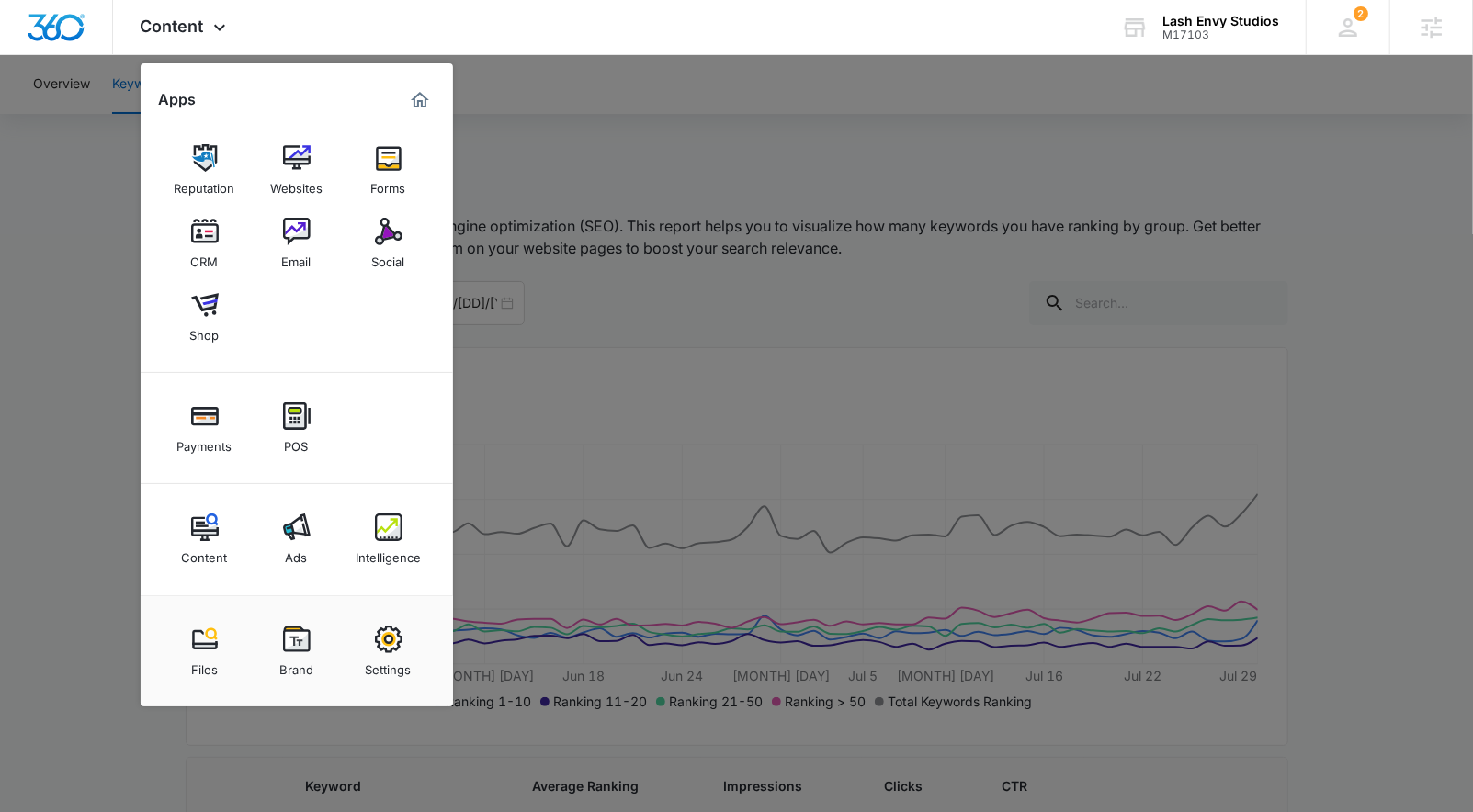 click on "Ads" at bounding box center [297, 553] 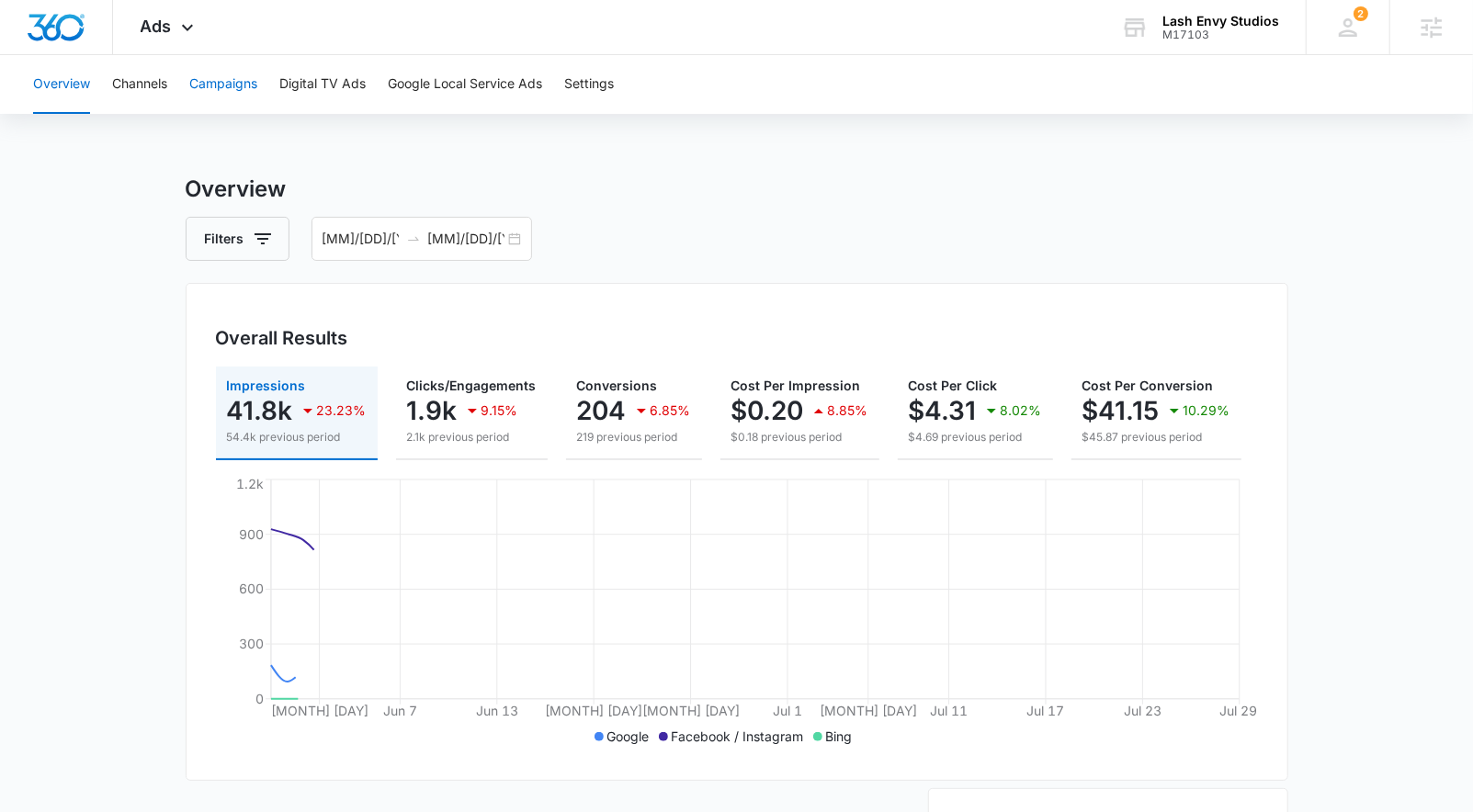 click on "Campaigns" at bounding box center (223, 85) 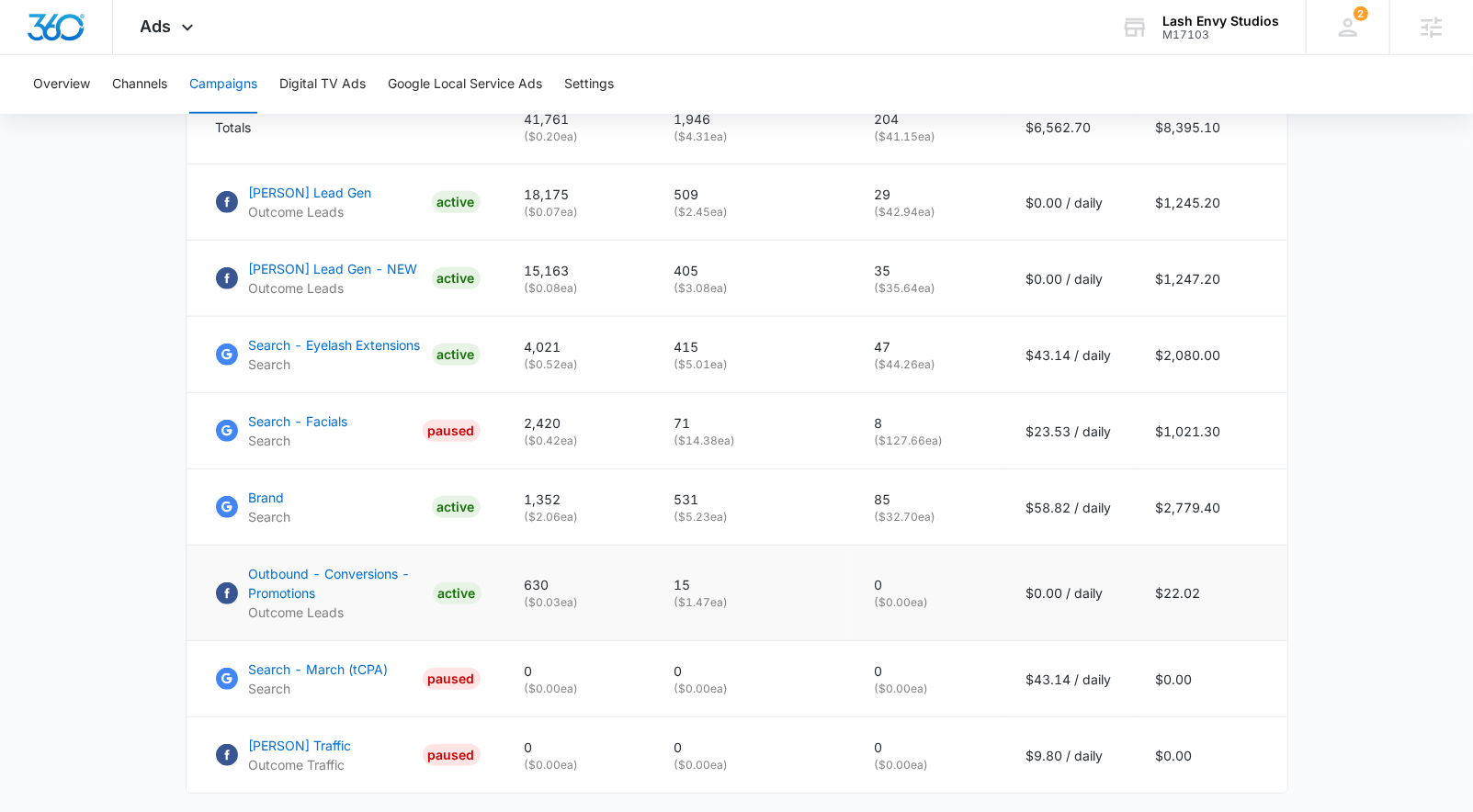scroll, scrollTop: 861, scrollLeft: 0, axis: vertical 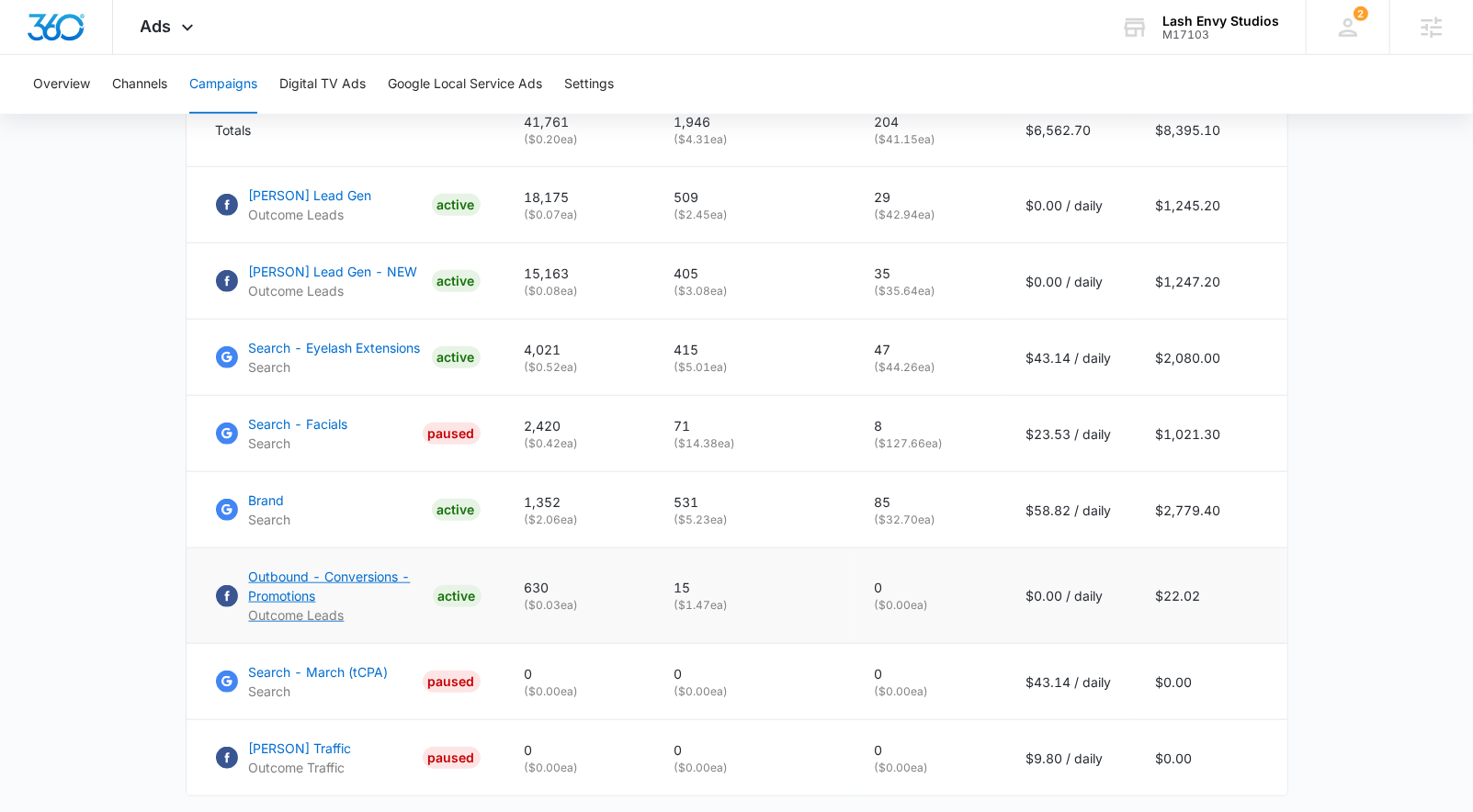 click on "Outbound - Conversions - Promotions" at bounding box center (337, 586) 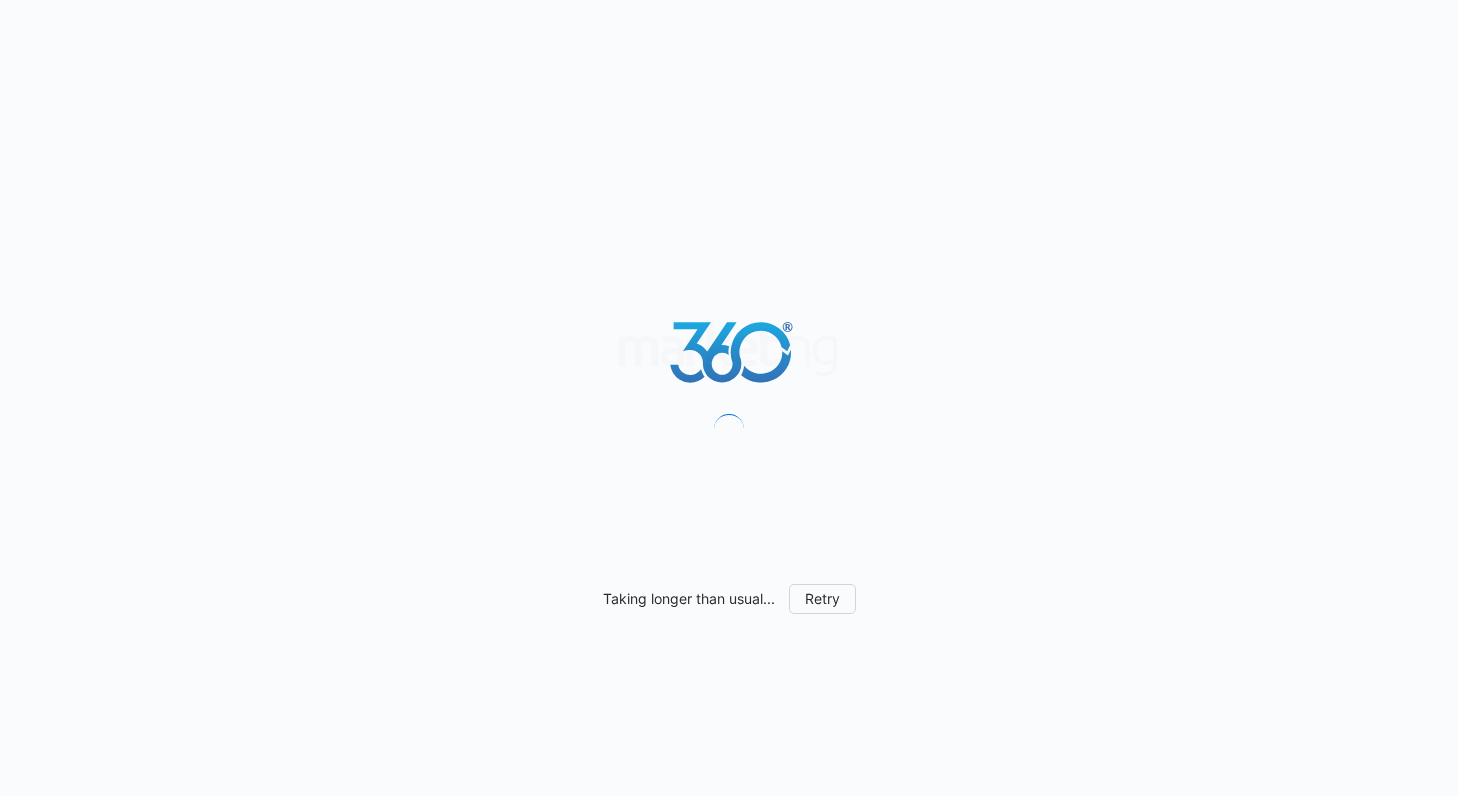 scroll, scrollTop: 0, scrollLeft: 0, axis: both 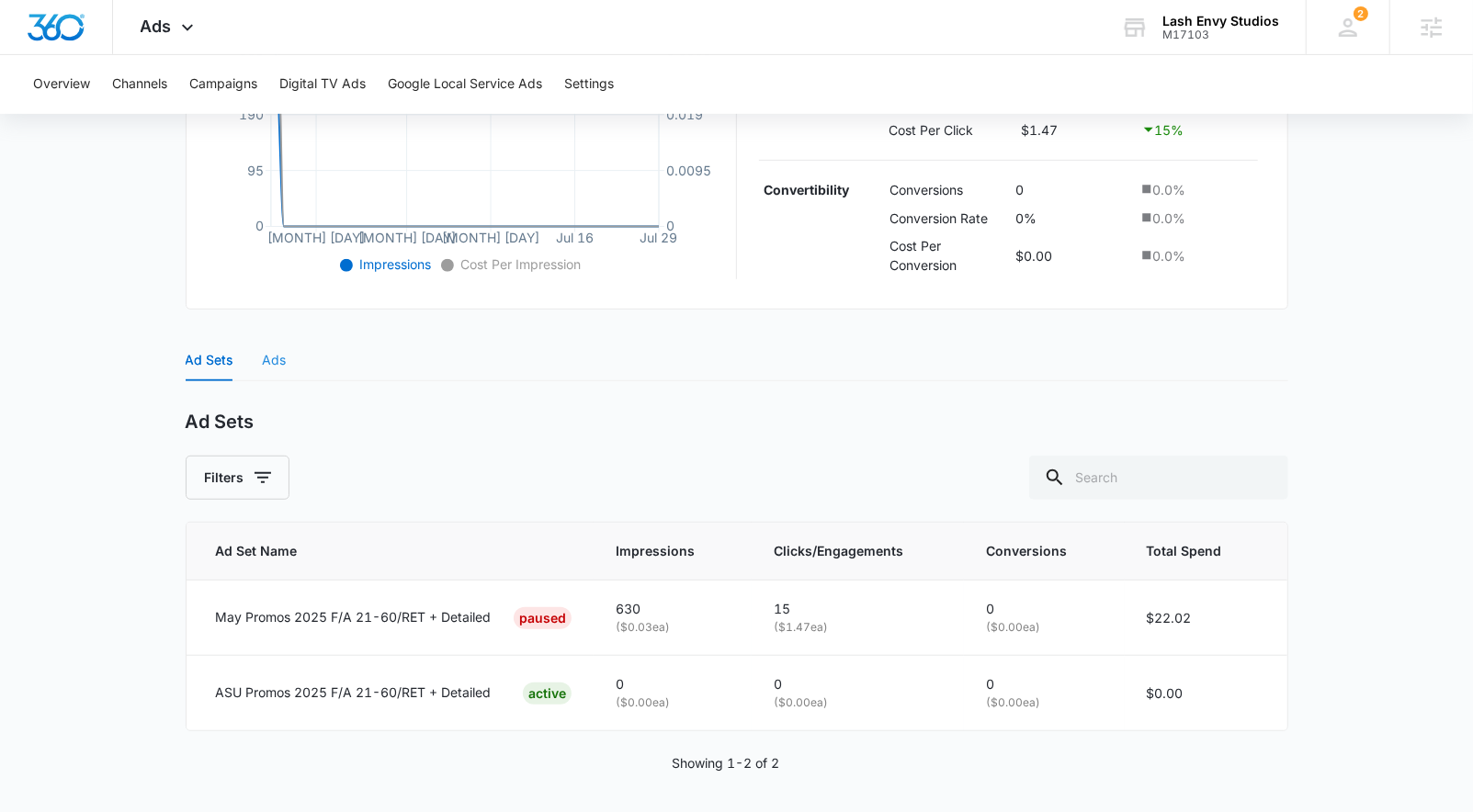 click on "Ads" at bounding box center (275, 360) 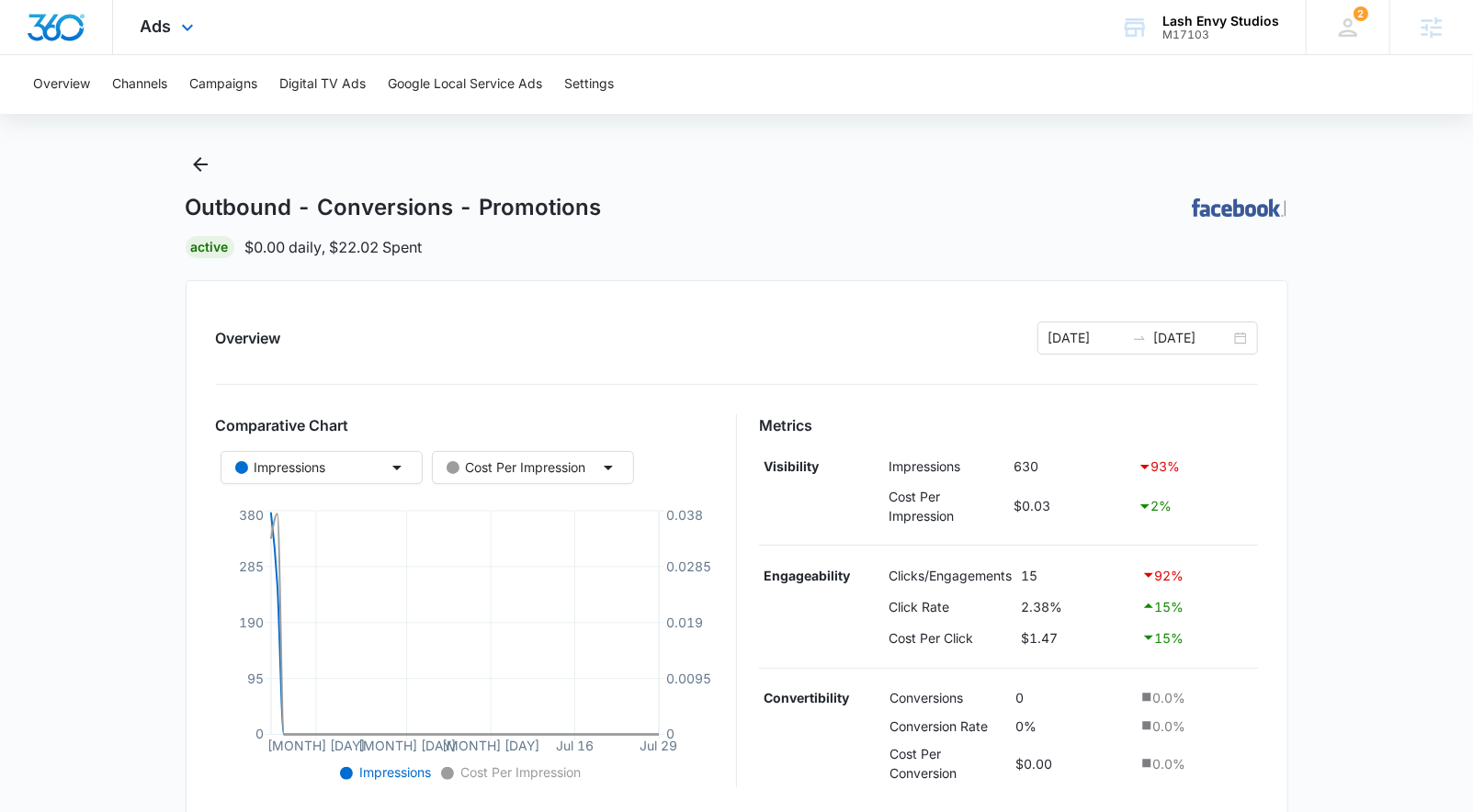 scroll, scrollTop: 0, scrollLeft: 0, axis: both 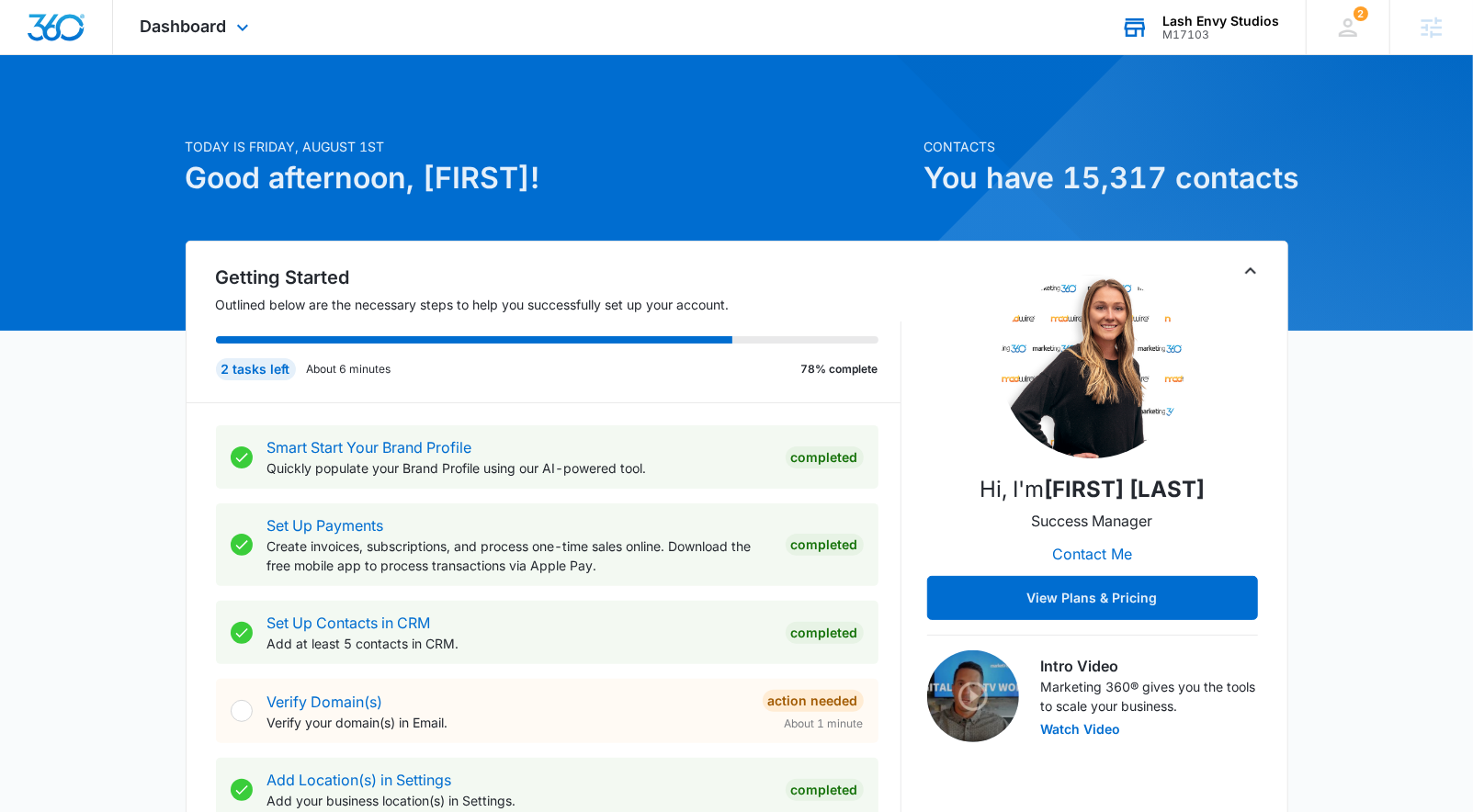 click on "M17103" at bounding box center [1220, 35] 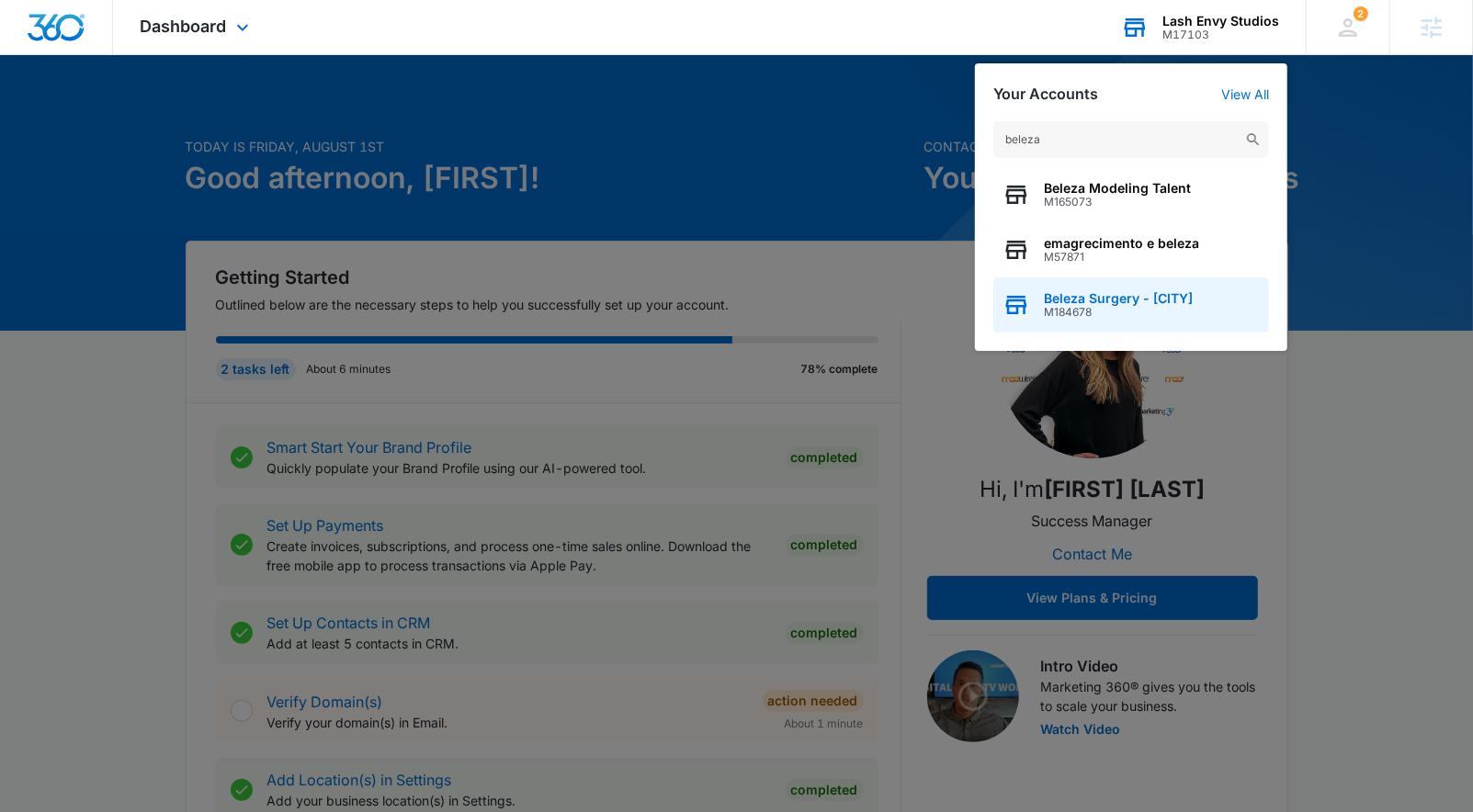 type on "beleza" 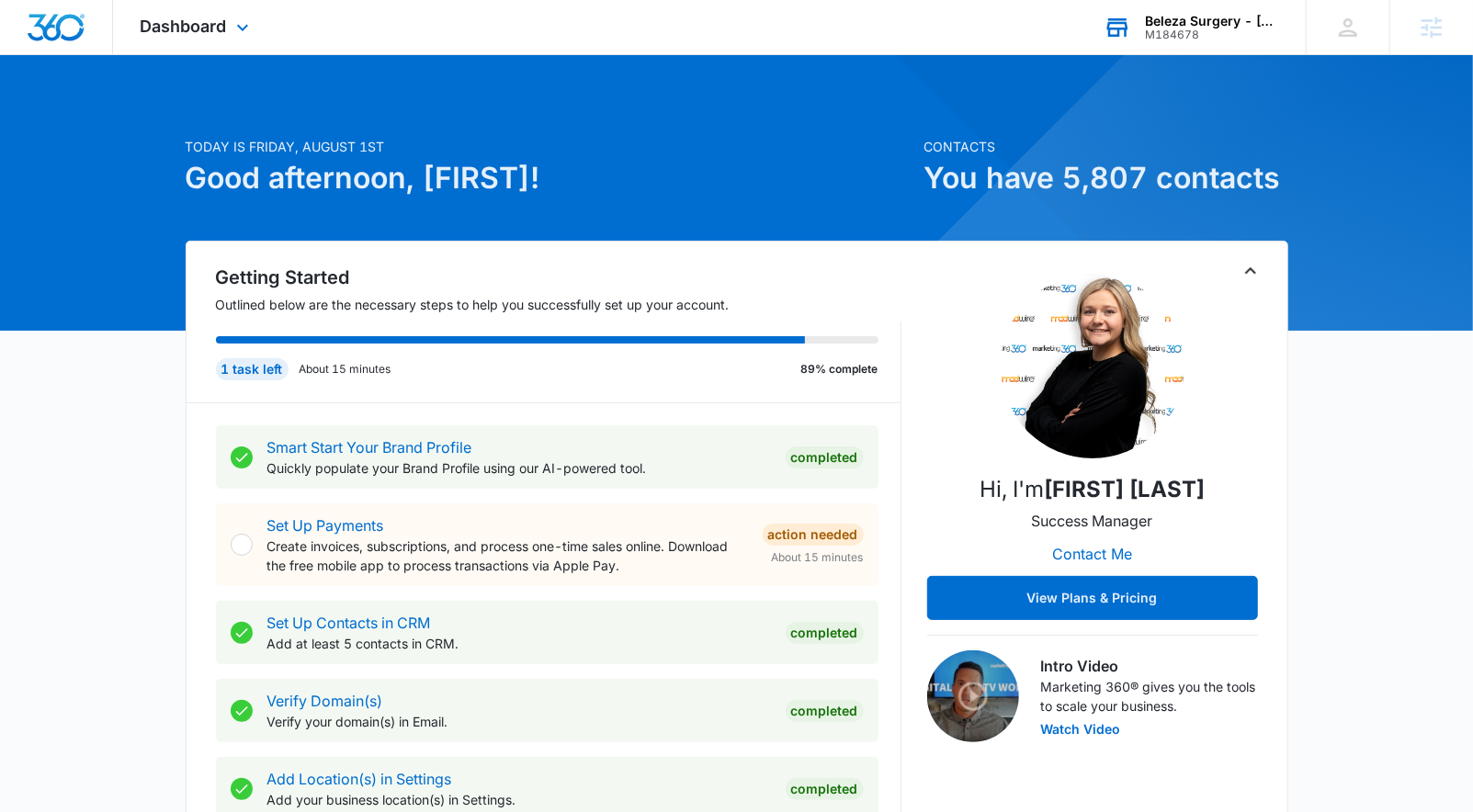 click on "Dashboard Apps Reputation Websites Forms CRM Email Social Payments POS Content Ads Intelligence Files Brand Settings" at bounding box center (197, 27) 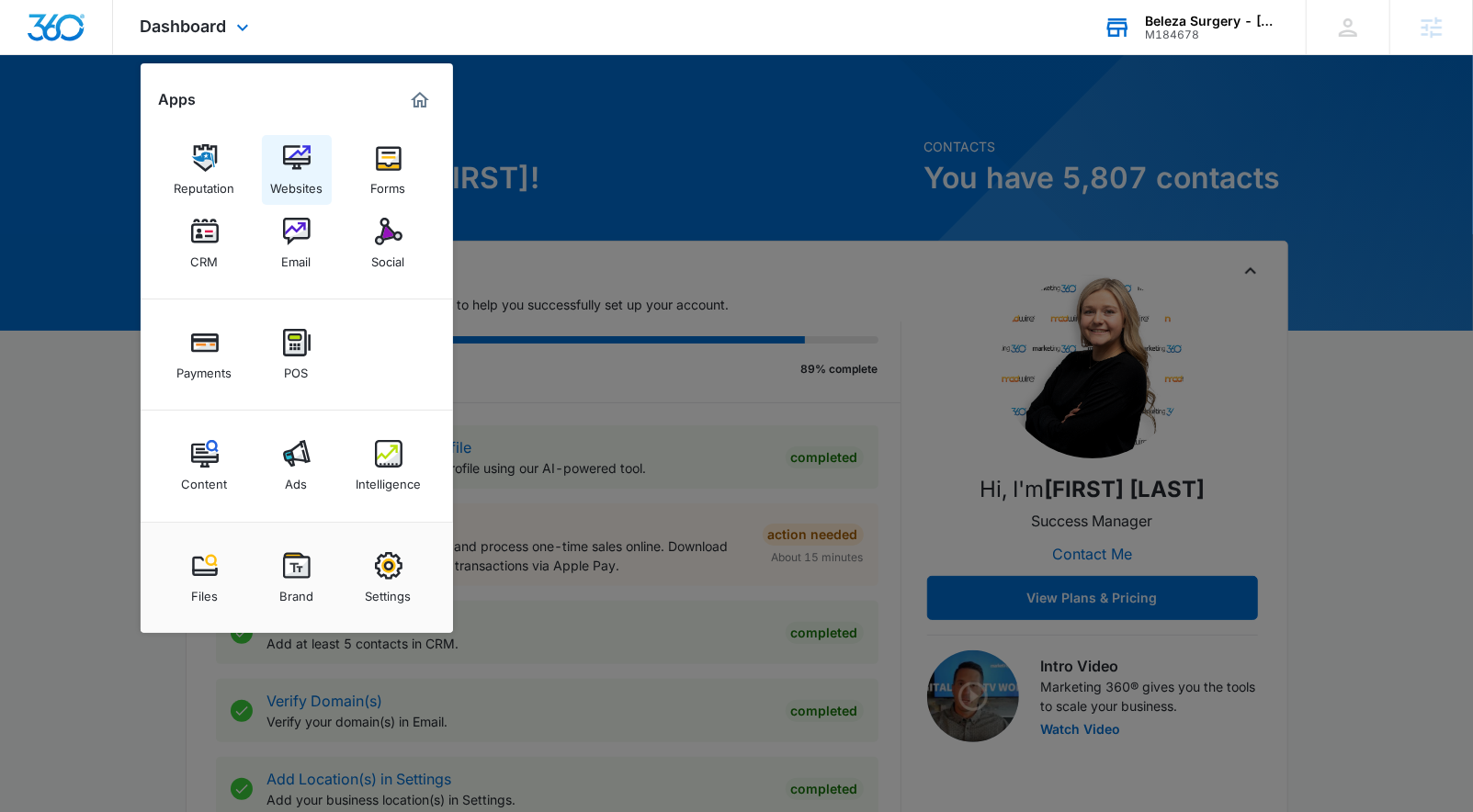 click on "Websites" at bounding box center (296, 184) 